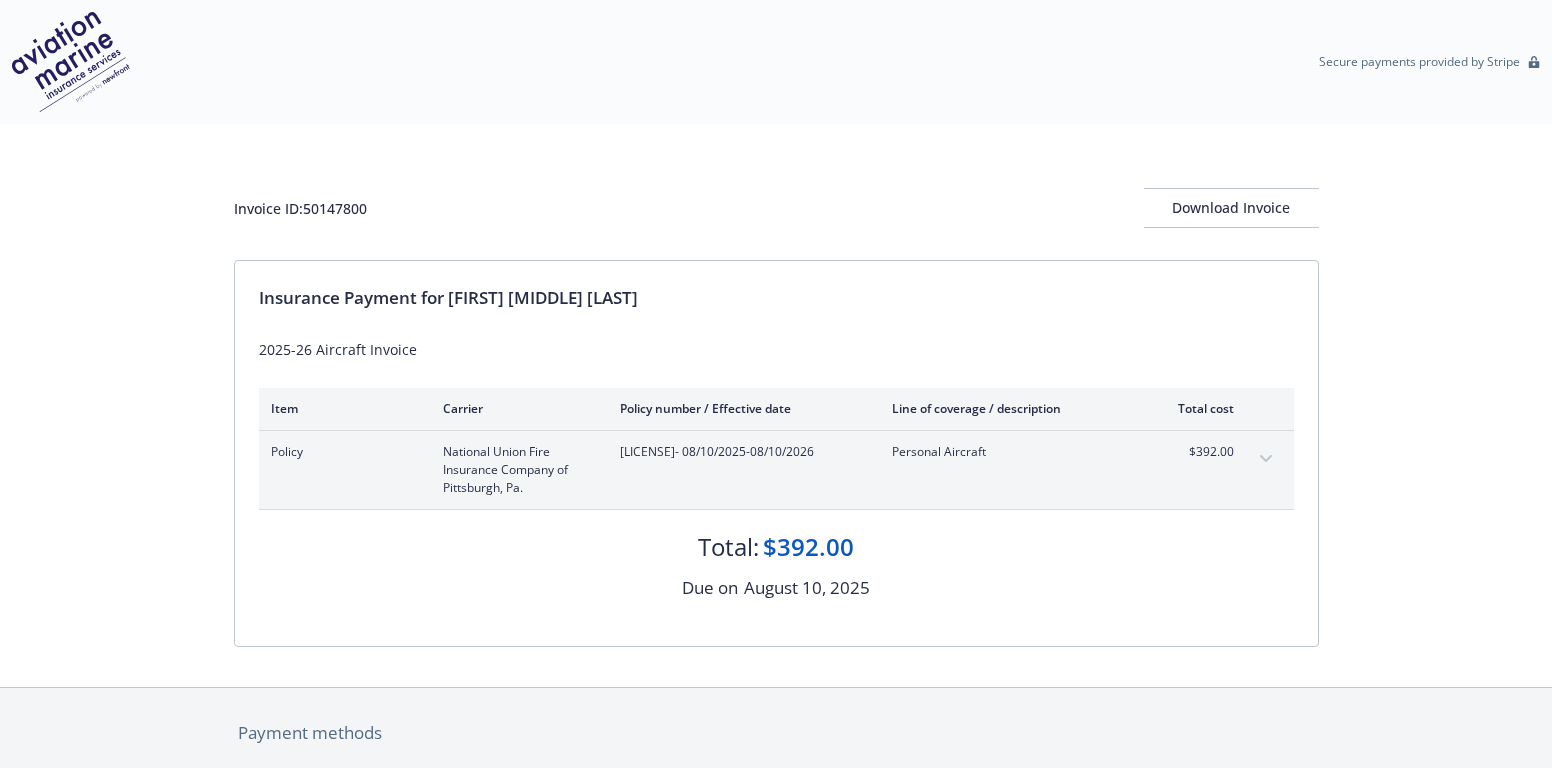 scroll, scrollTop: 0, scrollLeft: 0, axis: both 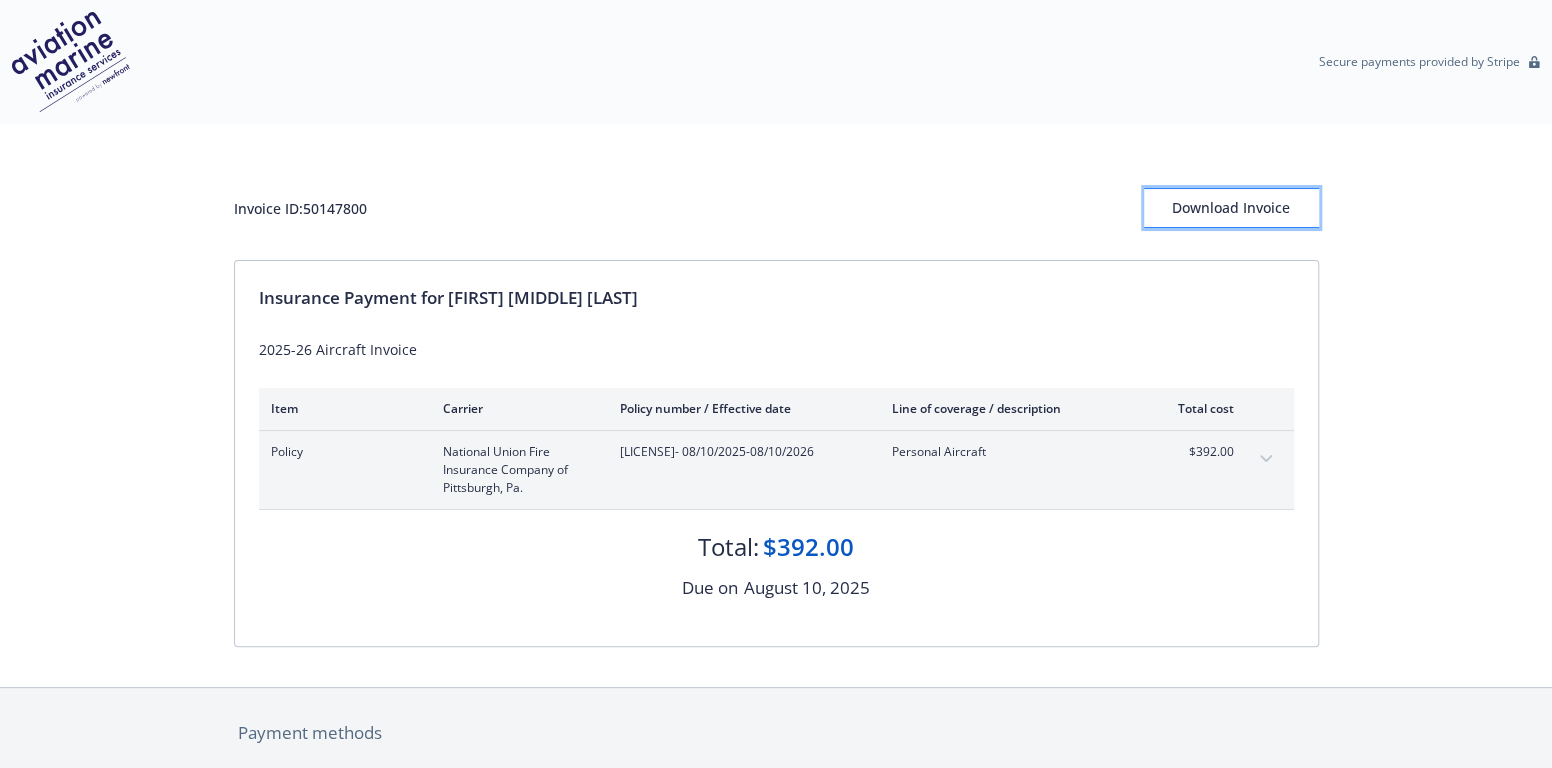 click on "Download Invoice" at bounding box center [1231, 208] 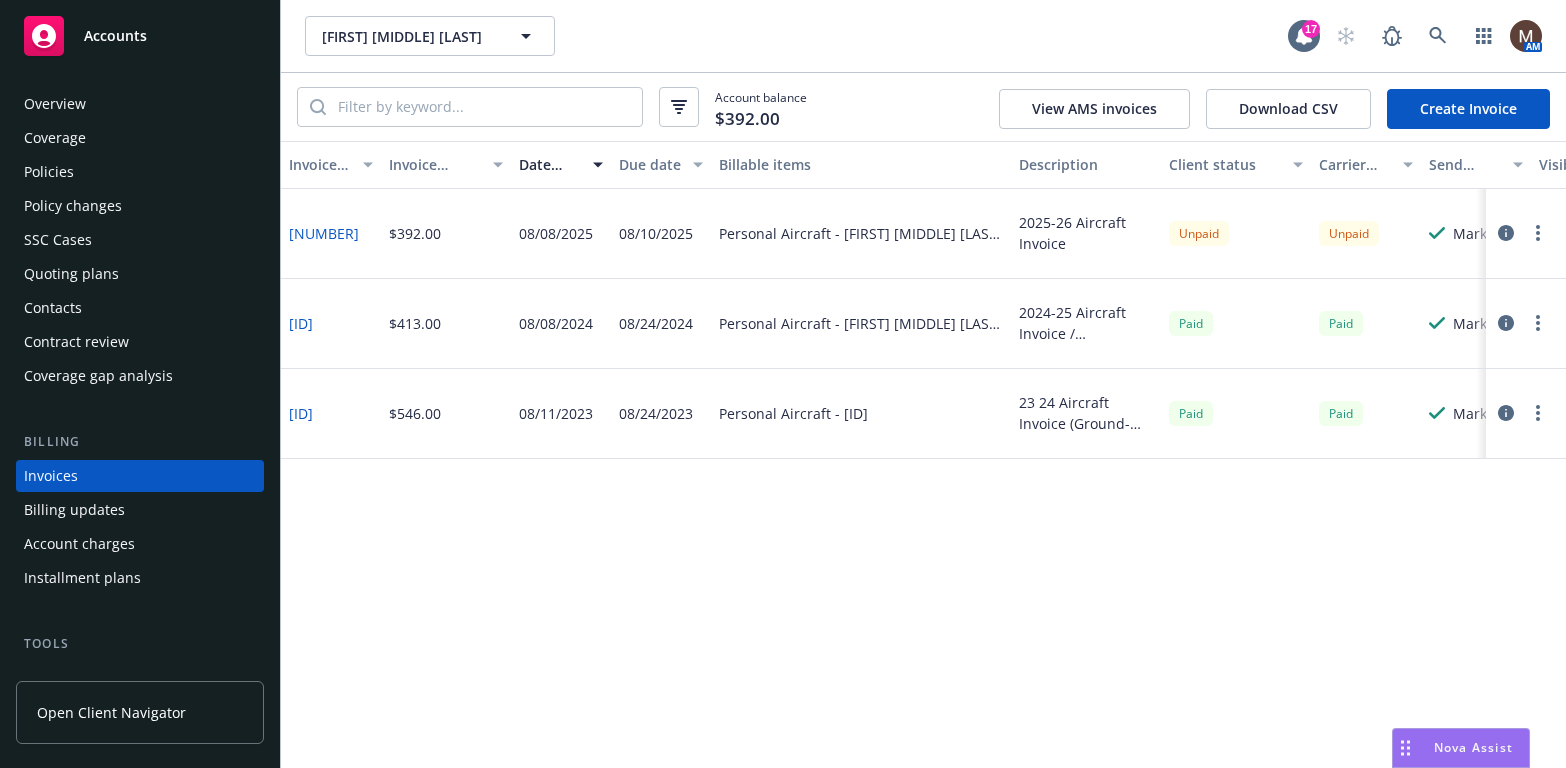 scroll, scrollTop: 0, scrollLeft: 0, axis: both 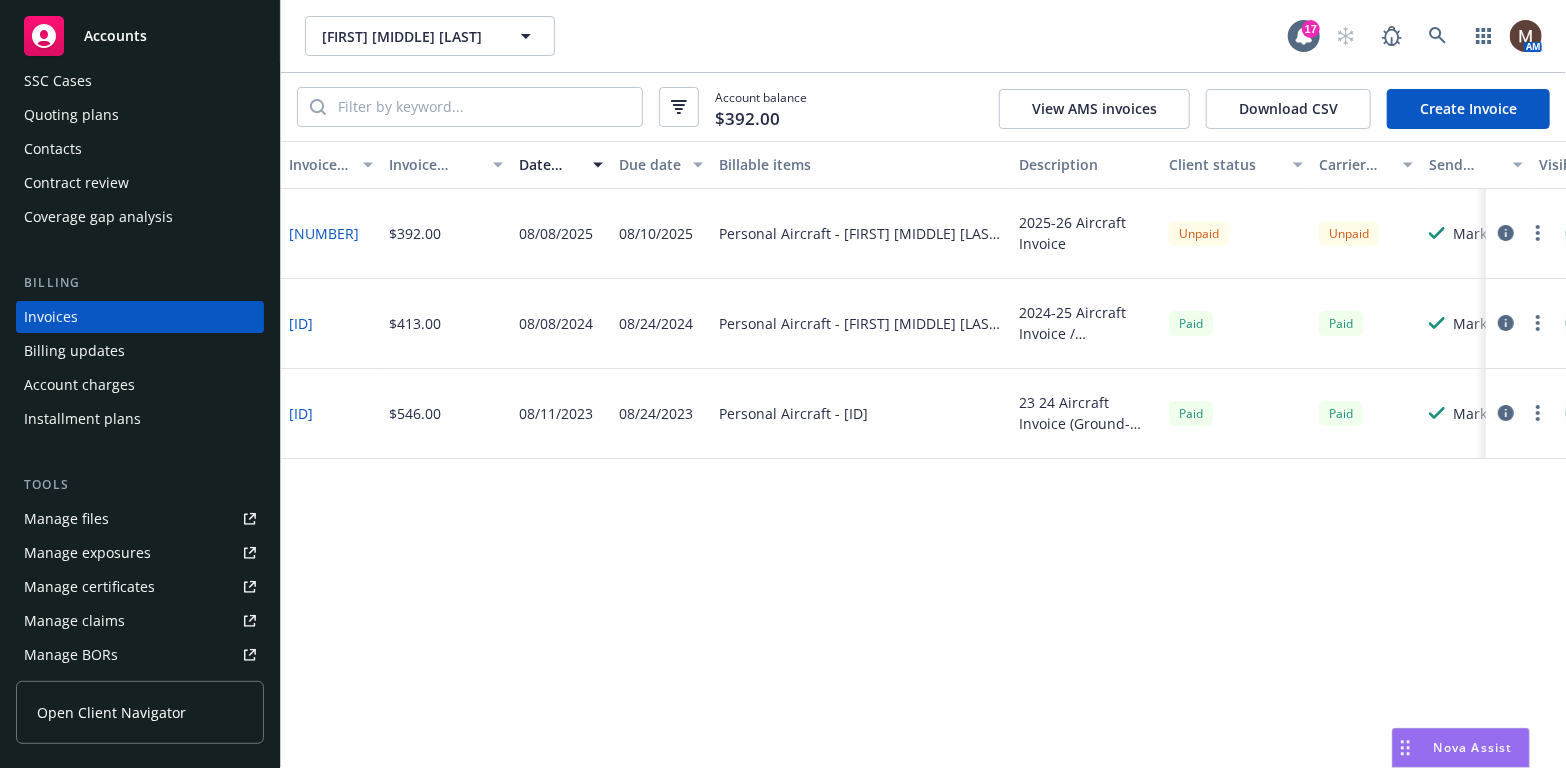 drag, startPoint x: 89, startPoint y: 513, endPoint x: 111, endPoint y: 516, distance: 22.203604 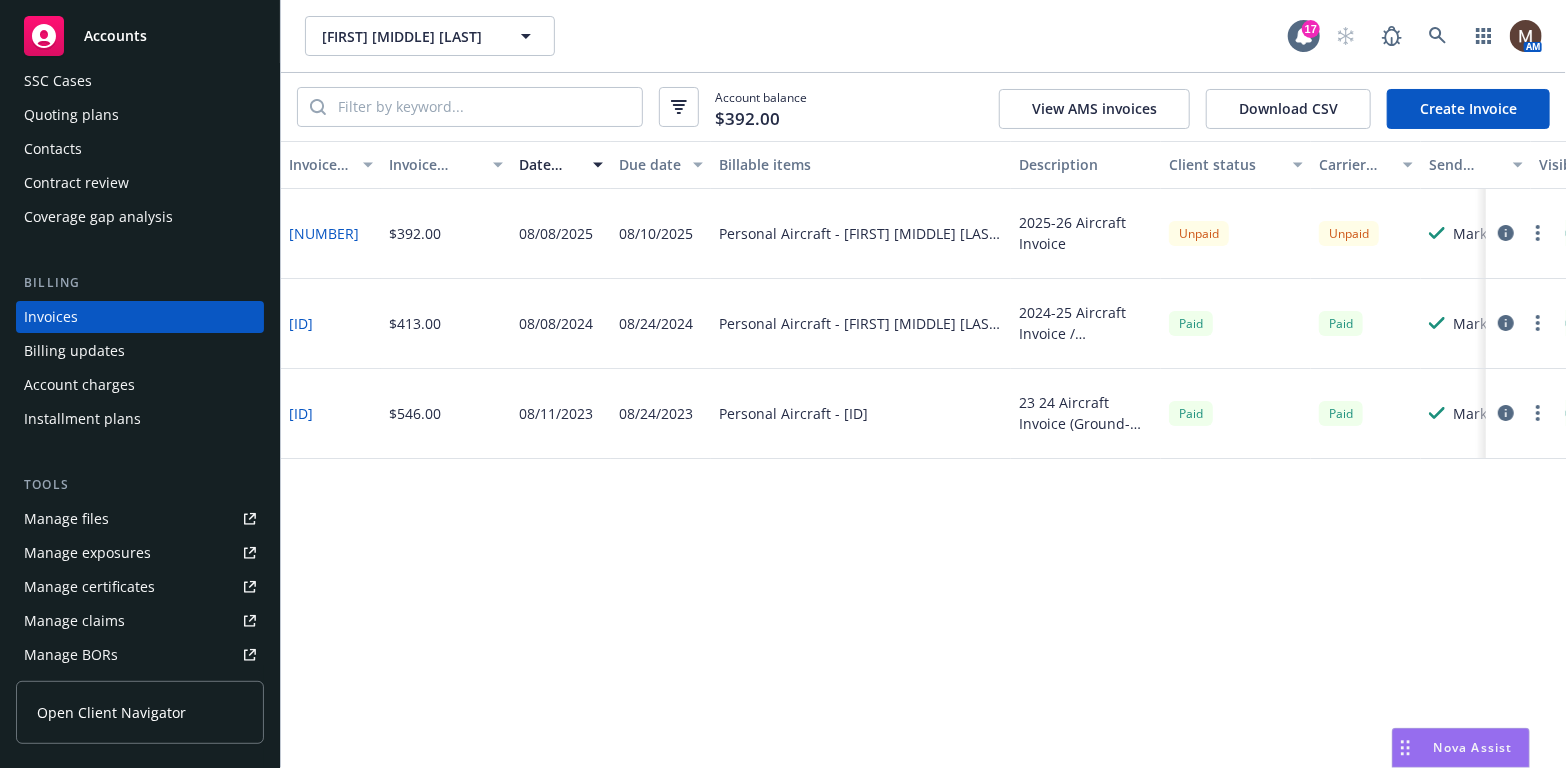 click on "Contacts" at bounding box center [140, 149] 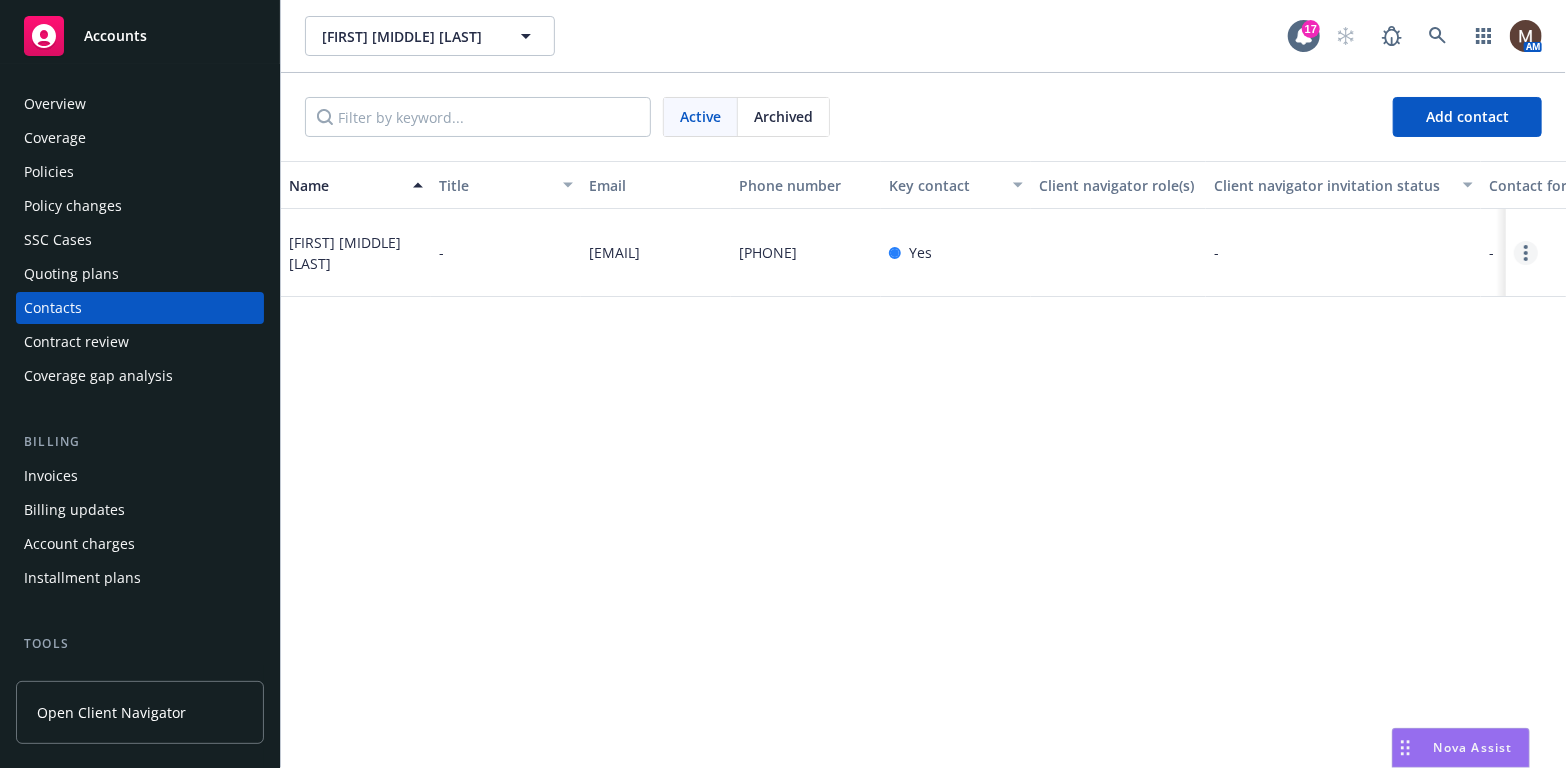 click at bounding box center [1526, 253] 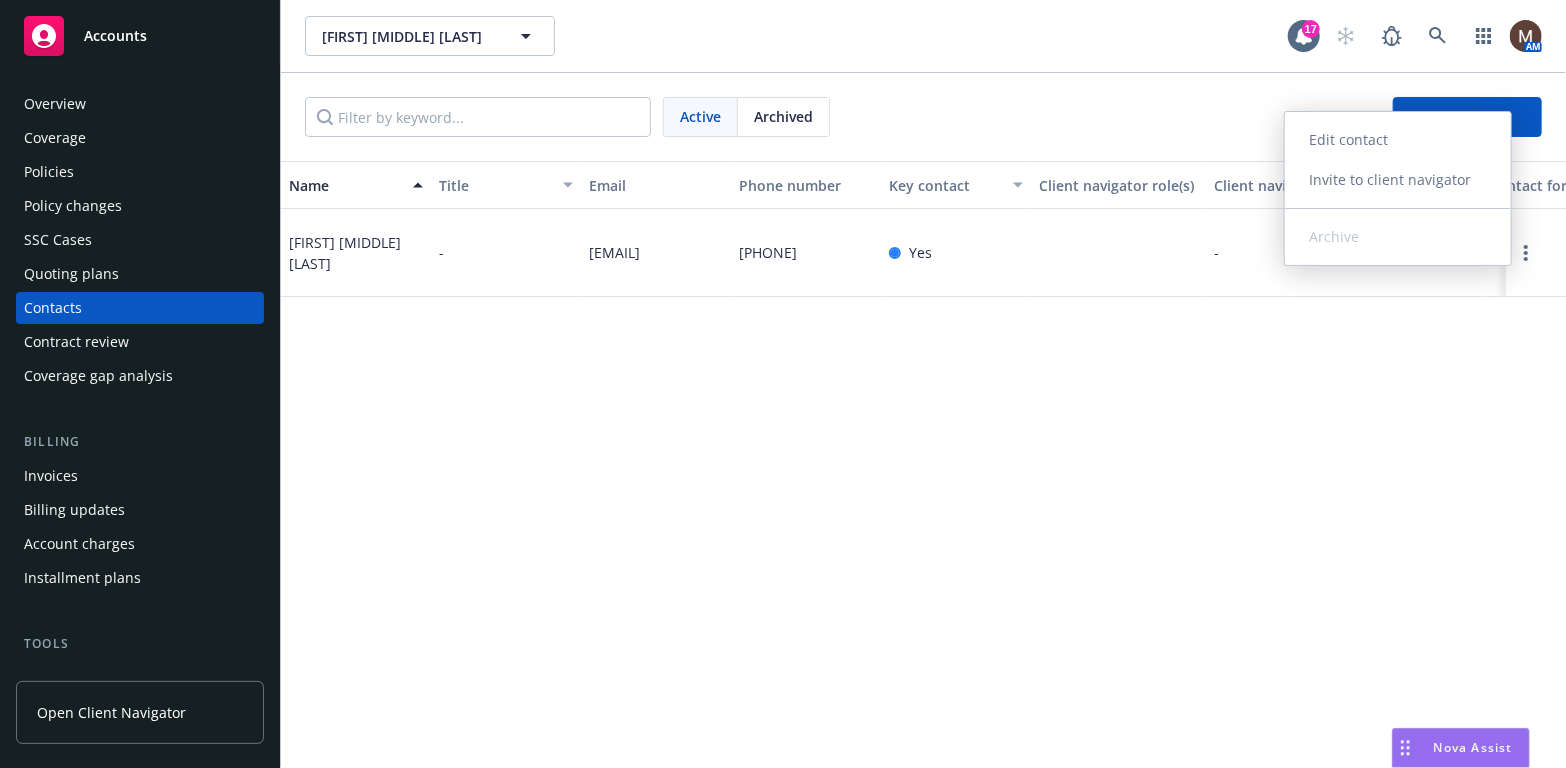 click on "Edit contact" at bounding box center [1398, 140] 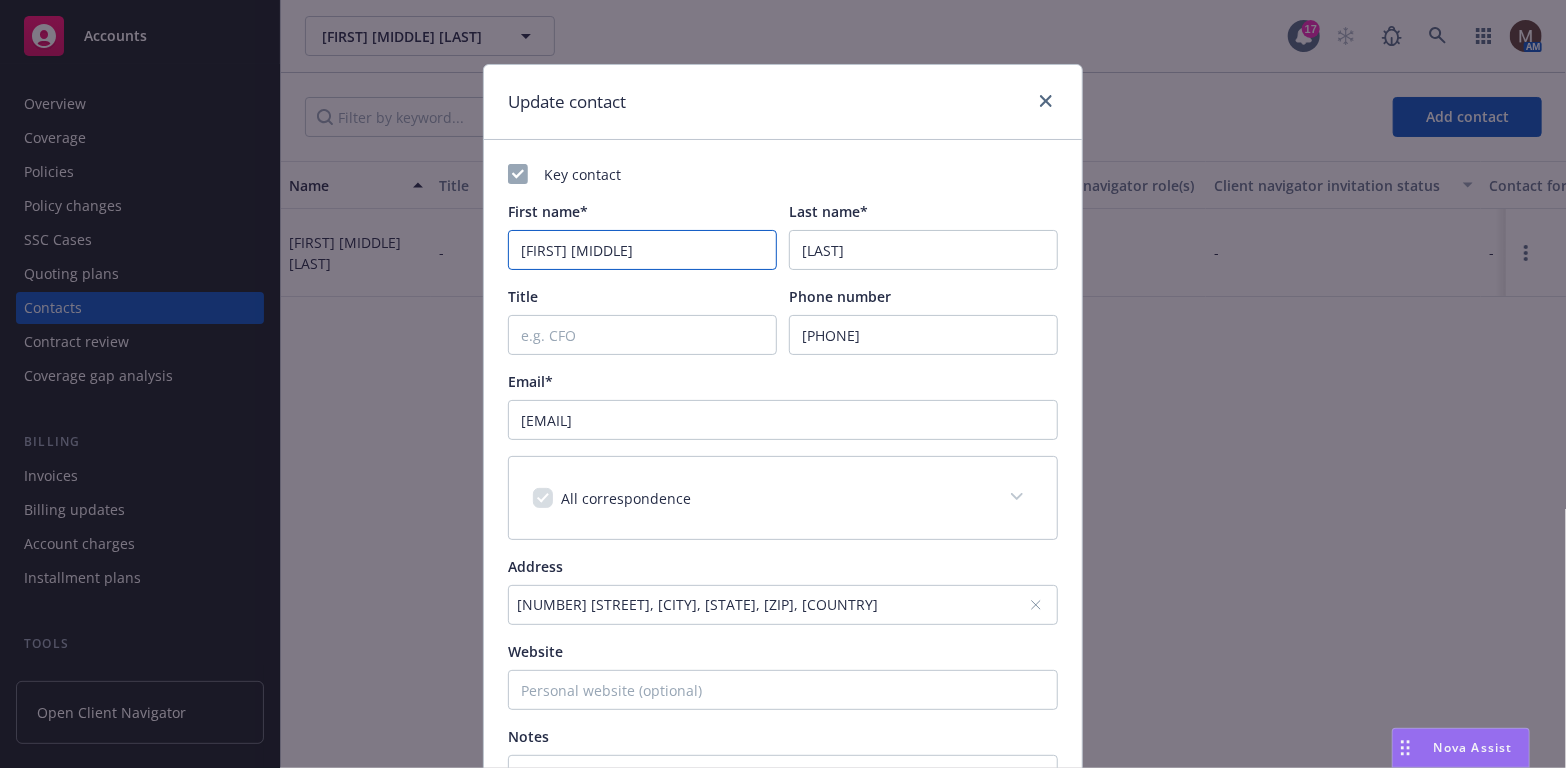 click on "John W." at bounding box center [642, 250] 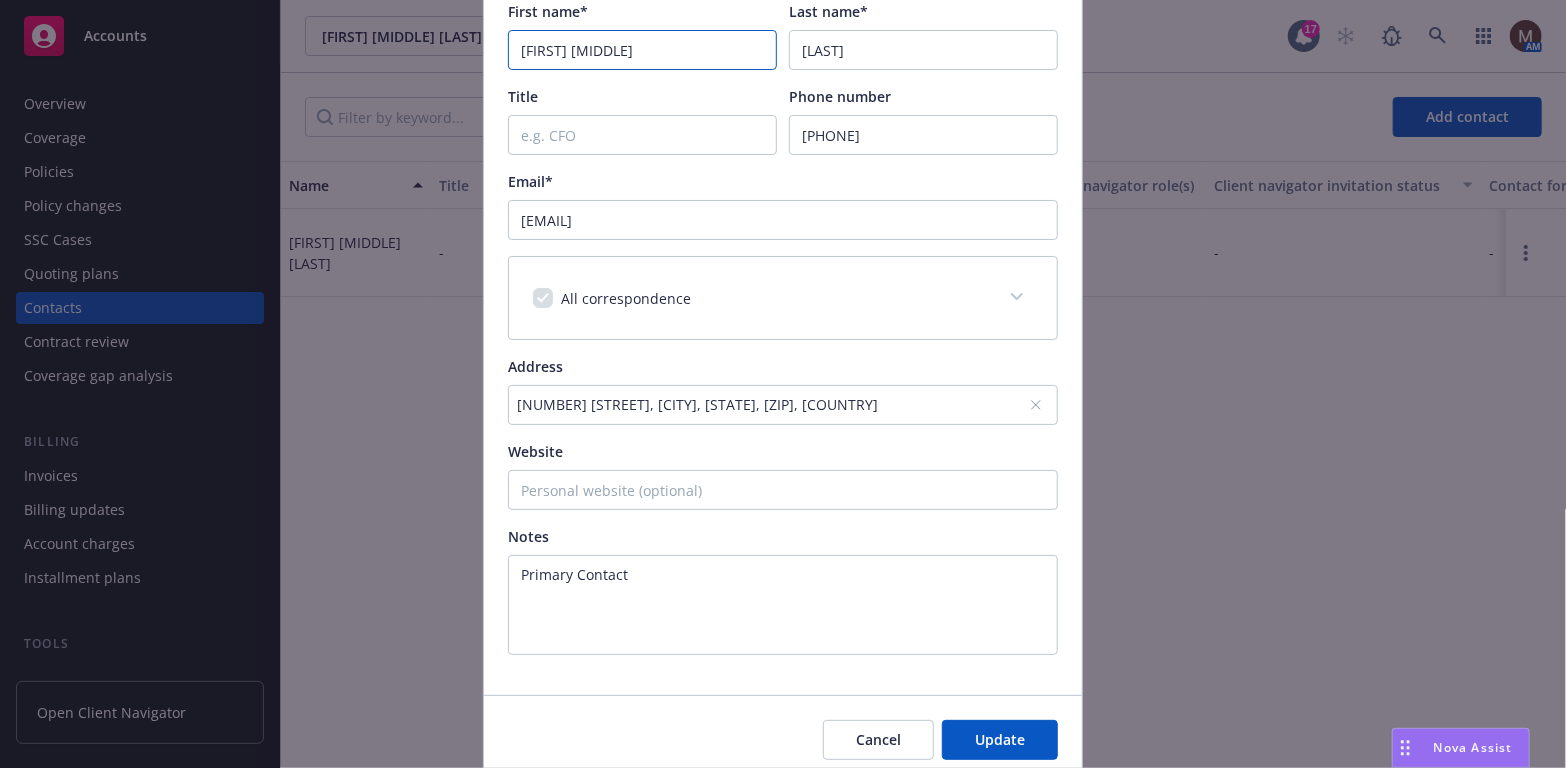 scroll, scrollTop: 280, scrollLeft: 0, axis: vertical 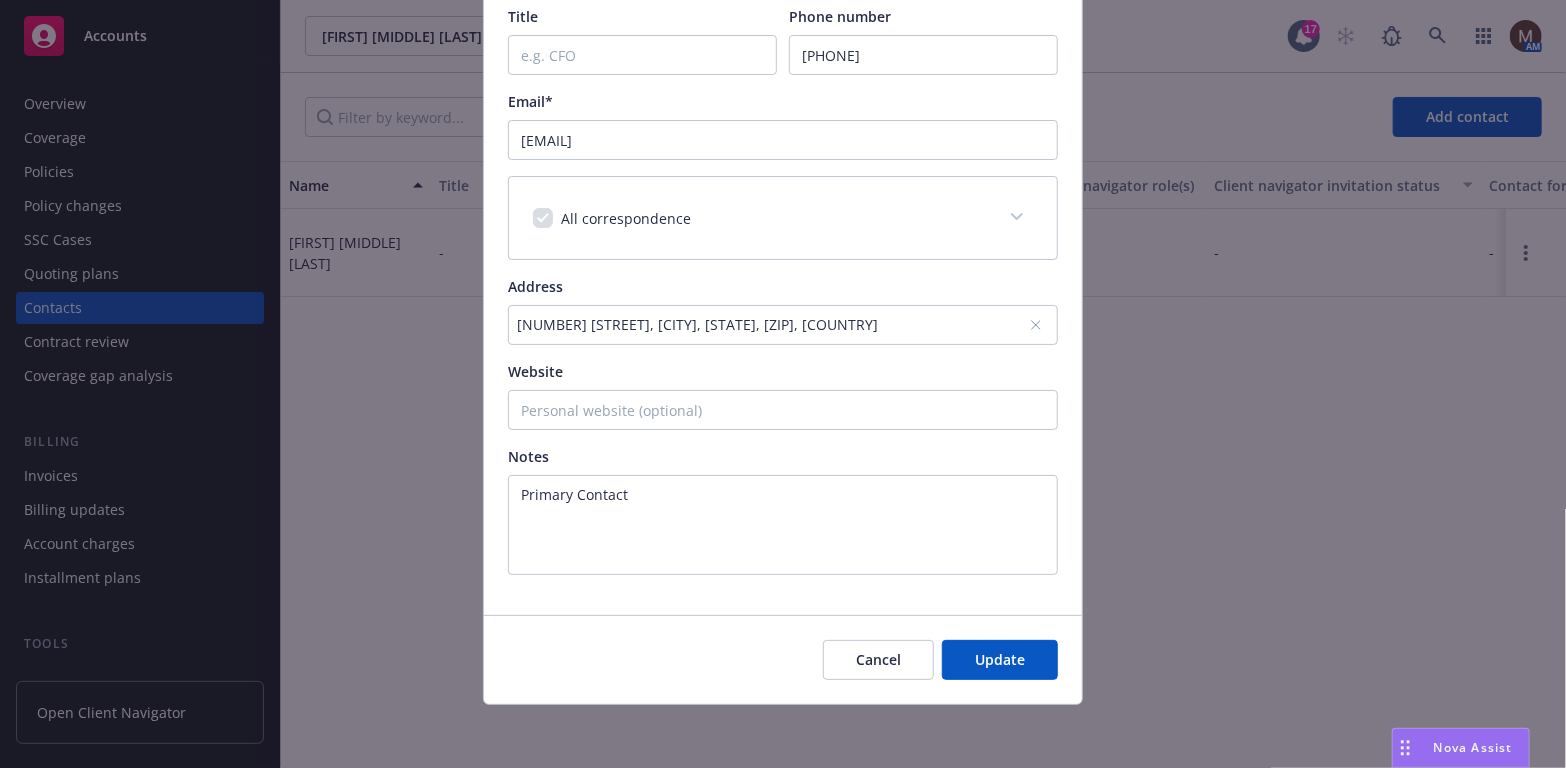 type on "John W." 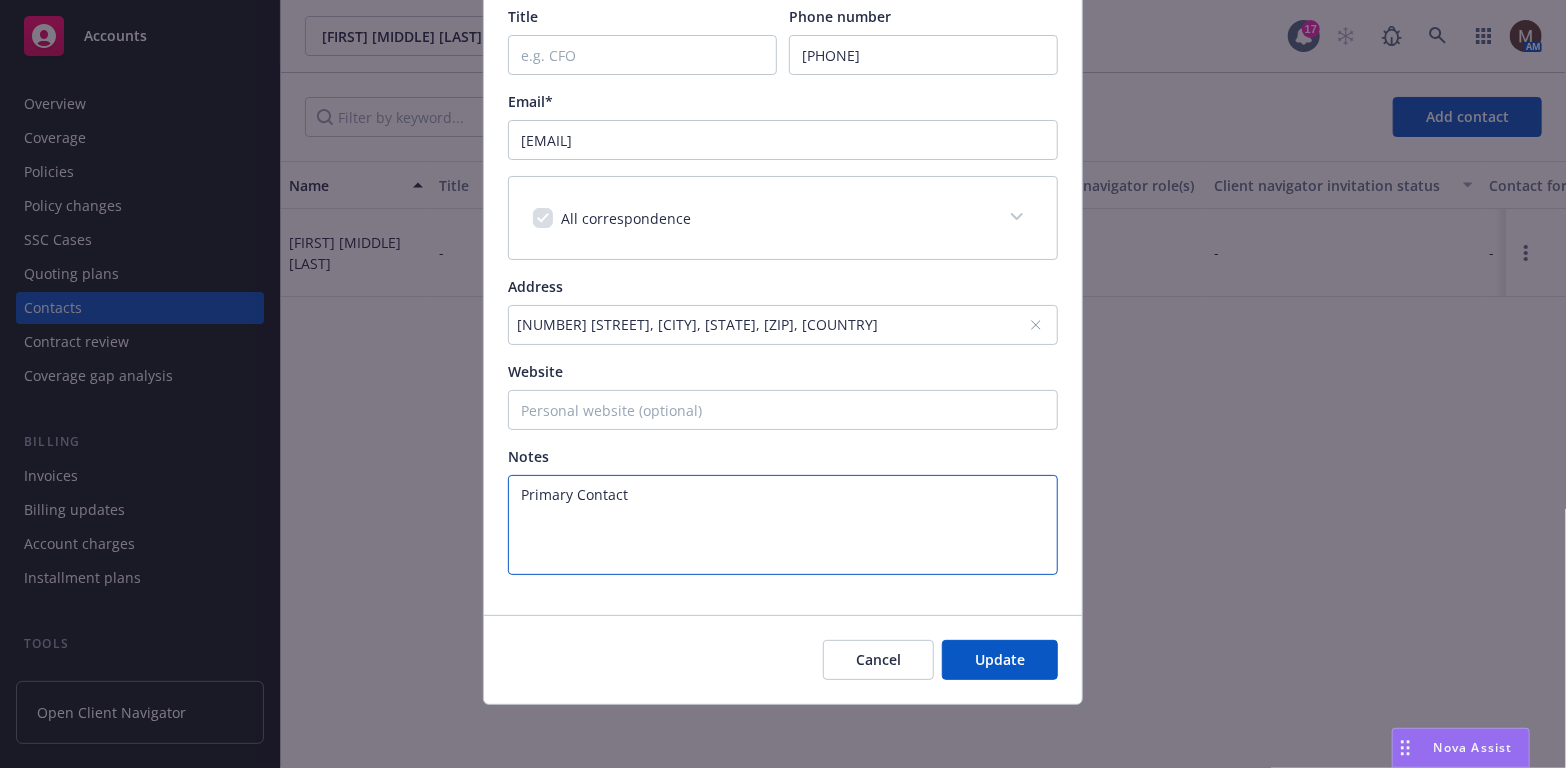 click on "Primary Contact" at bounding box center [783, 525] 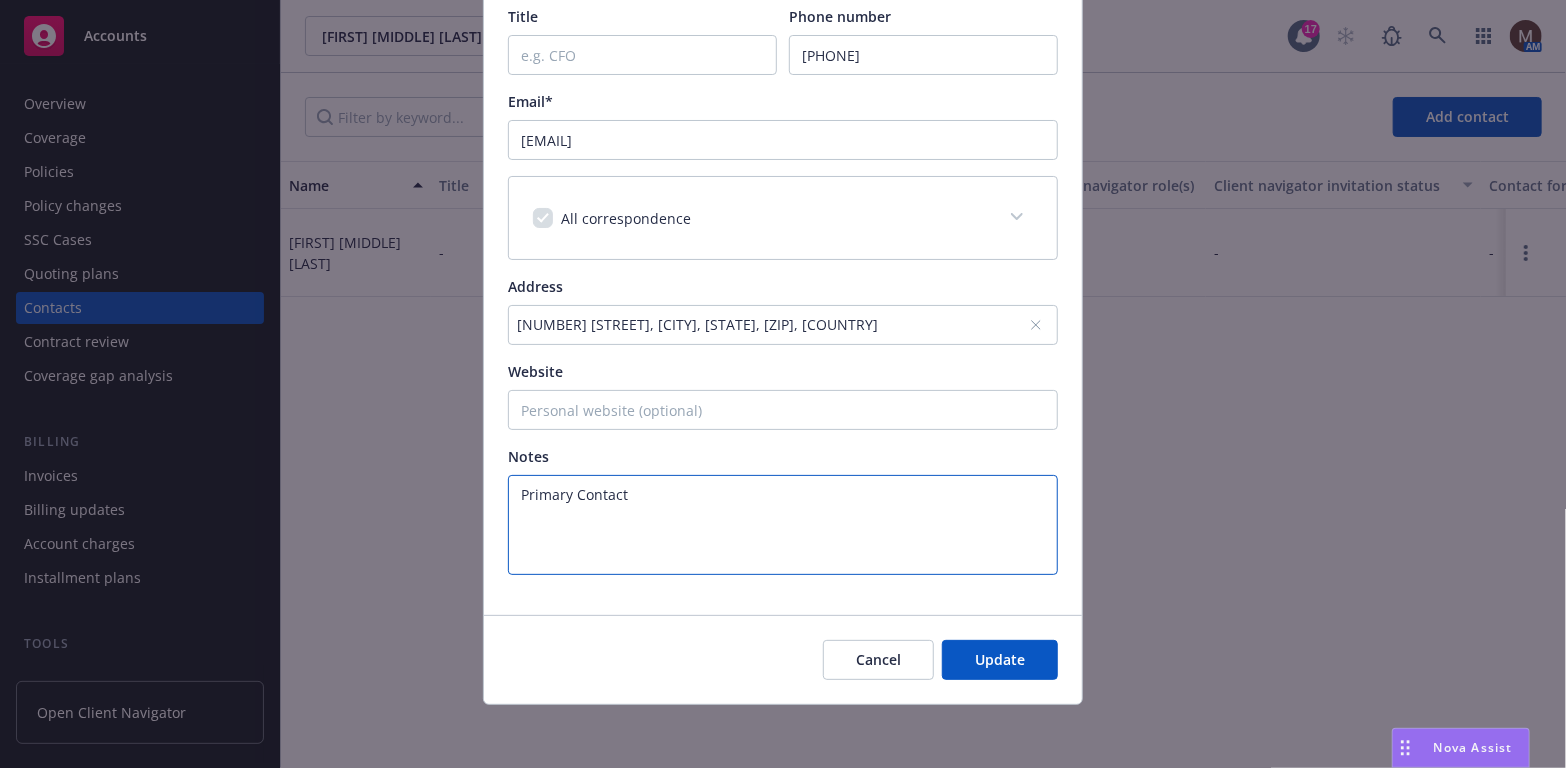 drag, startPoint x: 632, startPoint y: 492, endPoint x: 514, endPoint y: 494, distance: 118.016945 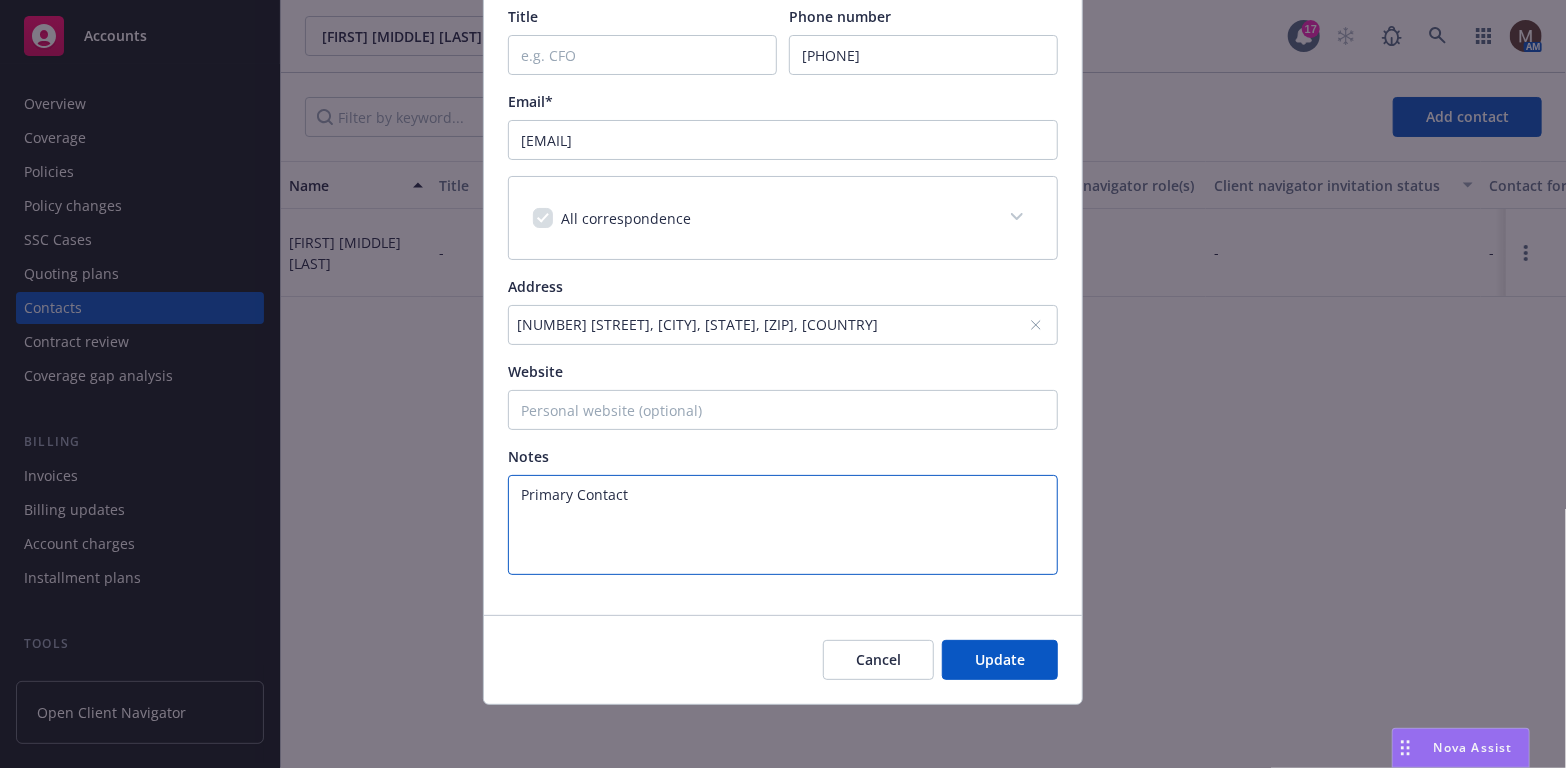type on "B" 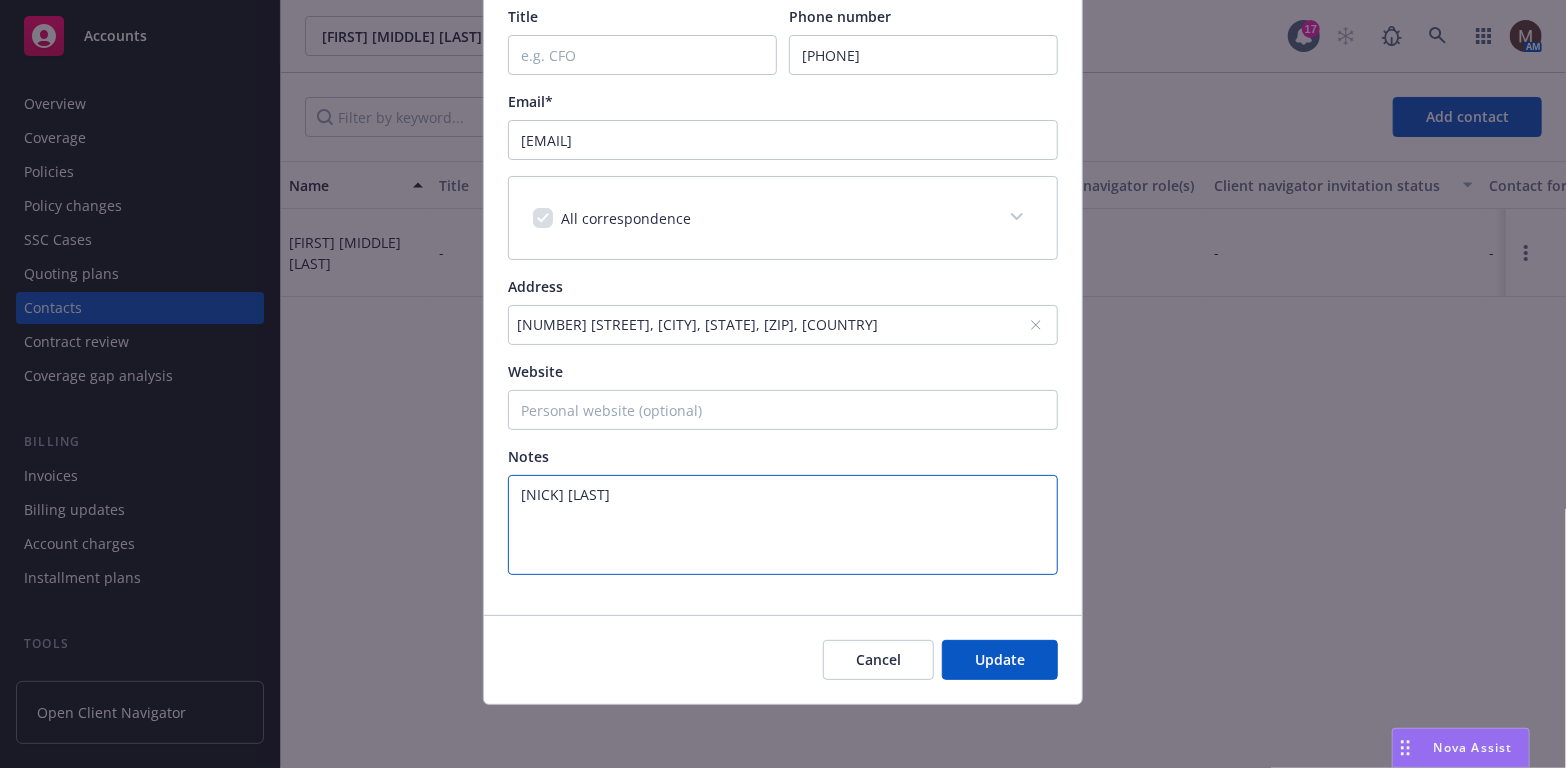 type on ""Buzz" Gjertsen" 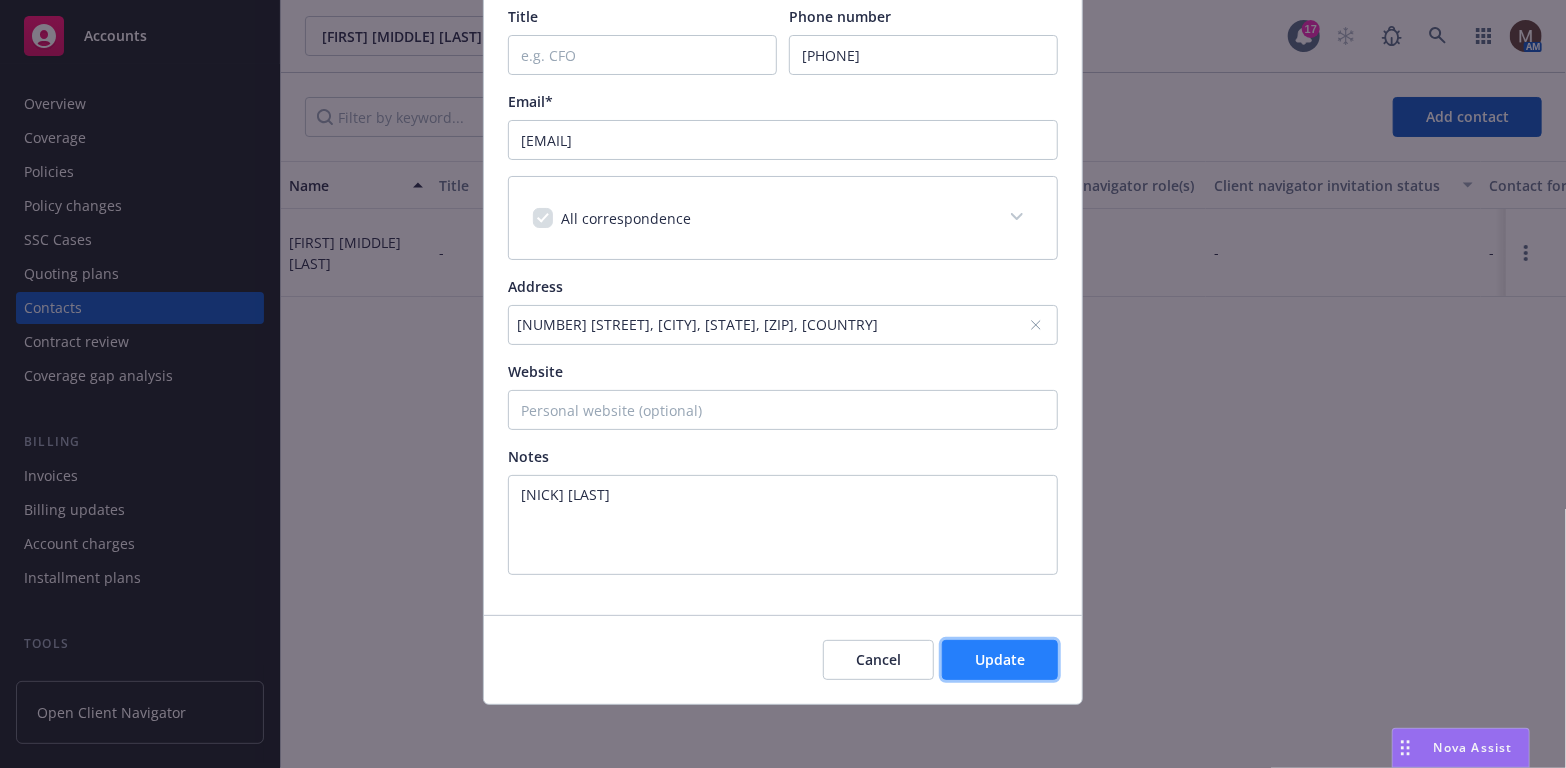 click on "Update" at bounding box center [1000, 659] 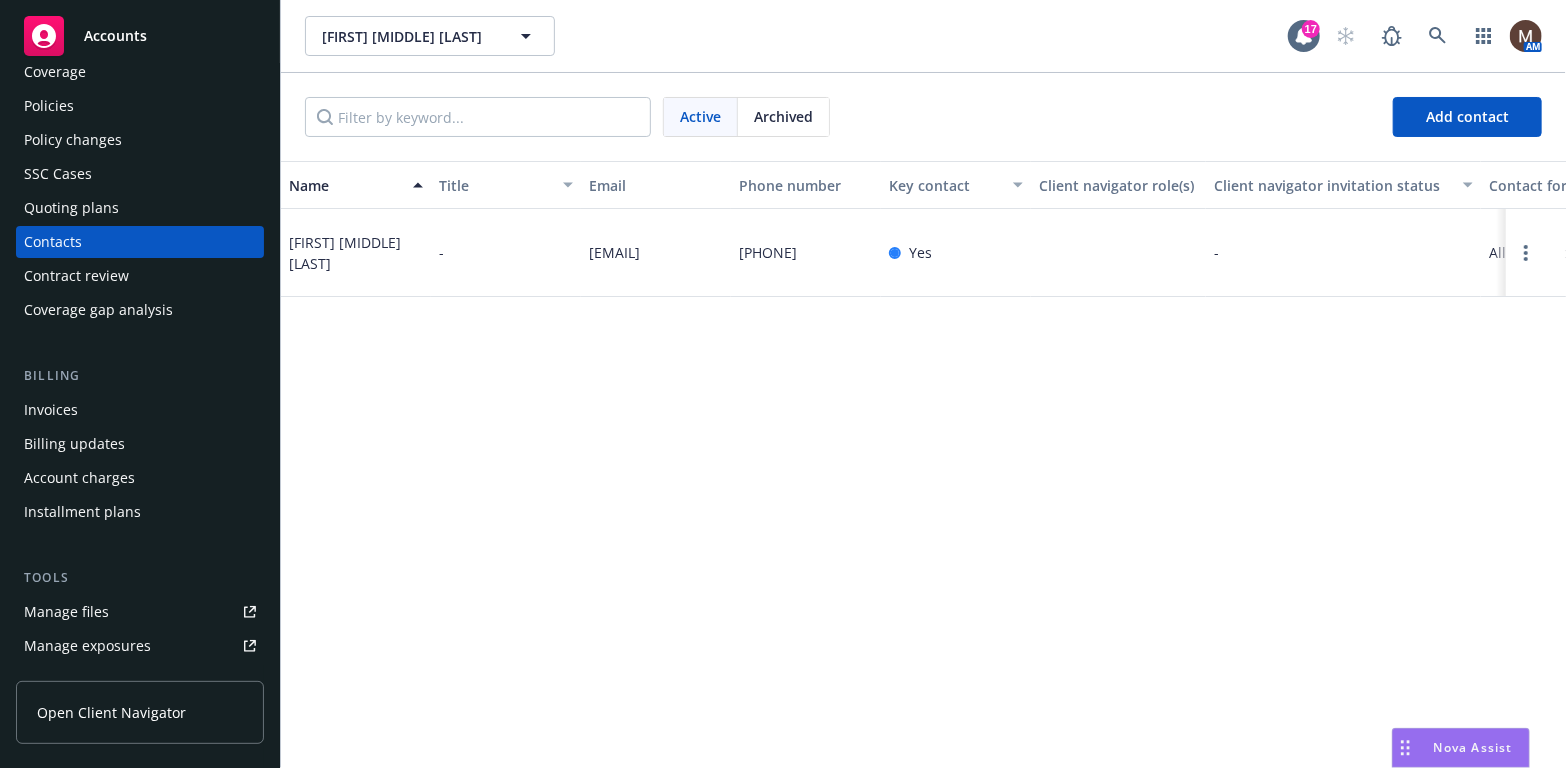 scroll, scrollTop: 100, scrollLeft: 0, axis: vertical 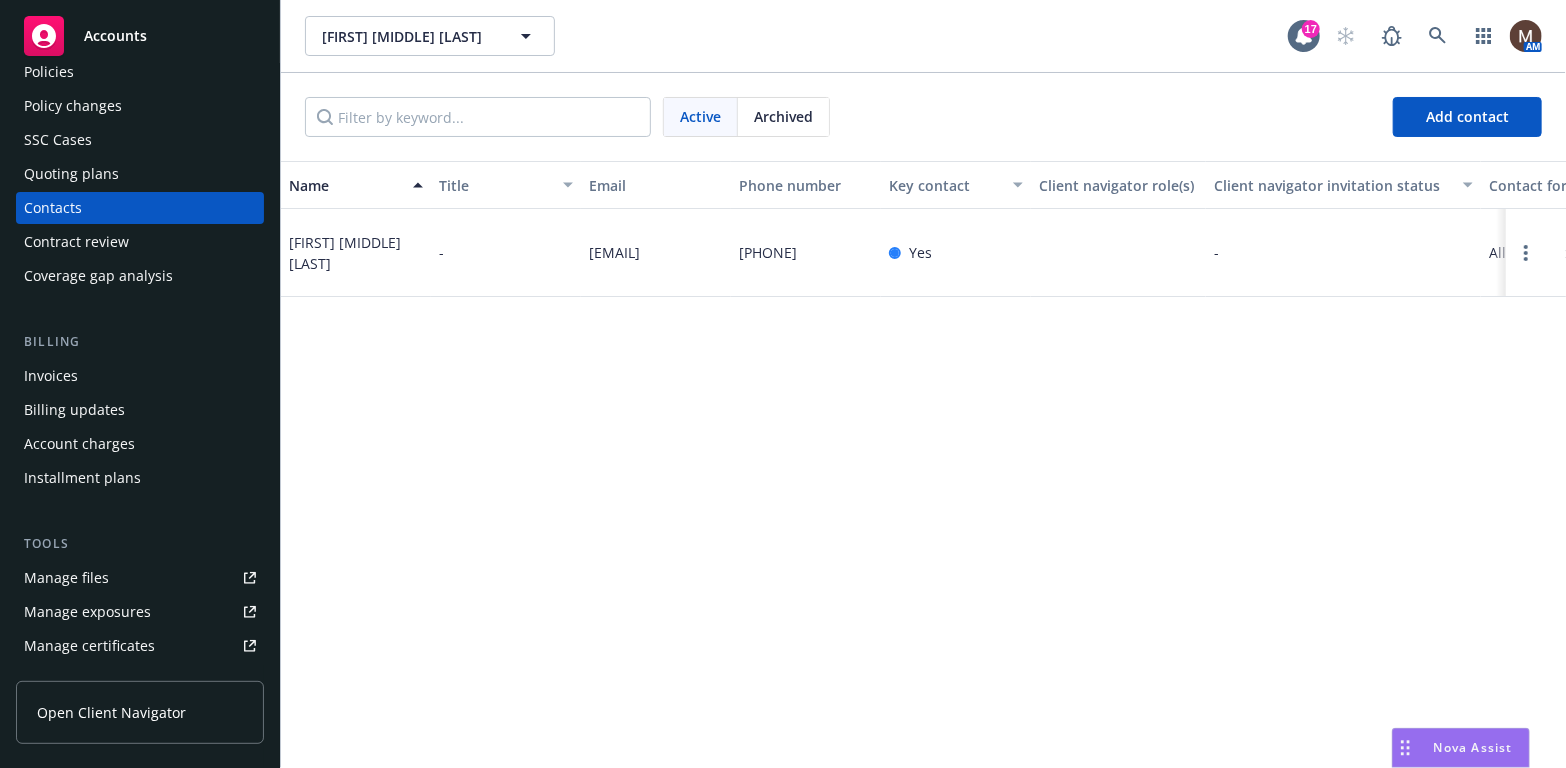 click on "Manage files" at bounding box center [140, 578] 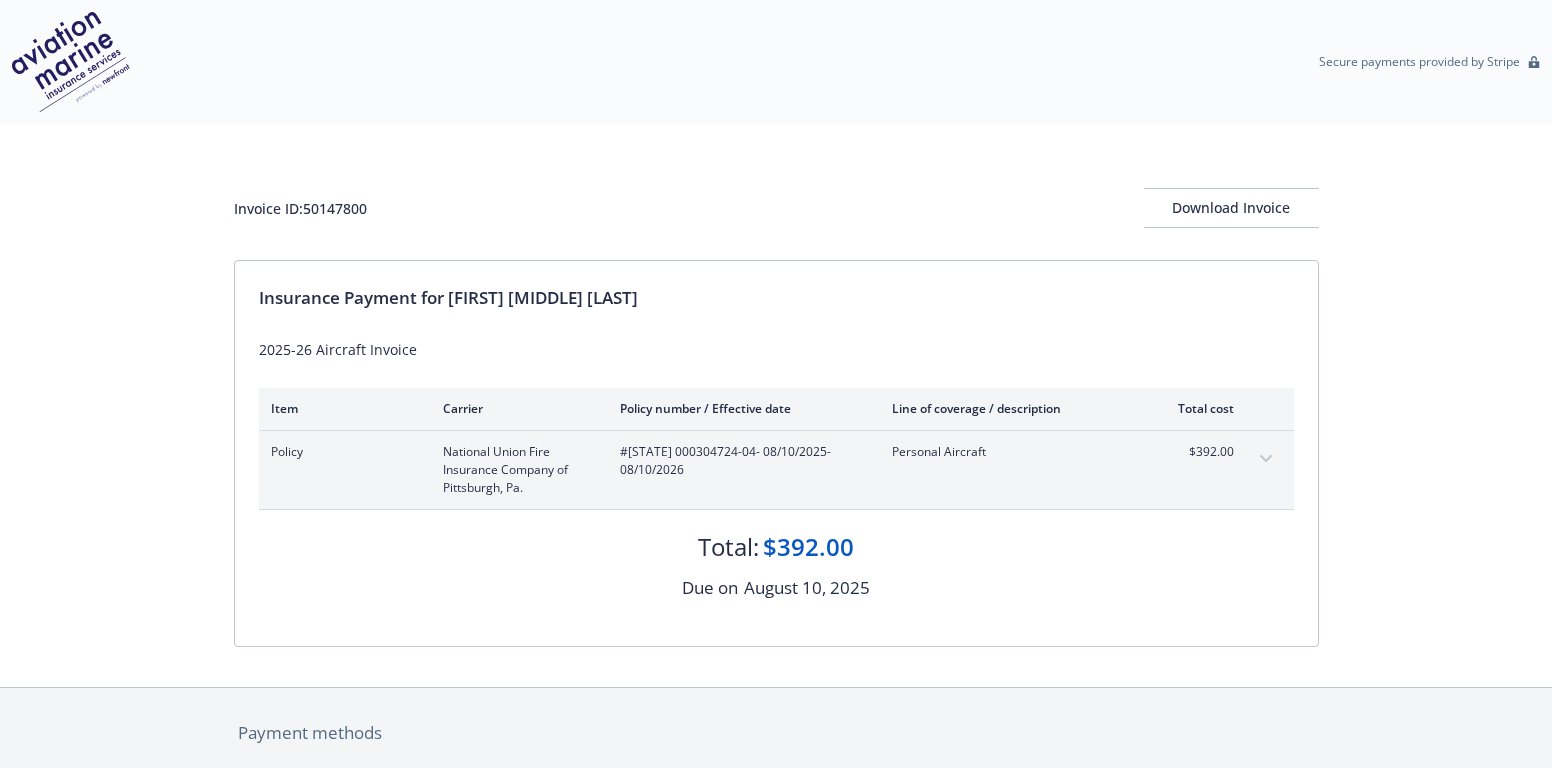scroll, scrollTop: 0, scrollLeft: 0, axis: both 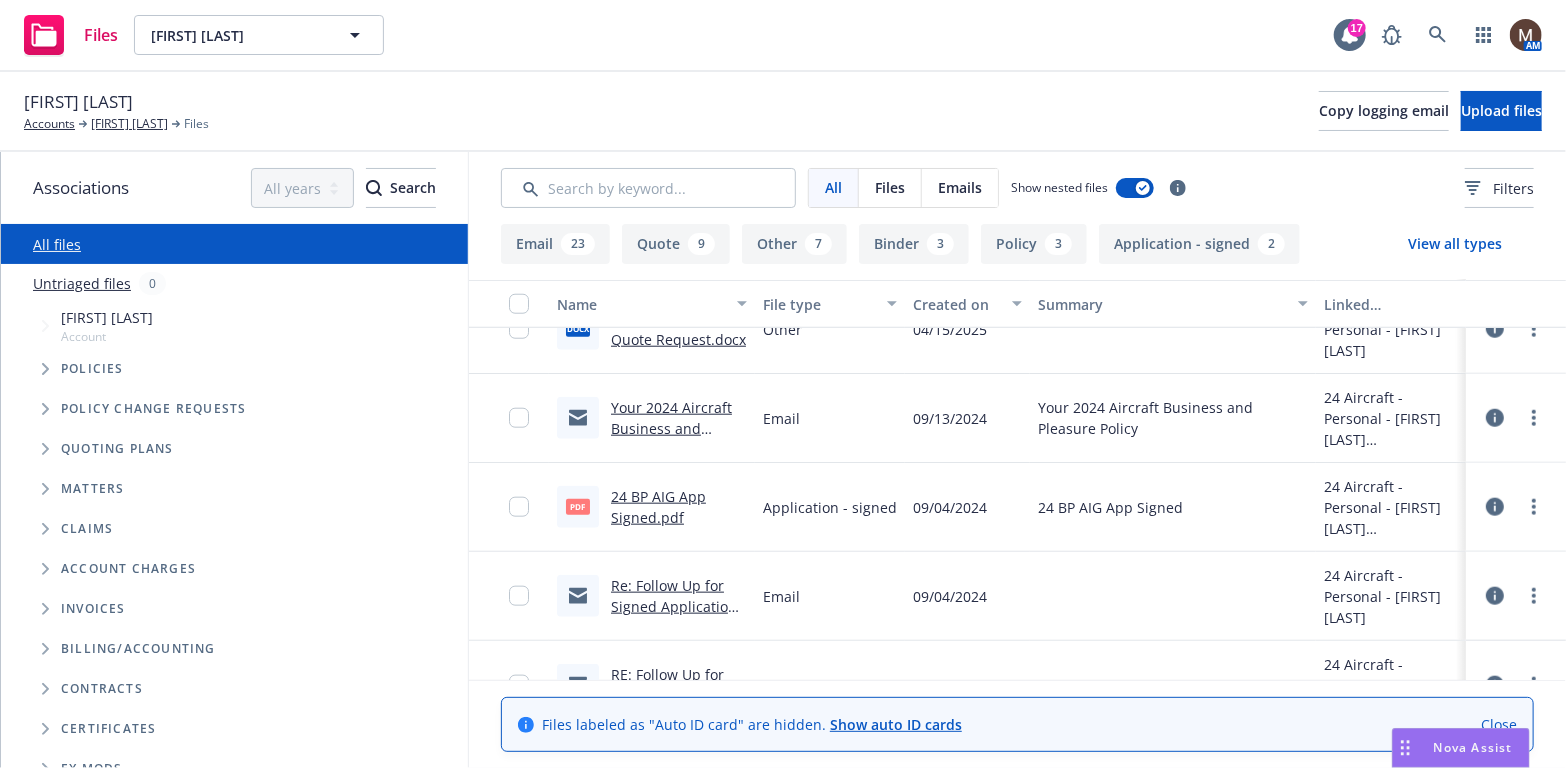 click on "24 BP AIG App Signed.pdf" at bounding box center (658, 507) 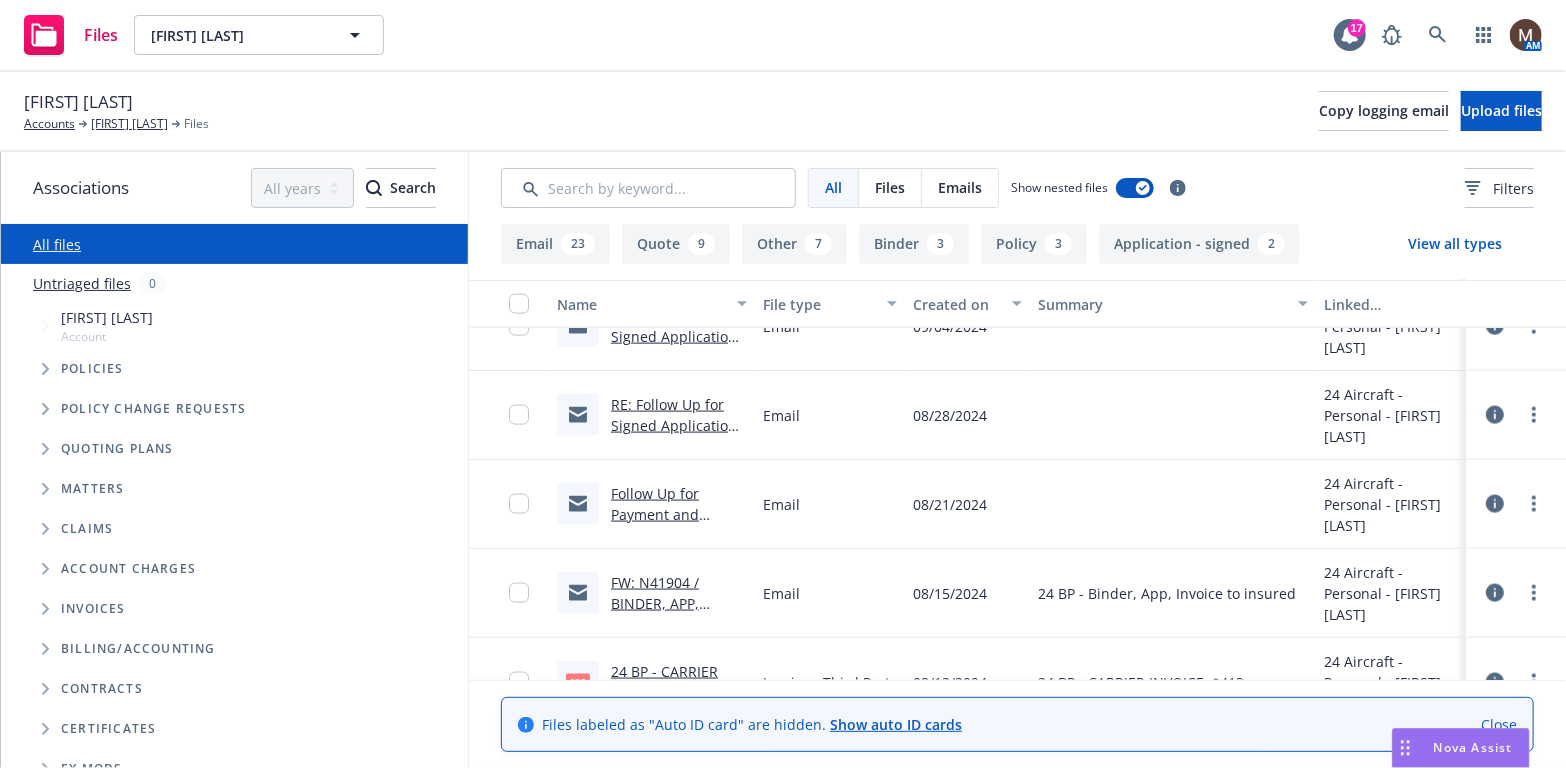 scroll, scrollTop: 1500, scrollLeft: 0, axis: vertical 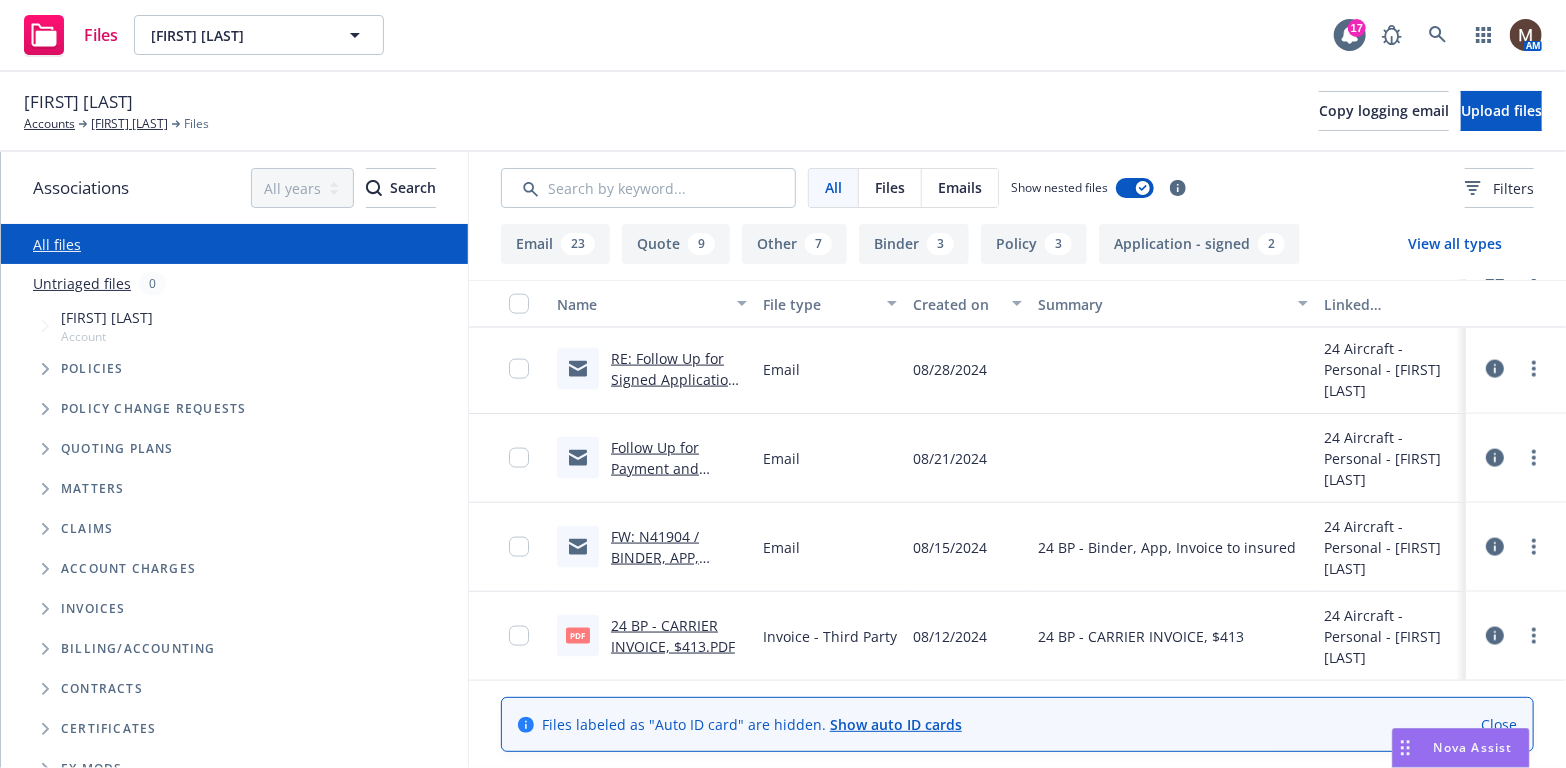 click on "FW: N41904 / BINDER, APP, INVOICE /  John W. Gjertsen" at bounding box center [668, 568] 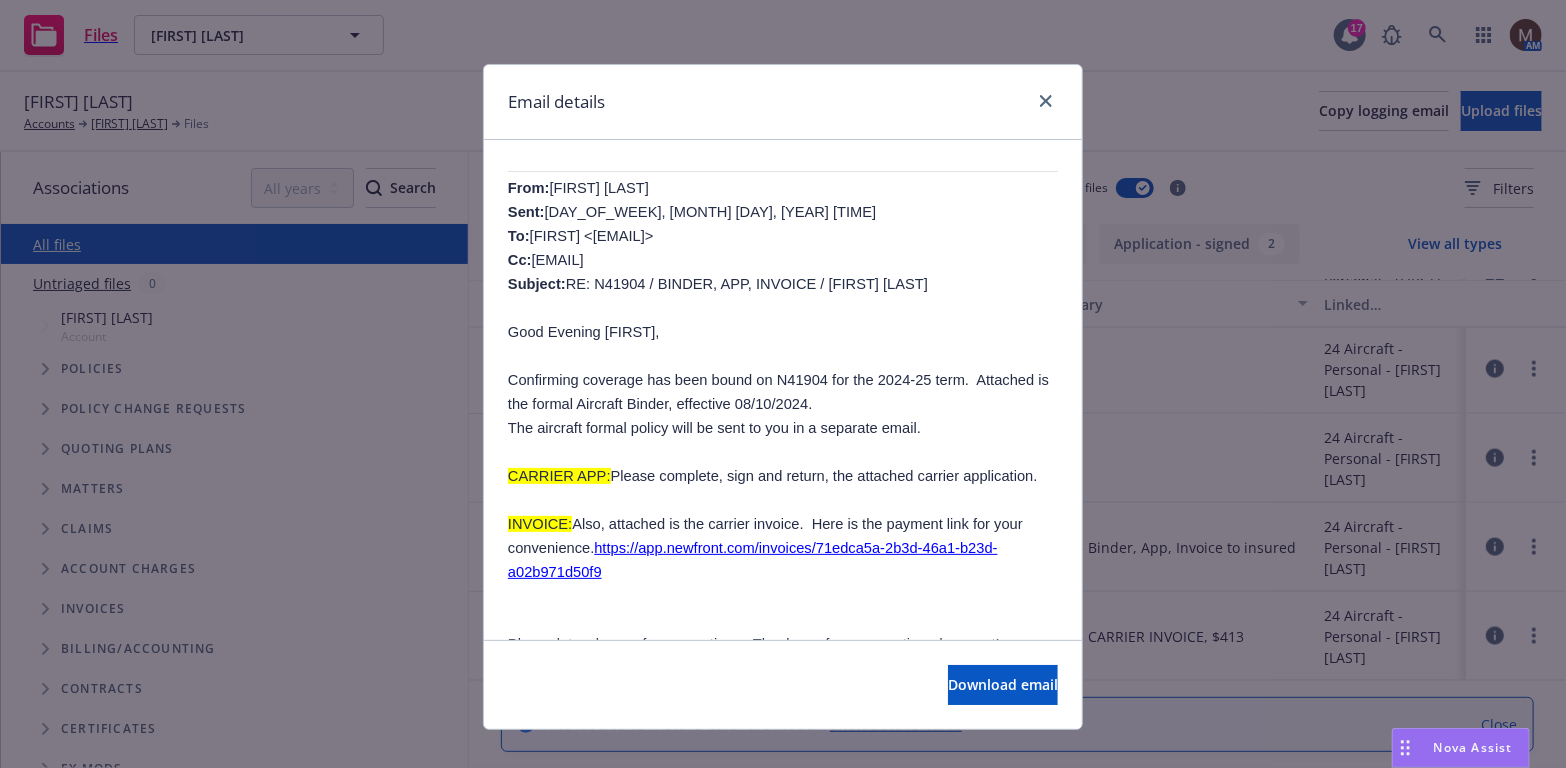 scroll, scrollTop: 600, scrollLeft: 0, axis: vertical 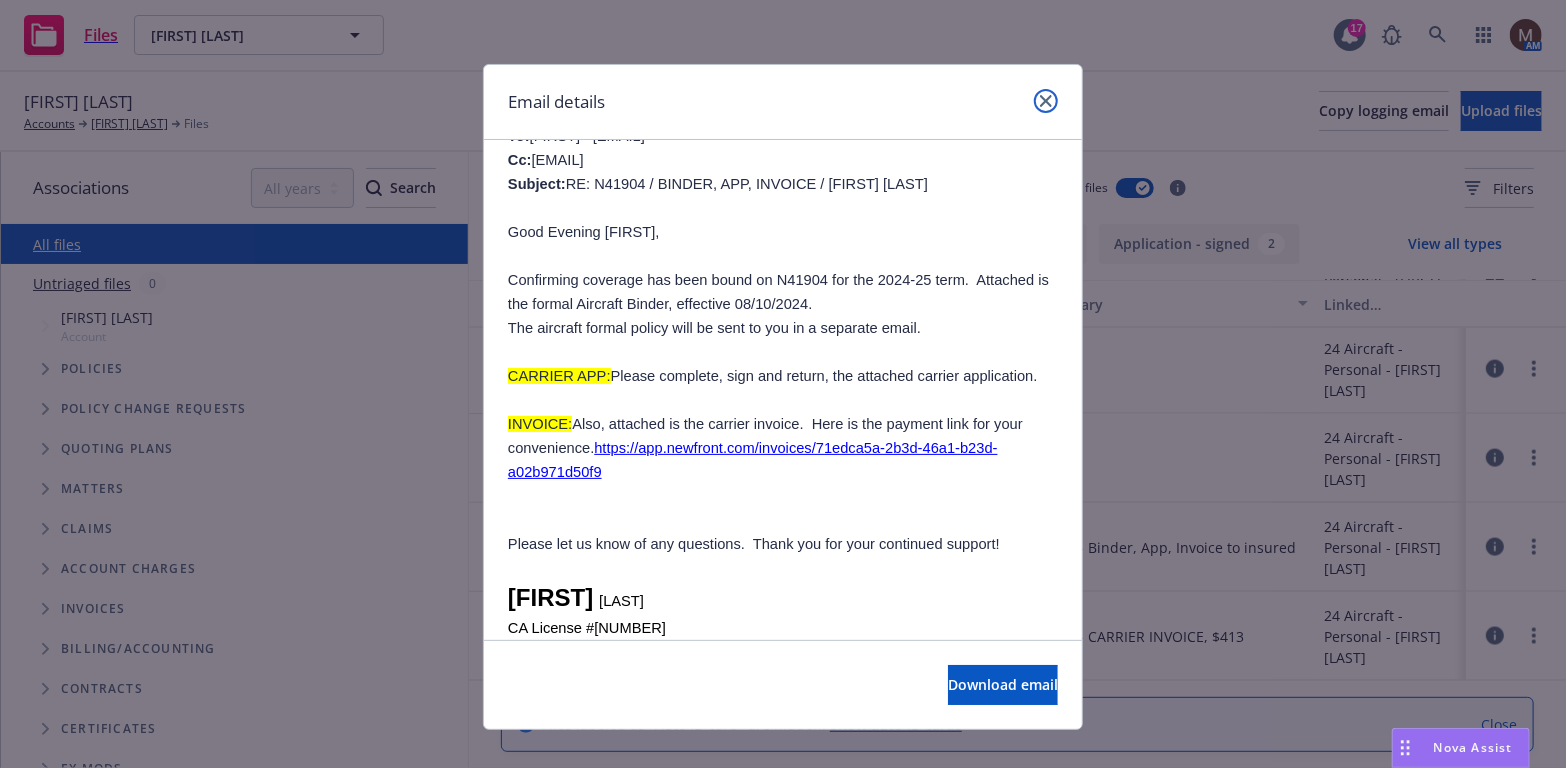 click 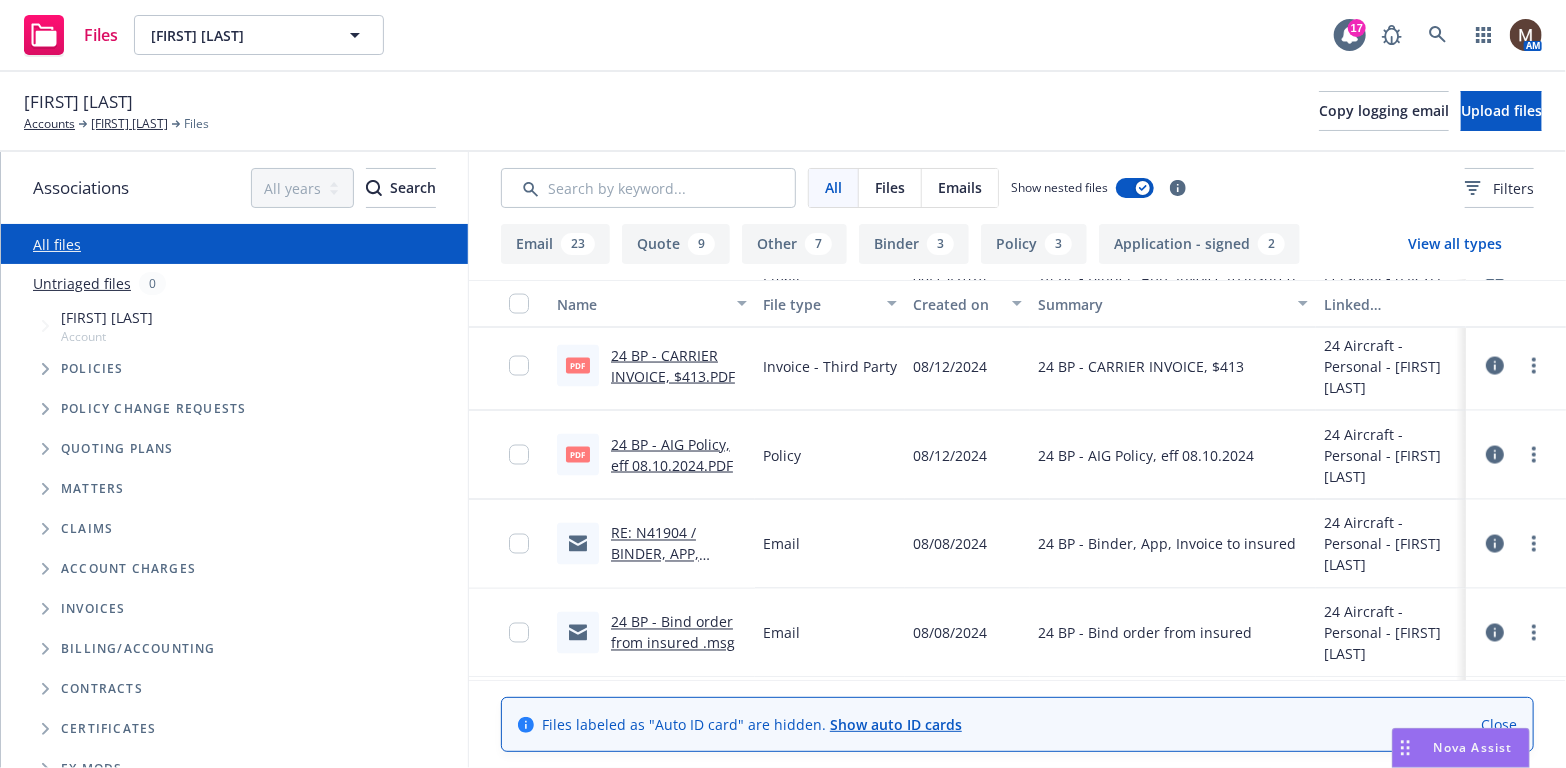 scroll, scrollTop: 1800, scrollLeft: 0, axis: vertical 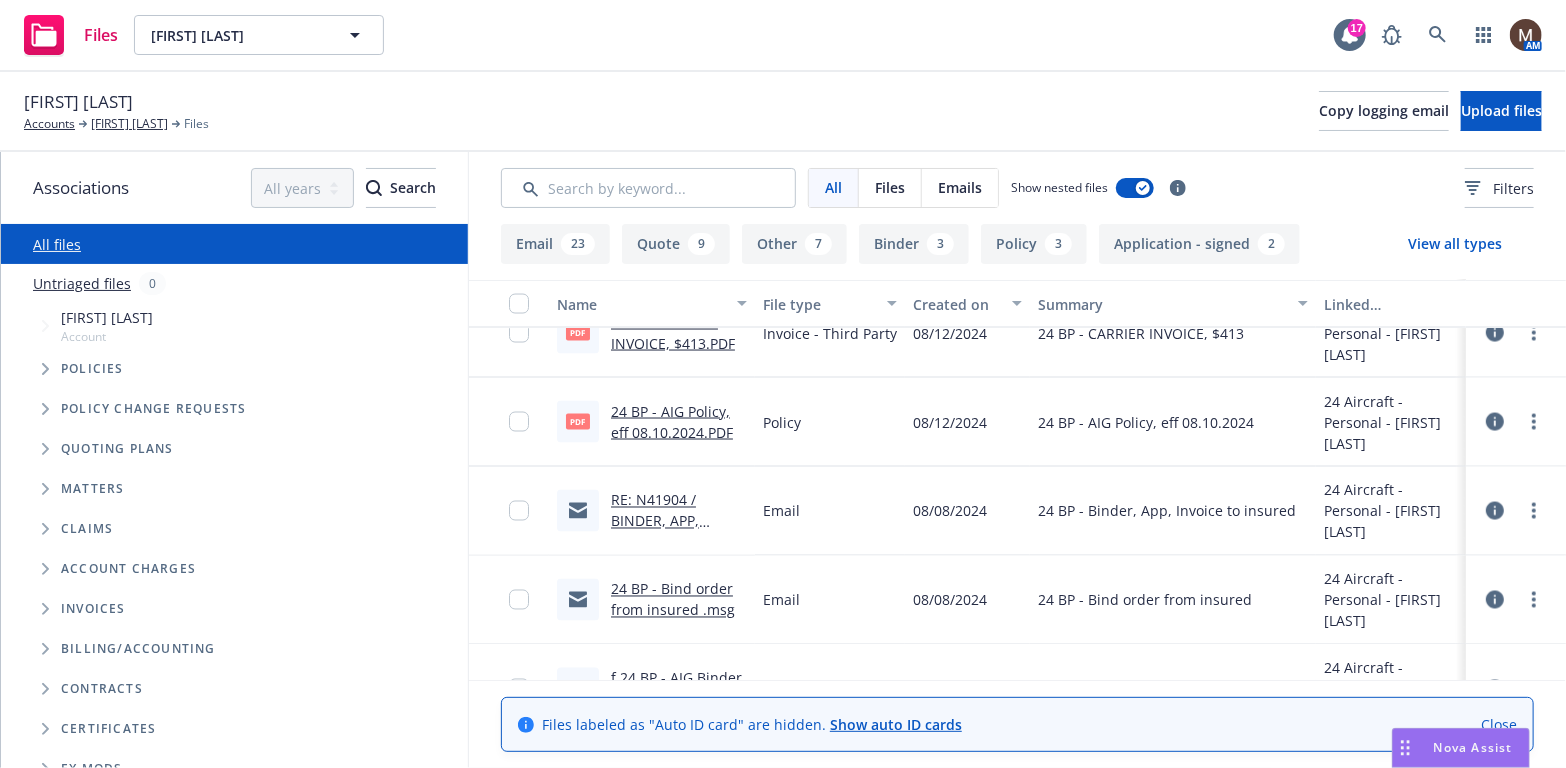 click on "RE: N41904 / BINDER, APP, INVOICE /  John W. Gjertsen" at bounding box center [668, 532] 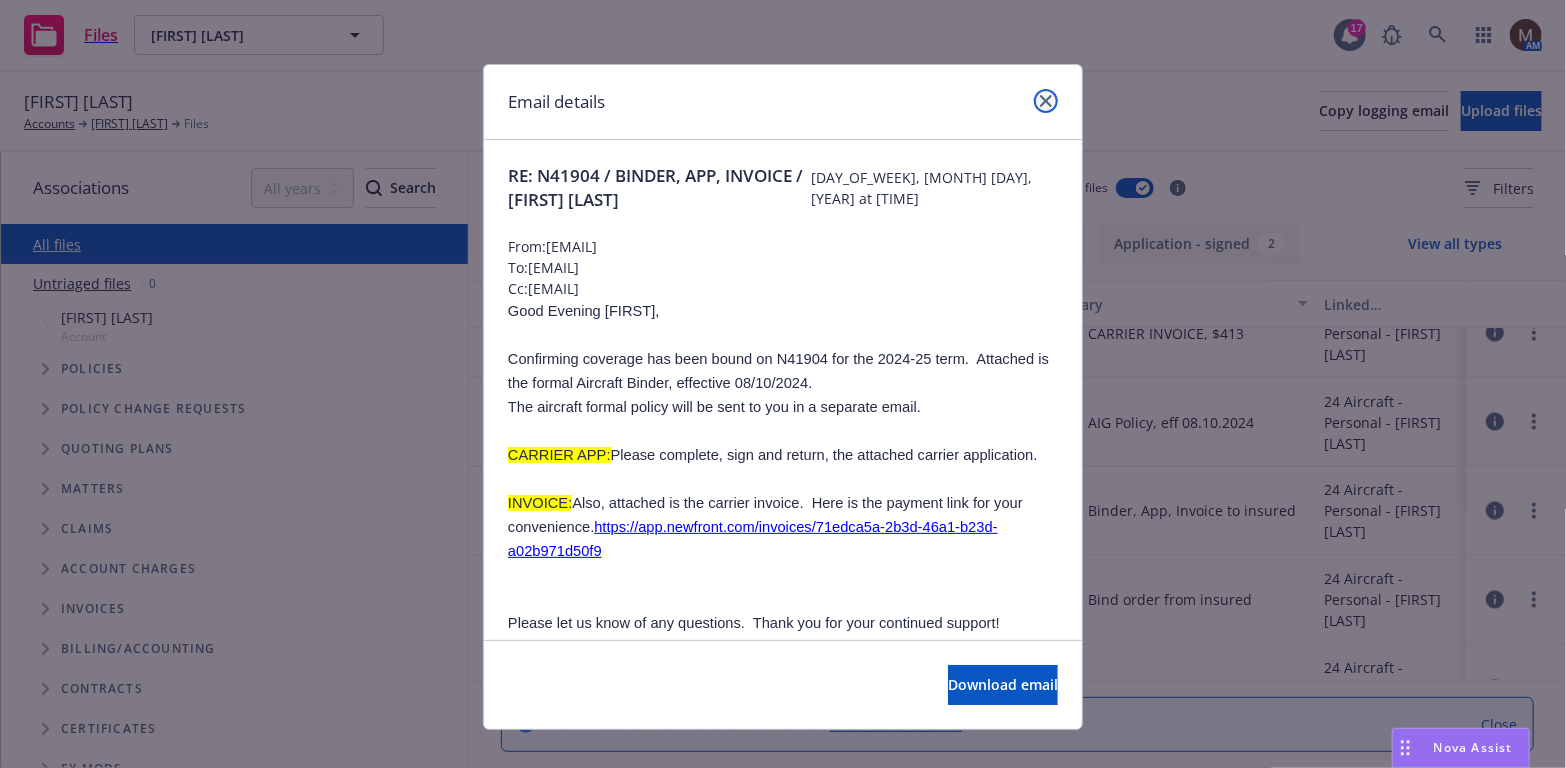 click 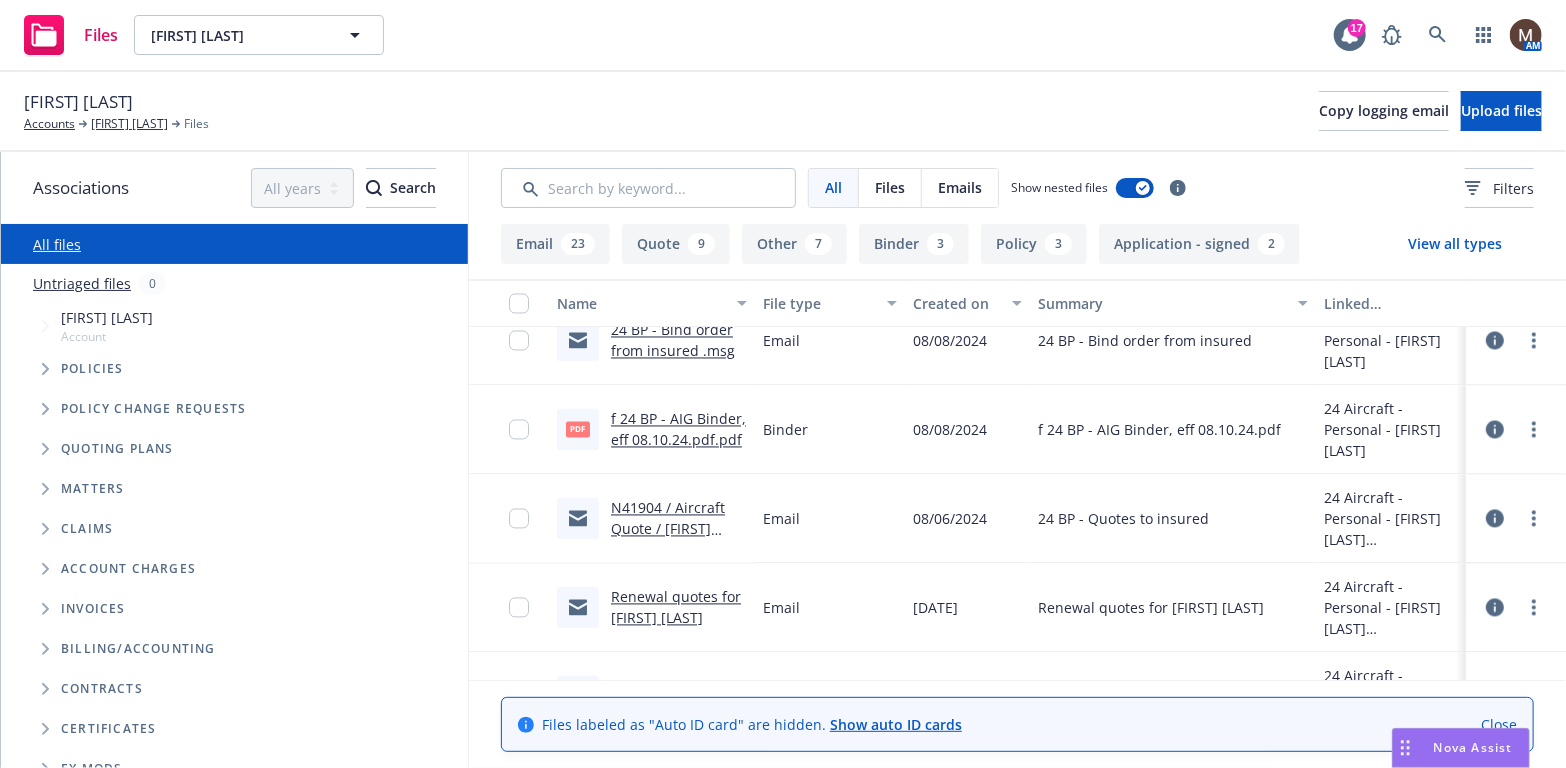 scroll, scrollTop: 2100, scrollLeft: 0, axis: vertical 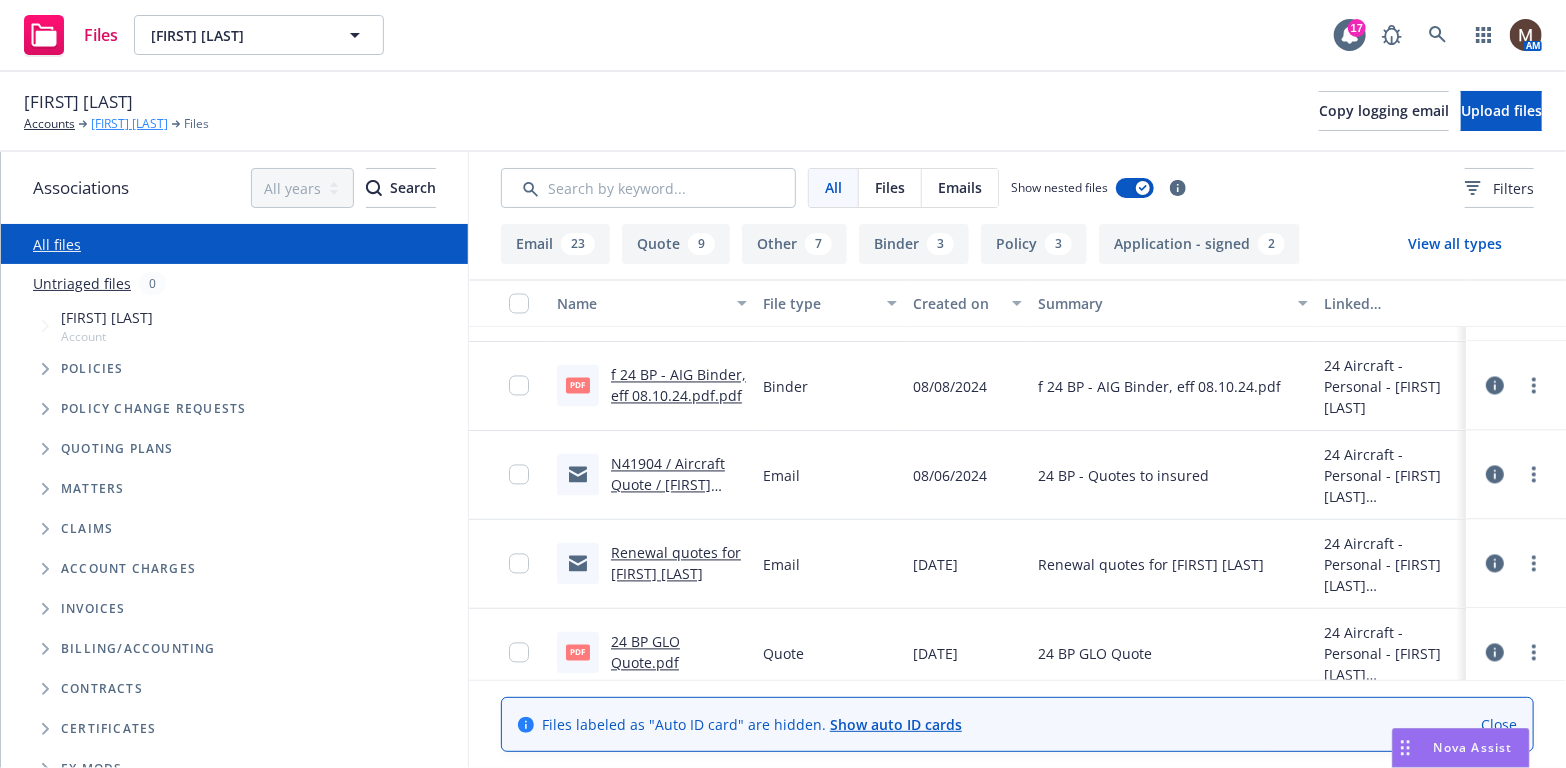 click on "[FIRST] [LAST]" at bounding box center [129, 124] 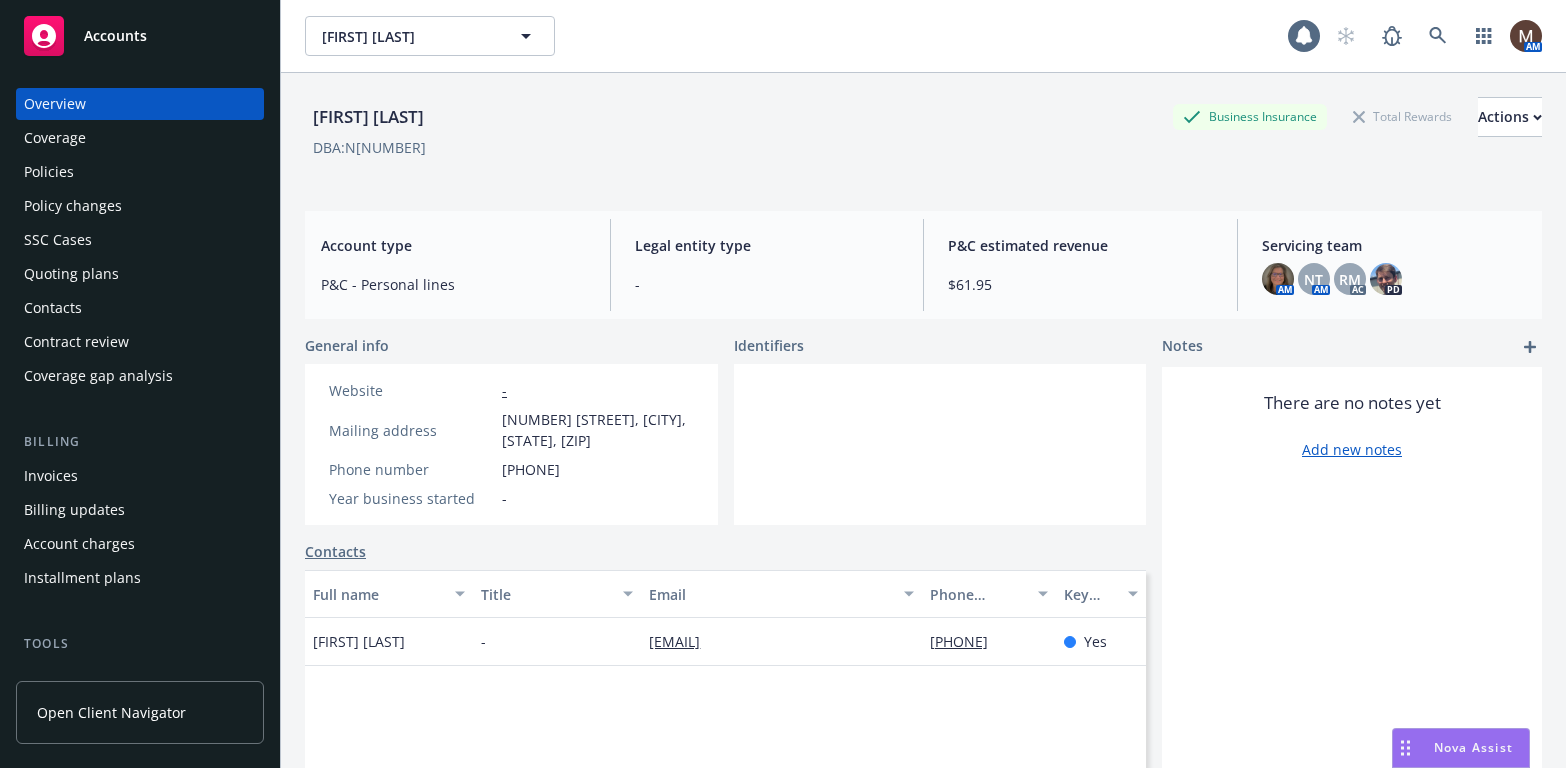 scroll, scrollTop: 0, scrollLeft: 0, axis: both 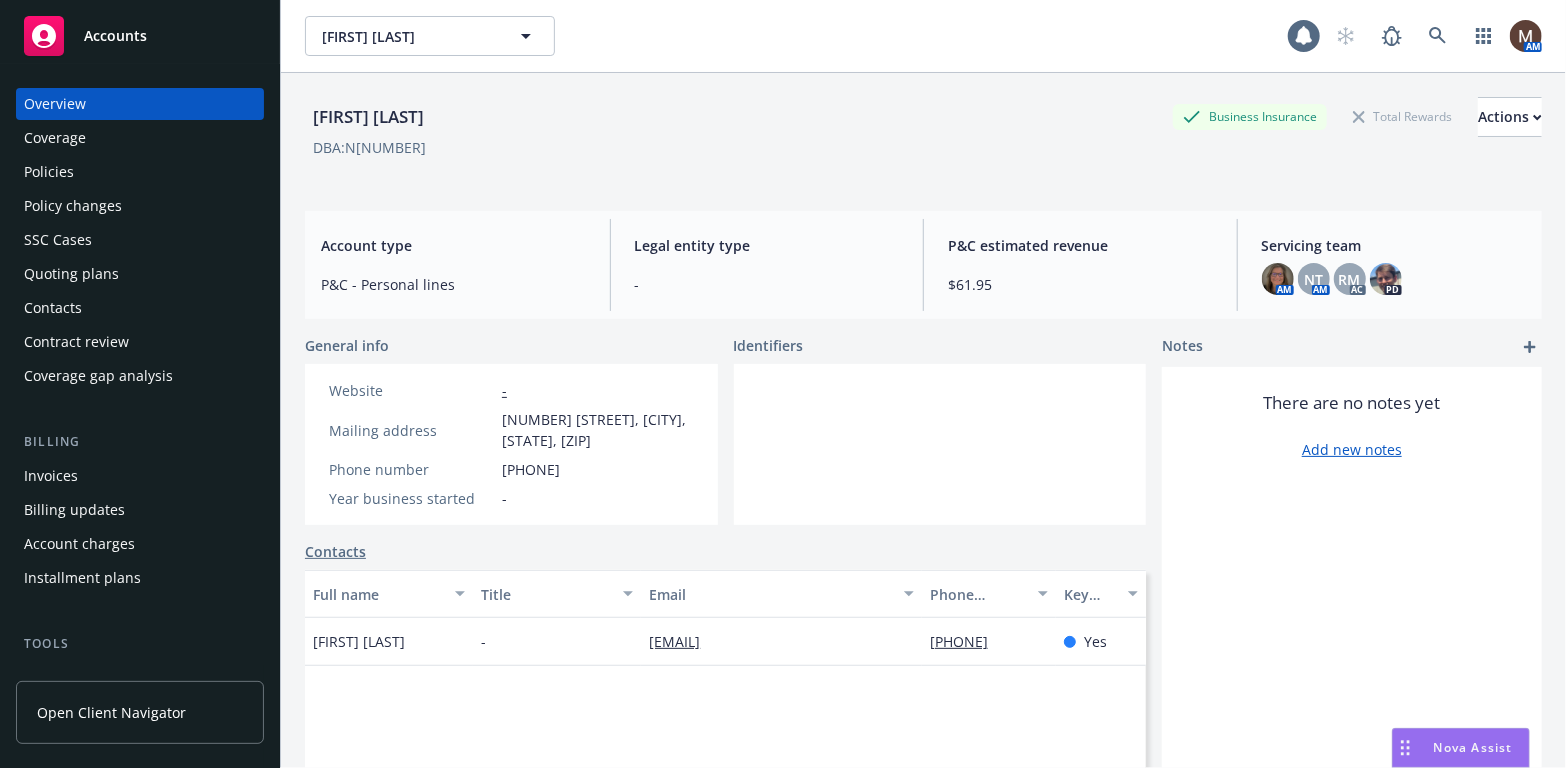 click on "Contacts" at bounding box center (53, 308) 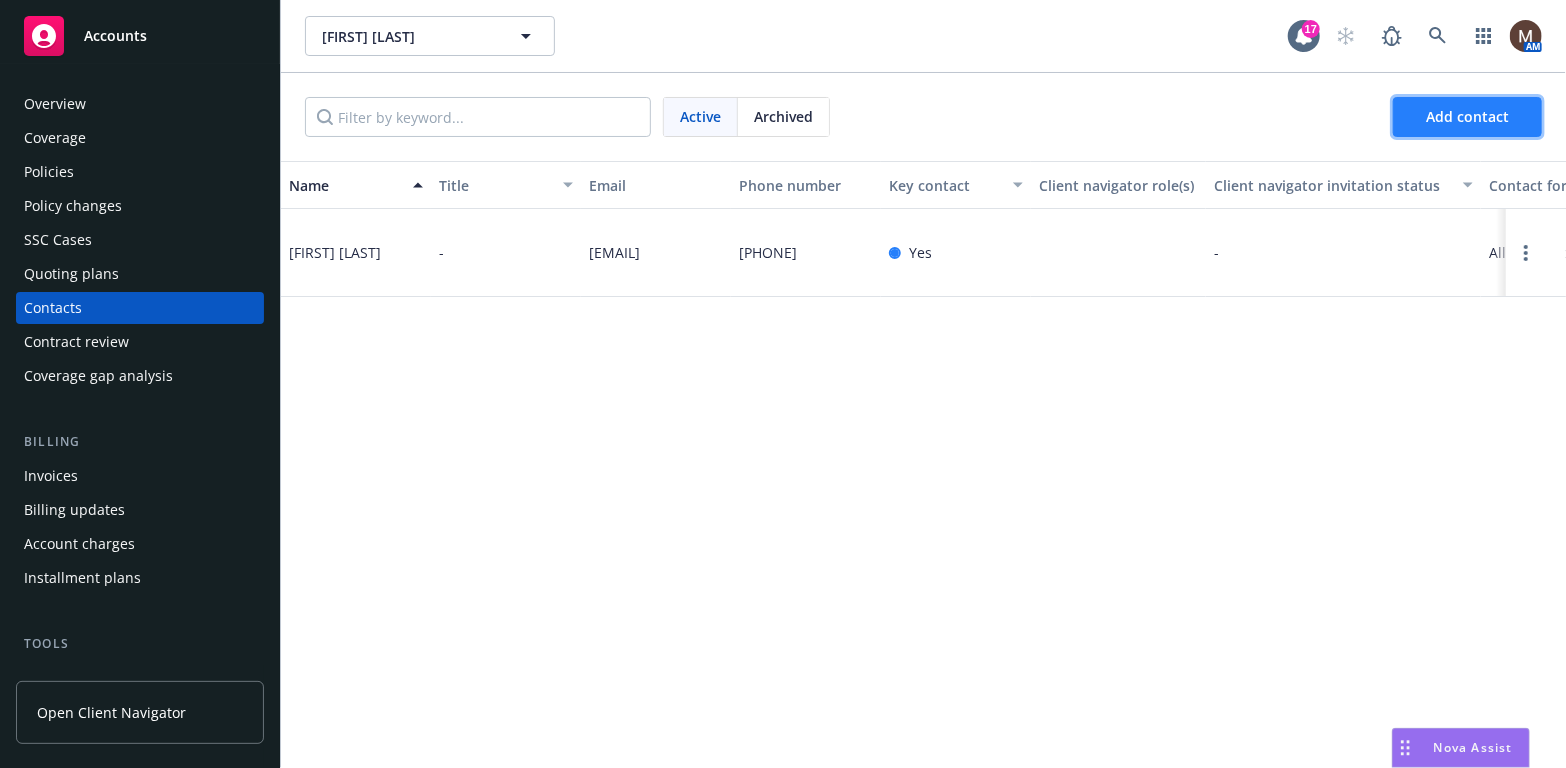 click on "Add contact" at bounding box center (1467, 116) 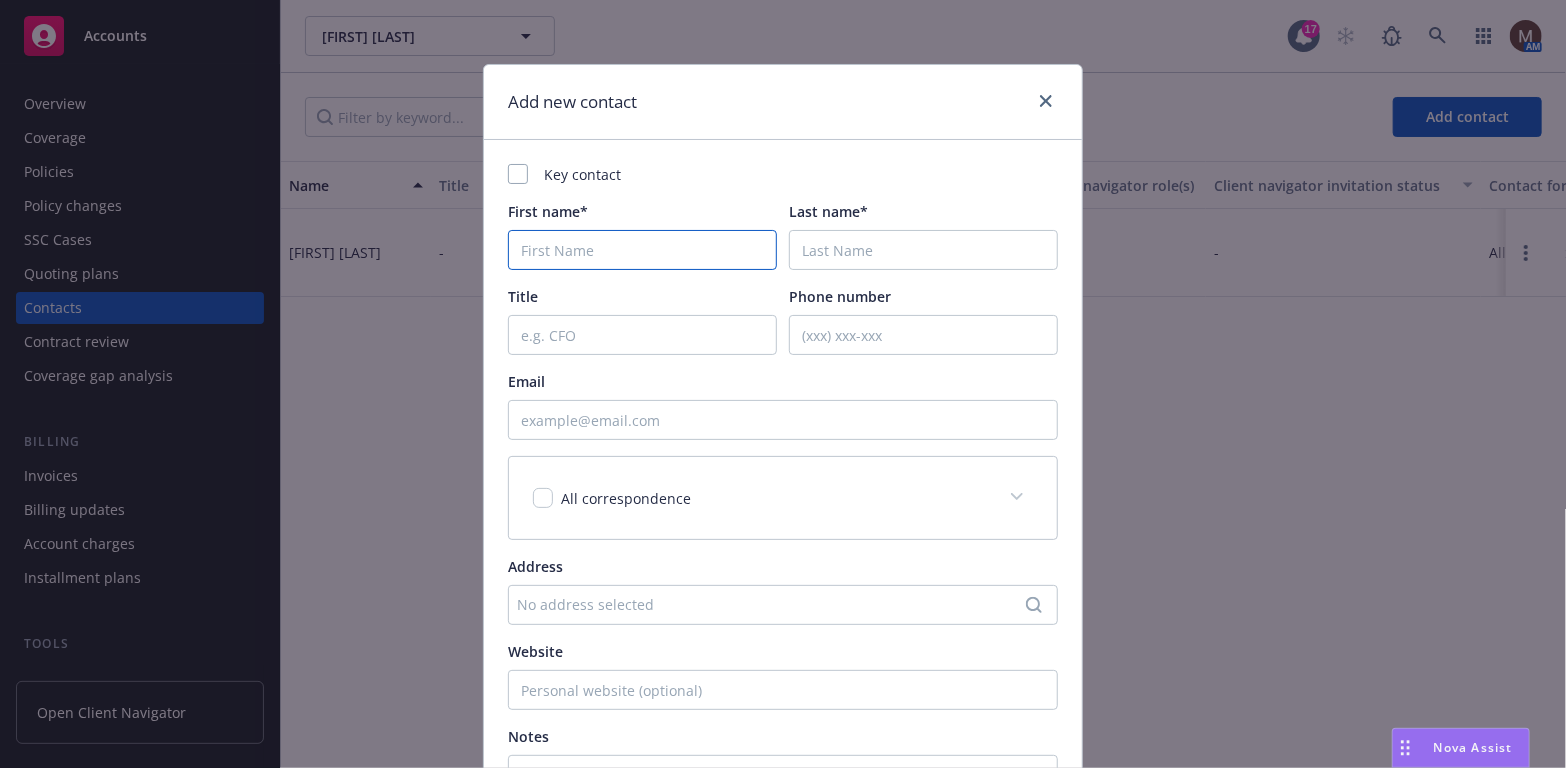 click on "First name*" at bounding box center (642, 250) 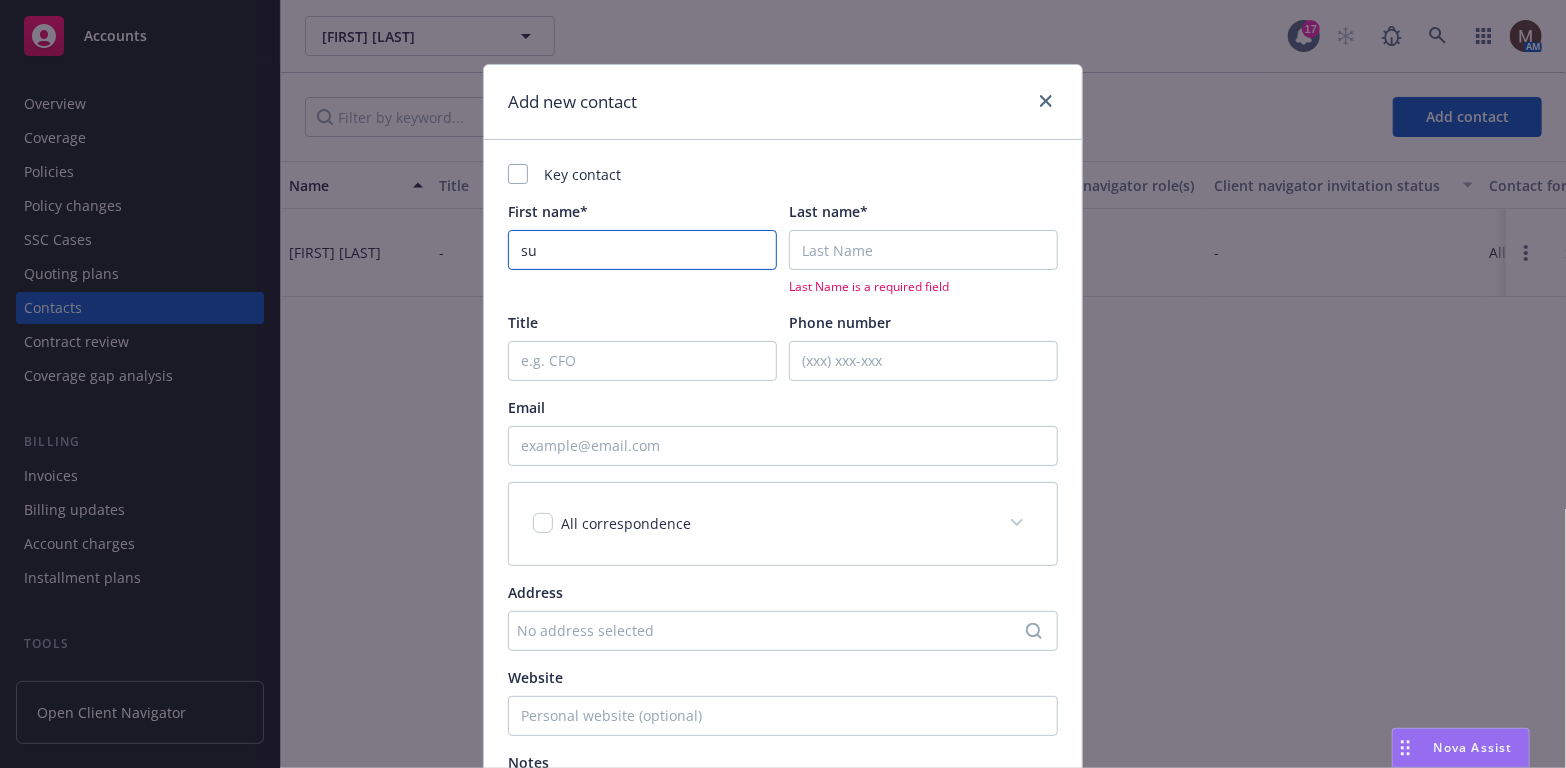 type on "s" 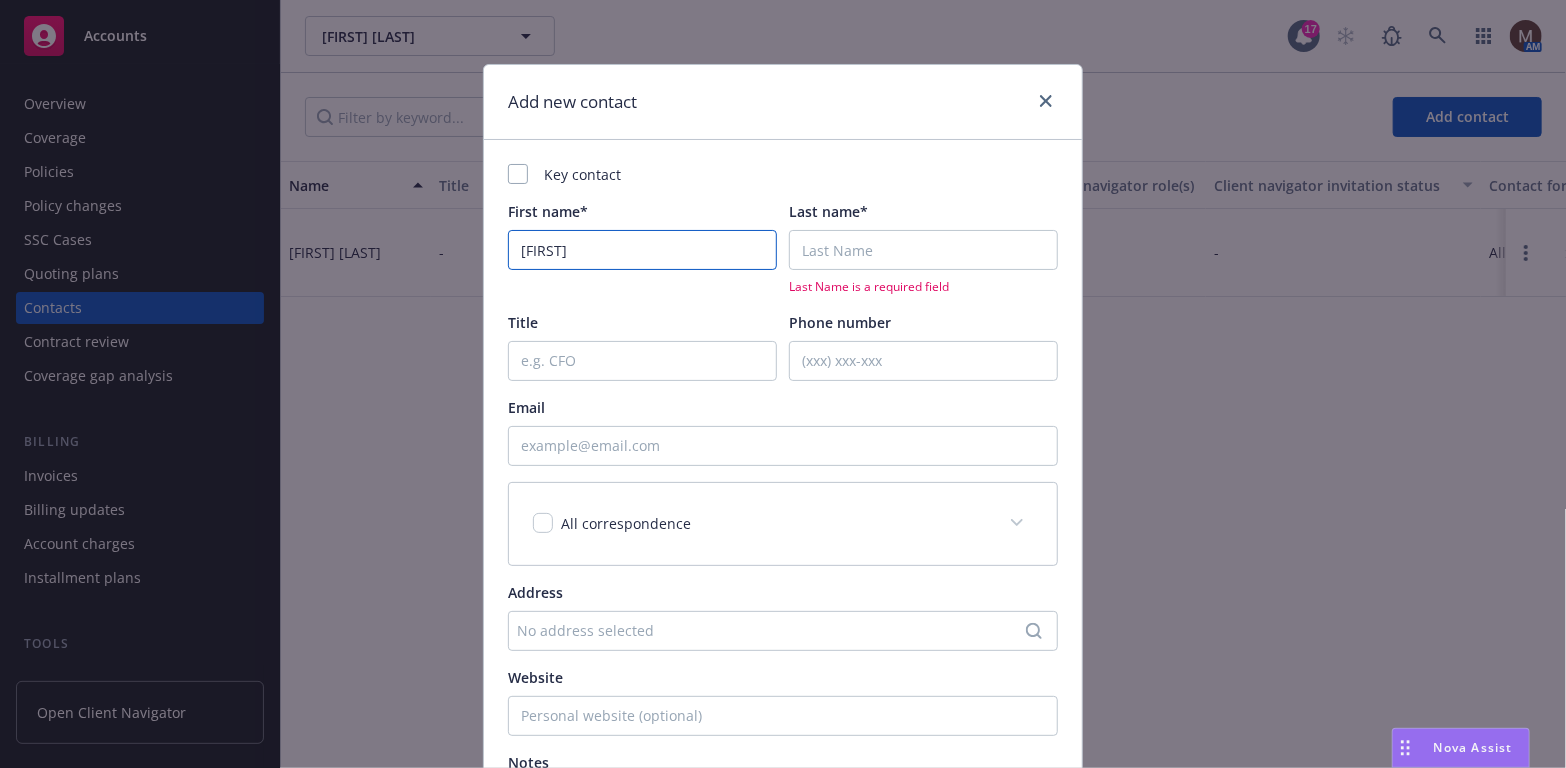 type on "Sue" 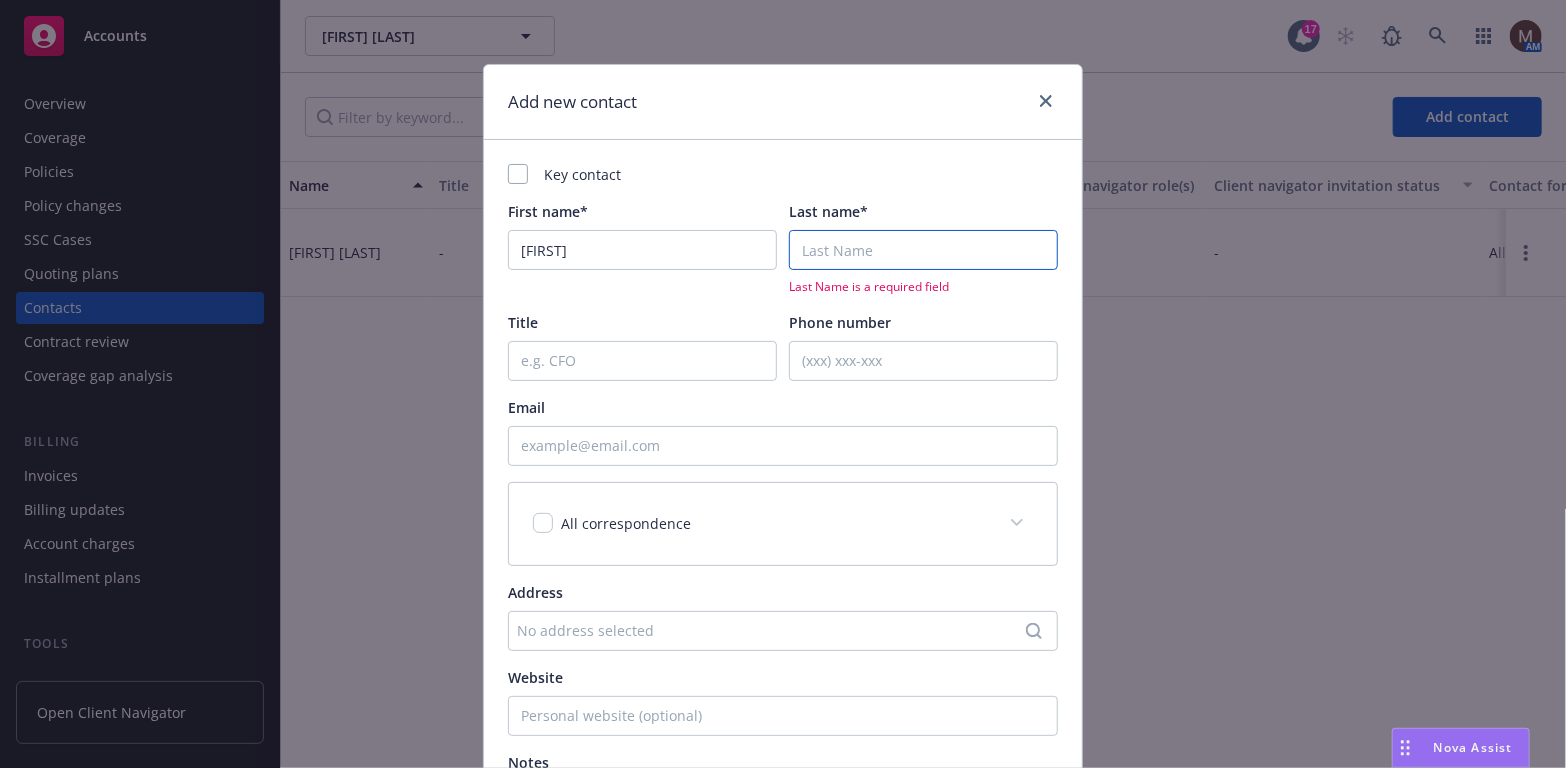type on "J" 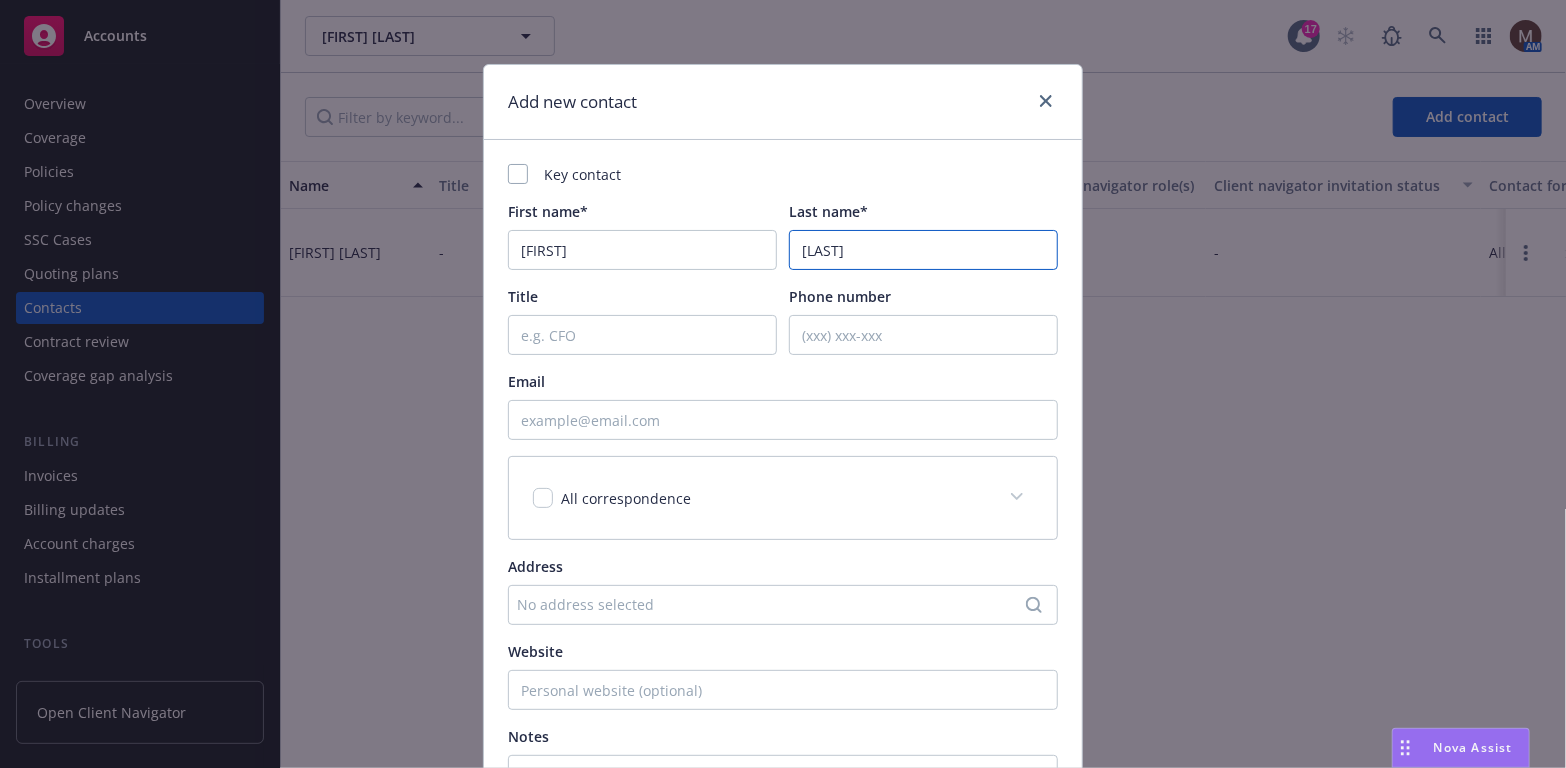type on "Gjertsen" 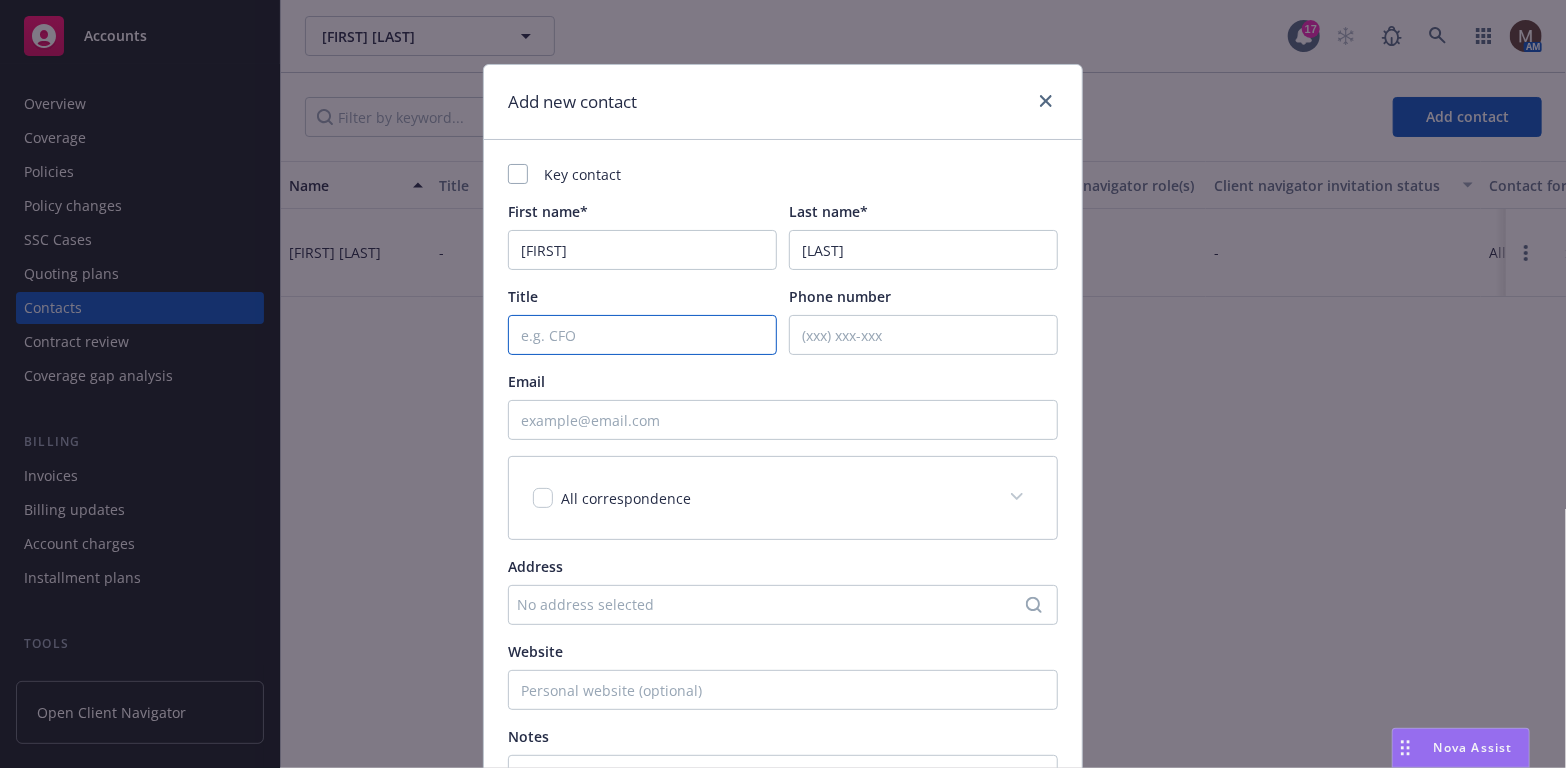 click on "Title" at bounding box center (642, 335) 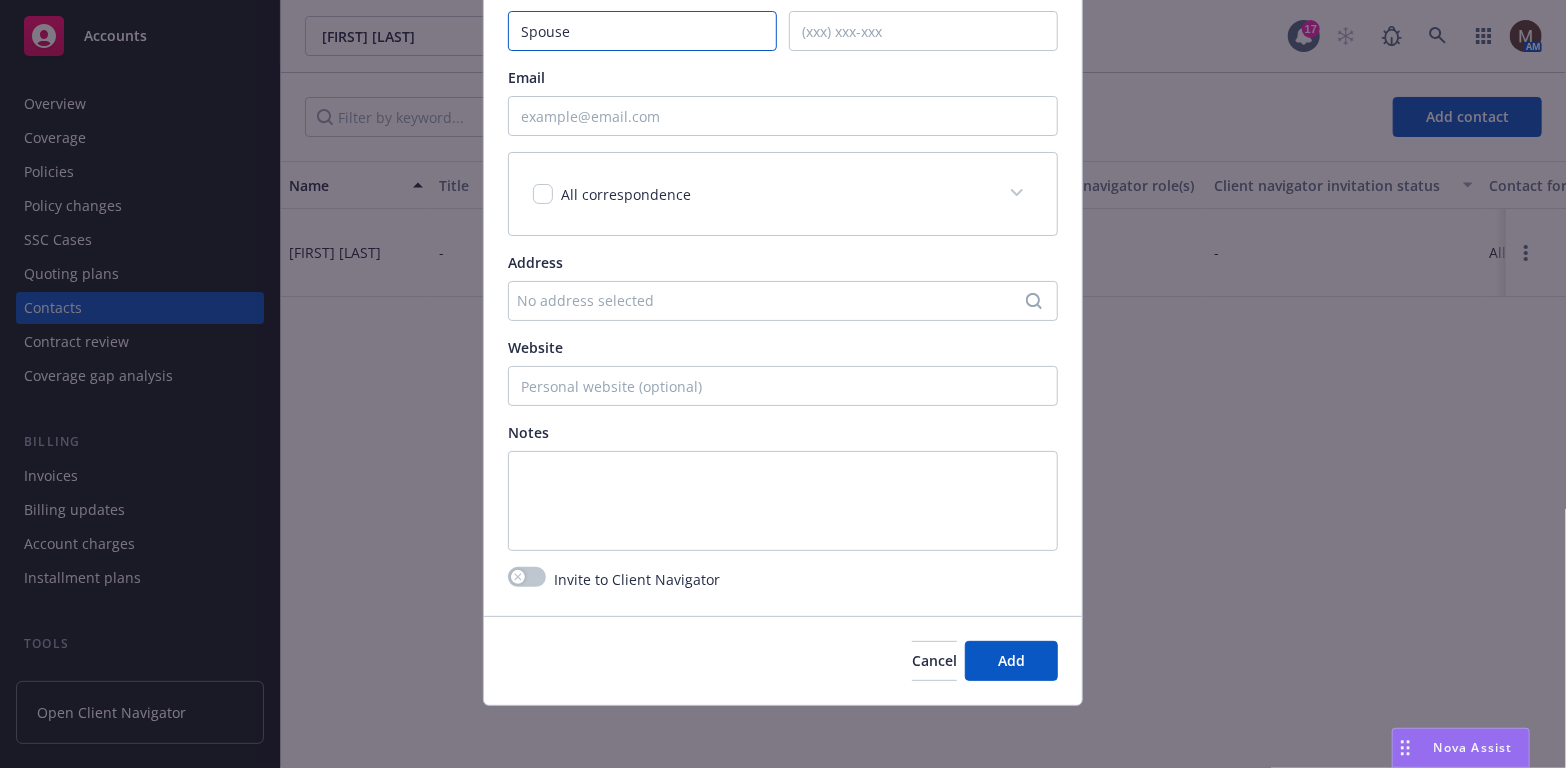 scroll, scrollTop: 305, scrollLeft: 0, axis: vertical 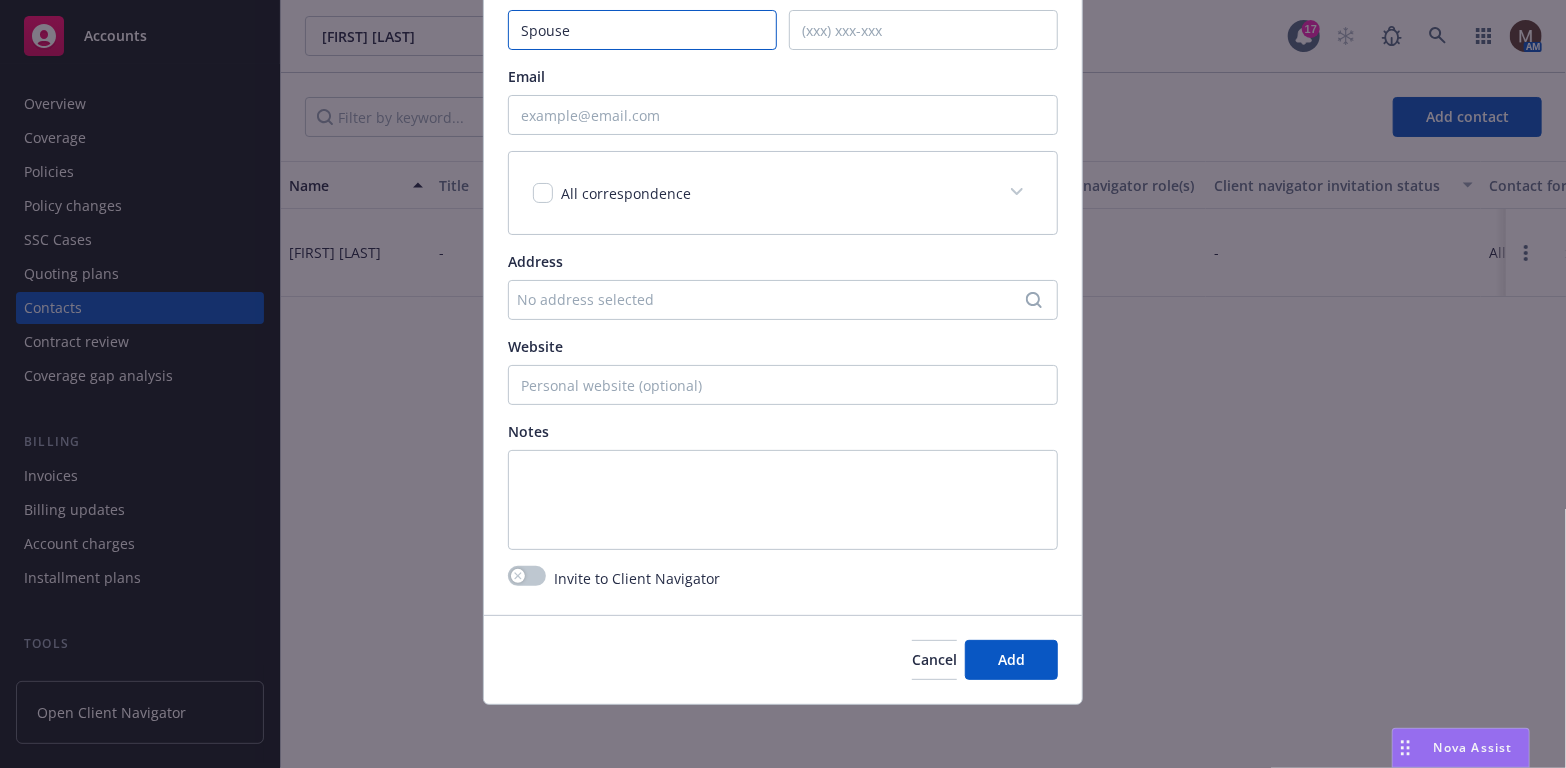 type on "Spouse" 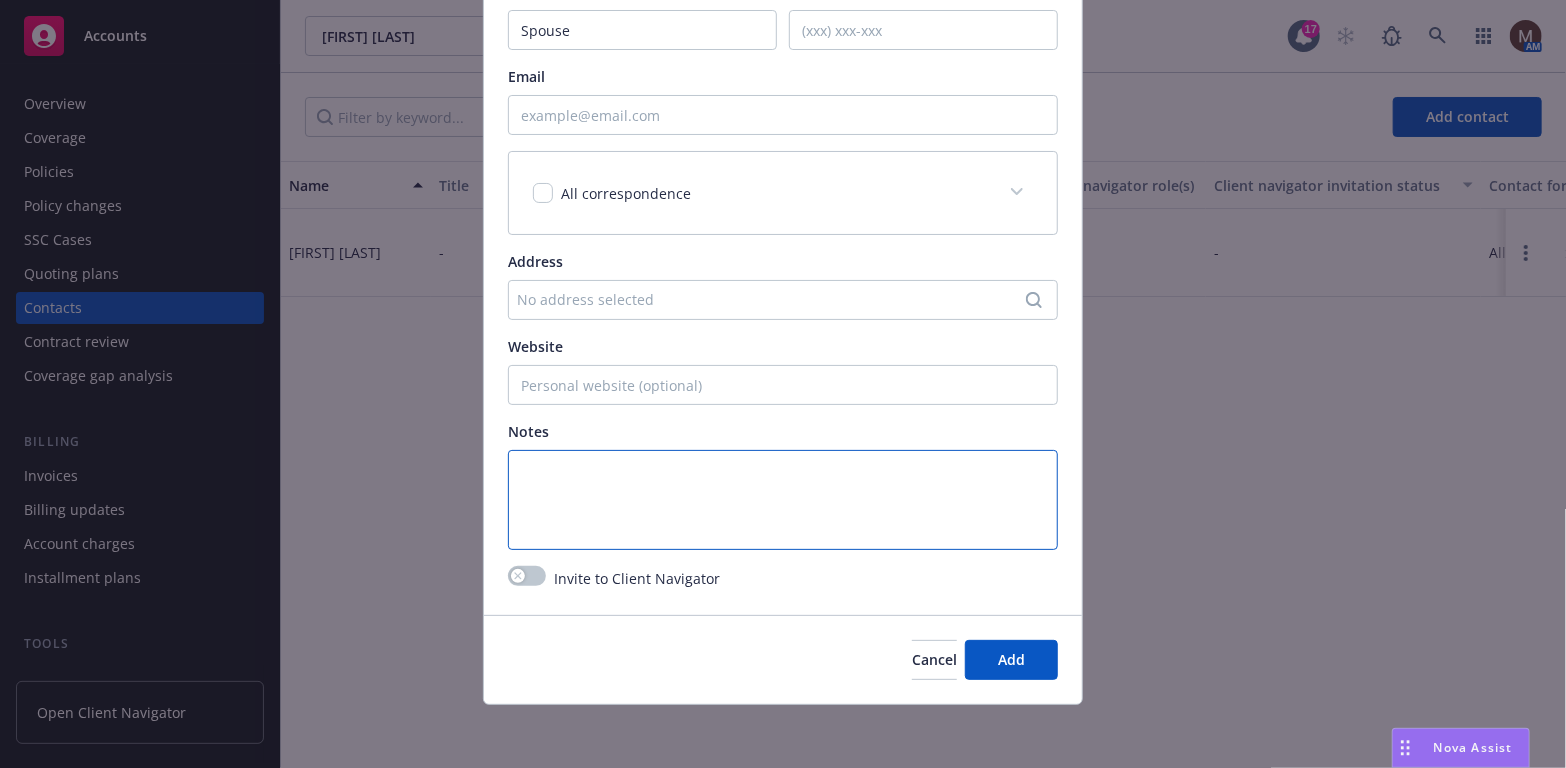 drag, startPoint x: 542, startPoint y: 461, endPoint x: 564, endPoint y: 469, distance: 23.409399 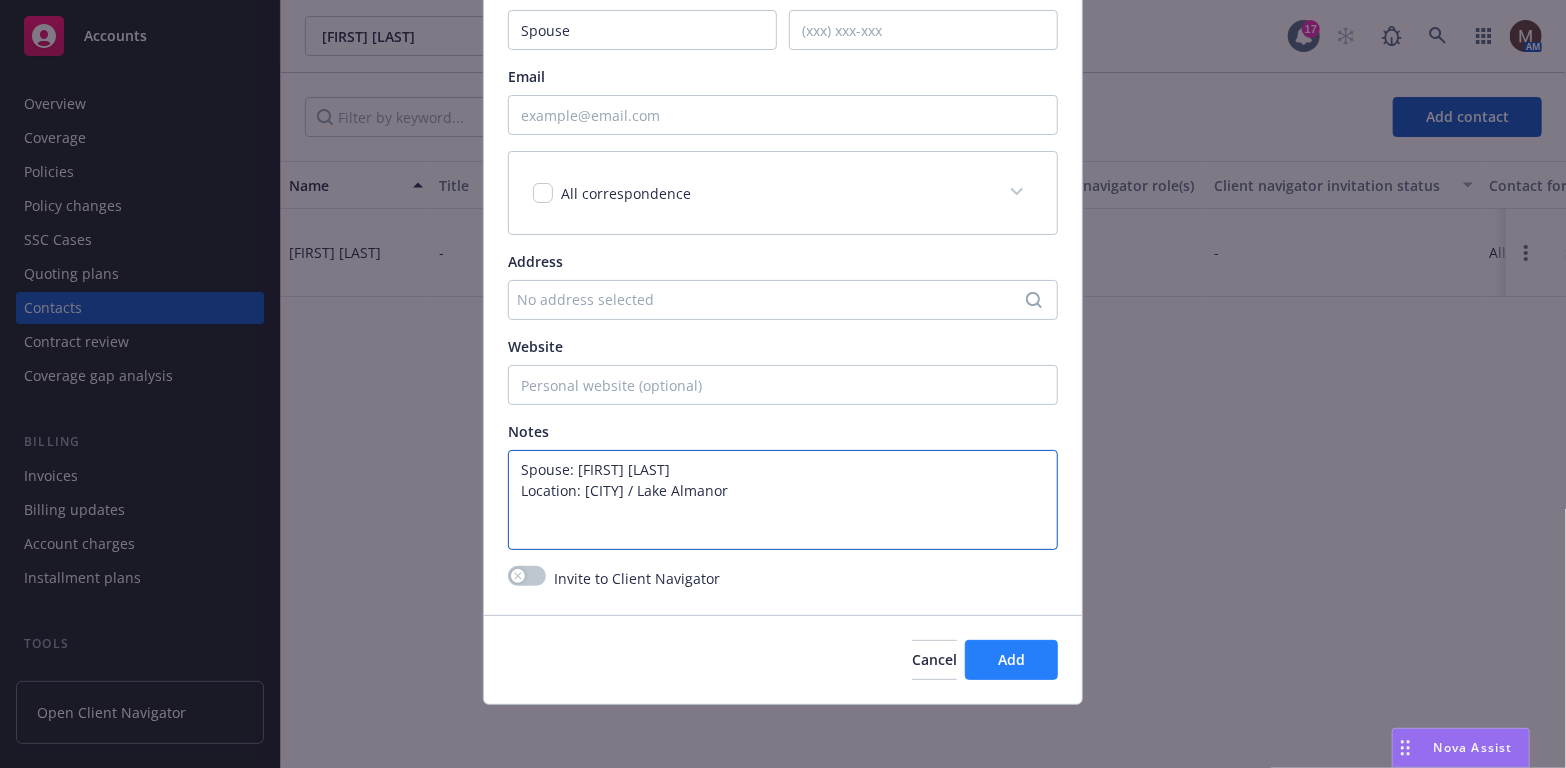 type on "Spouse:  [FIRST] [LAST]
Location:  [CITY] / [LOCATION]" 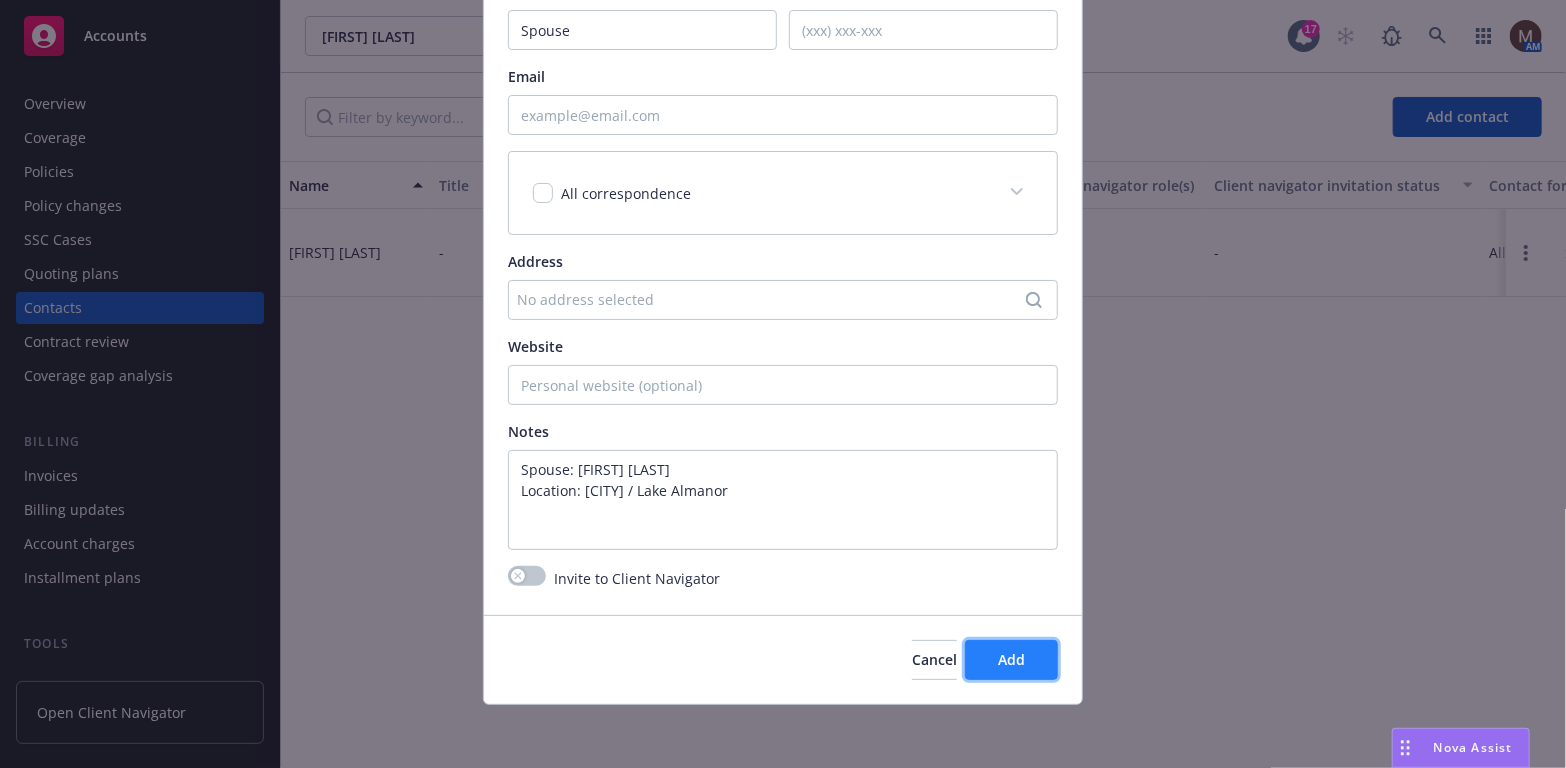 click on "Add" at bounding box center [1011, 659] 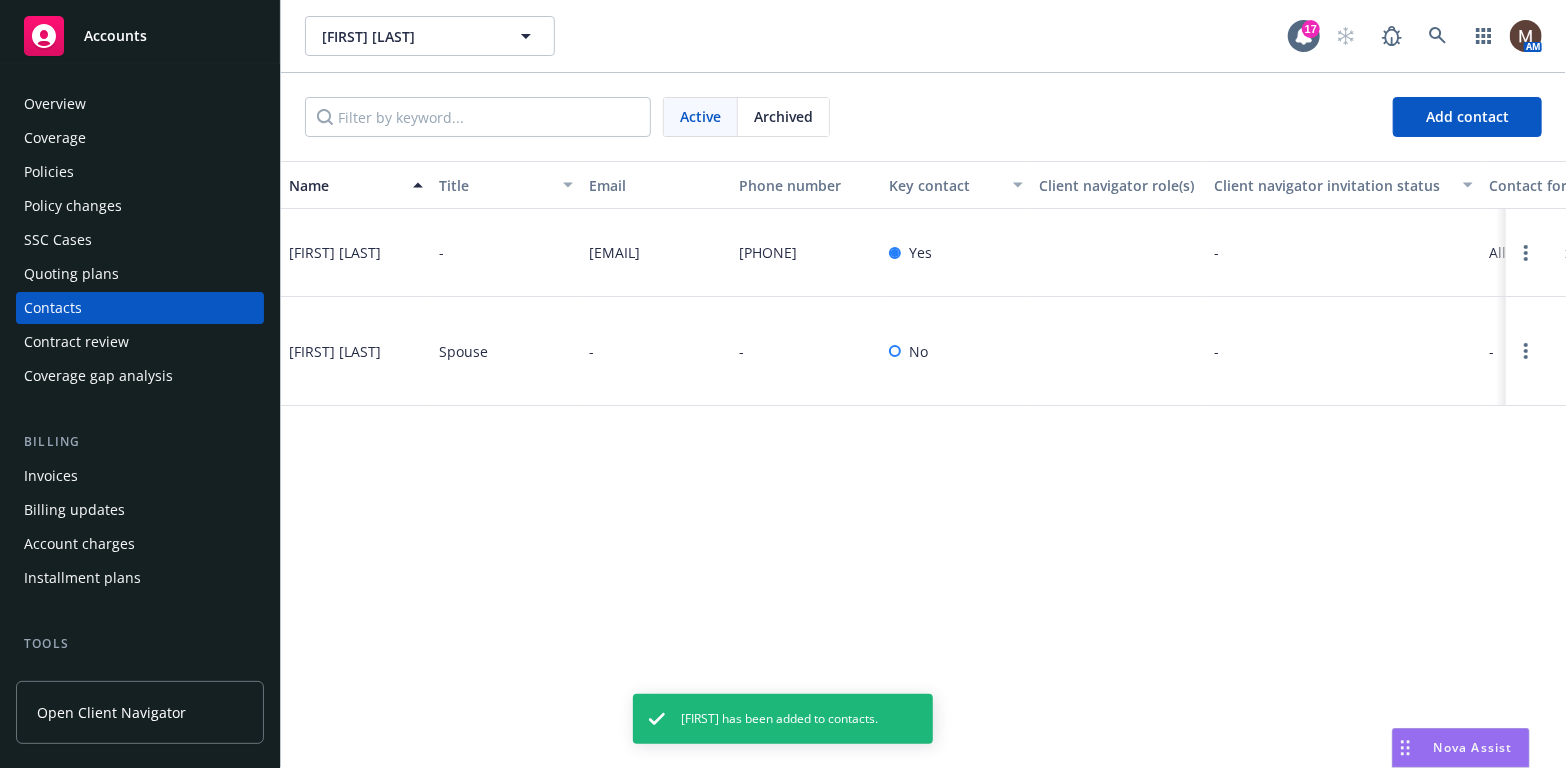 click on "Policies" at bounding box center [49, 172] 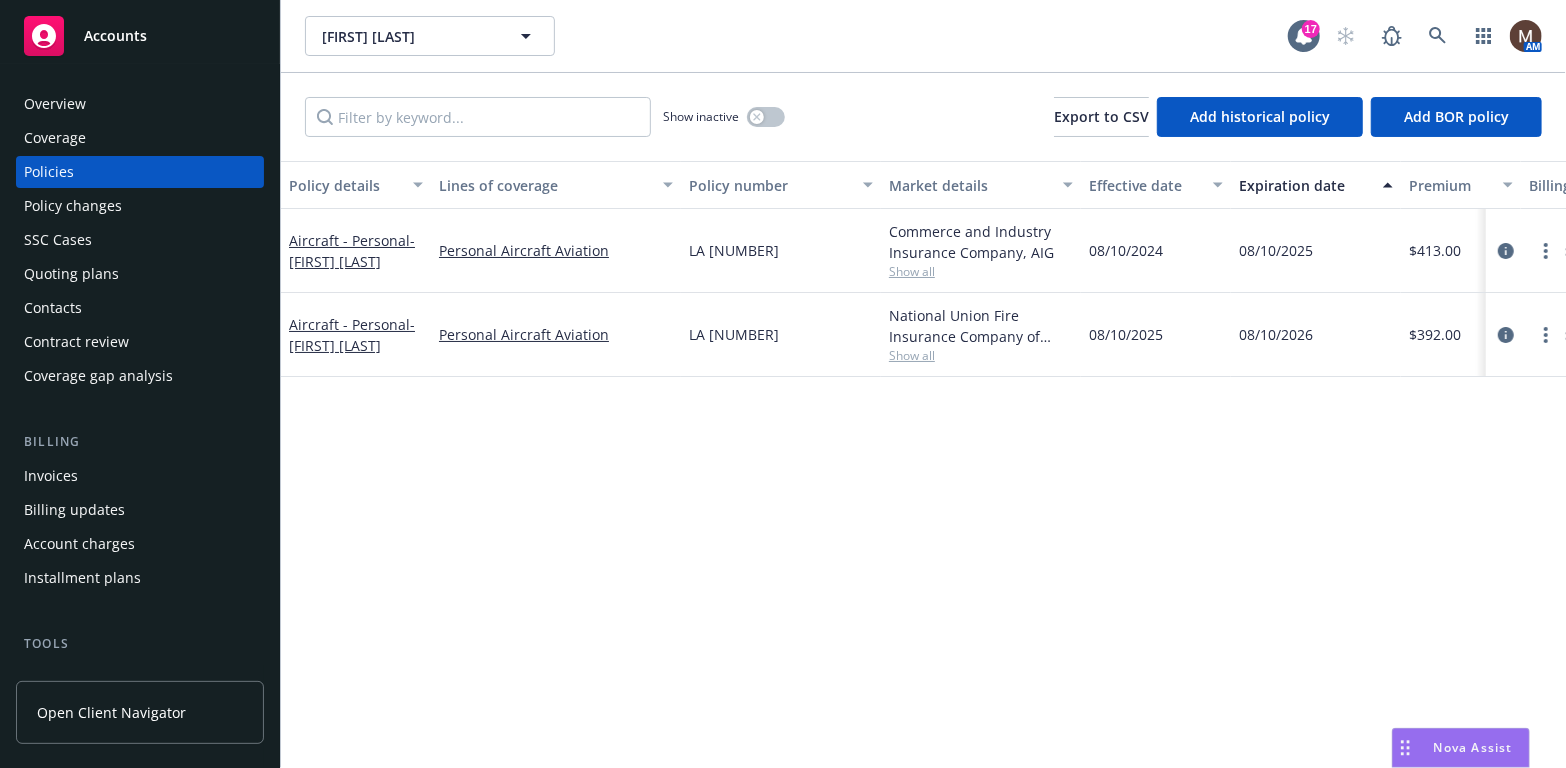 drag, startPoint x: 126, startPoint y: 473, endPoint x: 141, endPoint y: 481, distance: 17 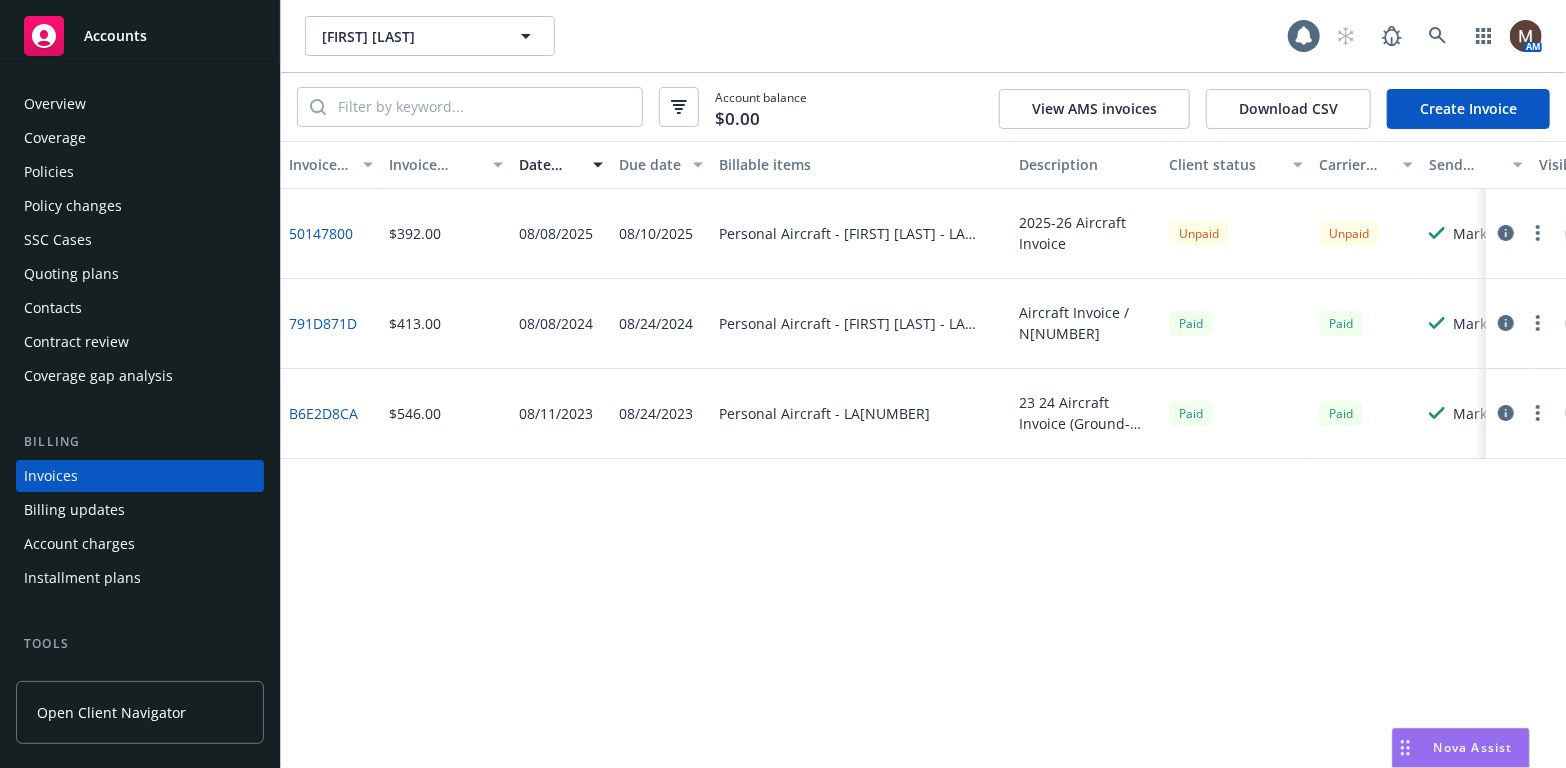 scroll, scrollTop: 59, scrollLeft: 0, axis: vertical 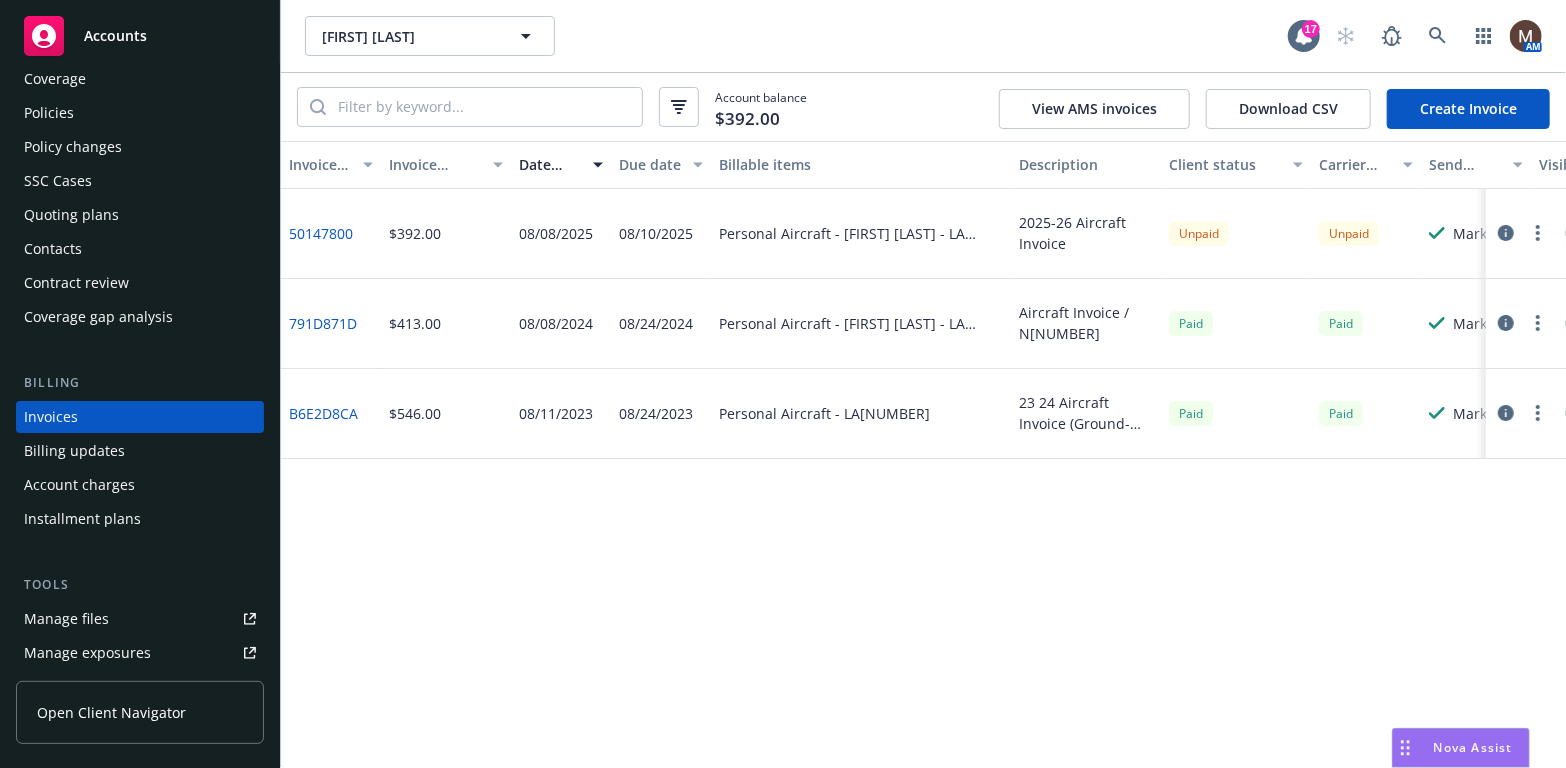click at bounding box center [1538, 233] 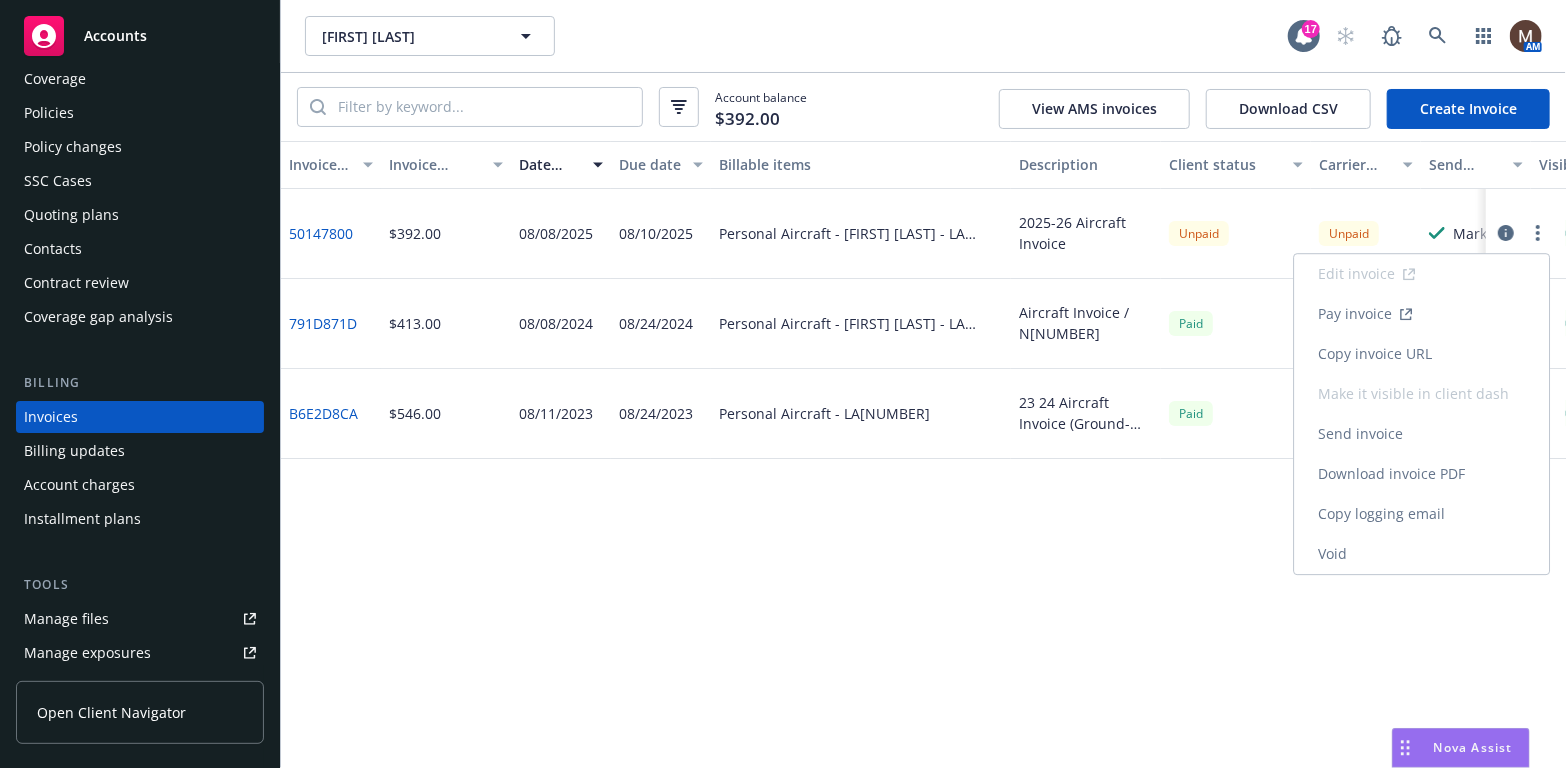 click on "Copy invoice URL" at bounding box center (1421, 354) 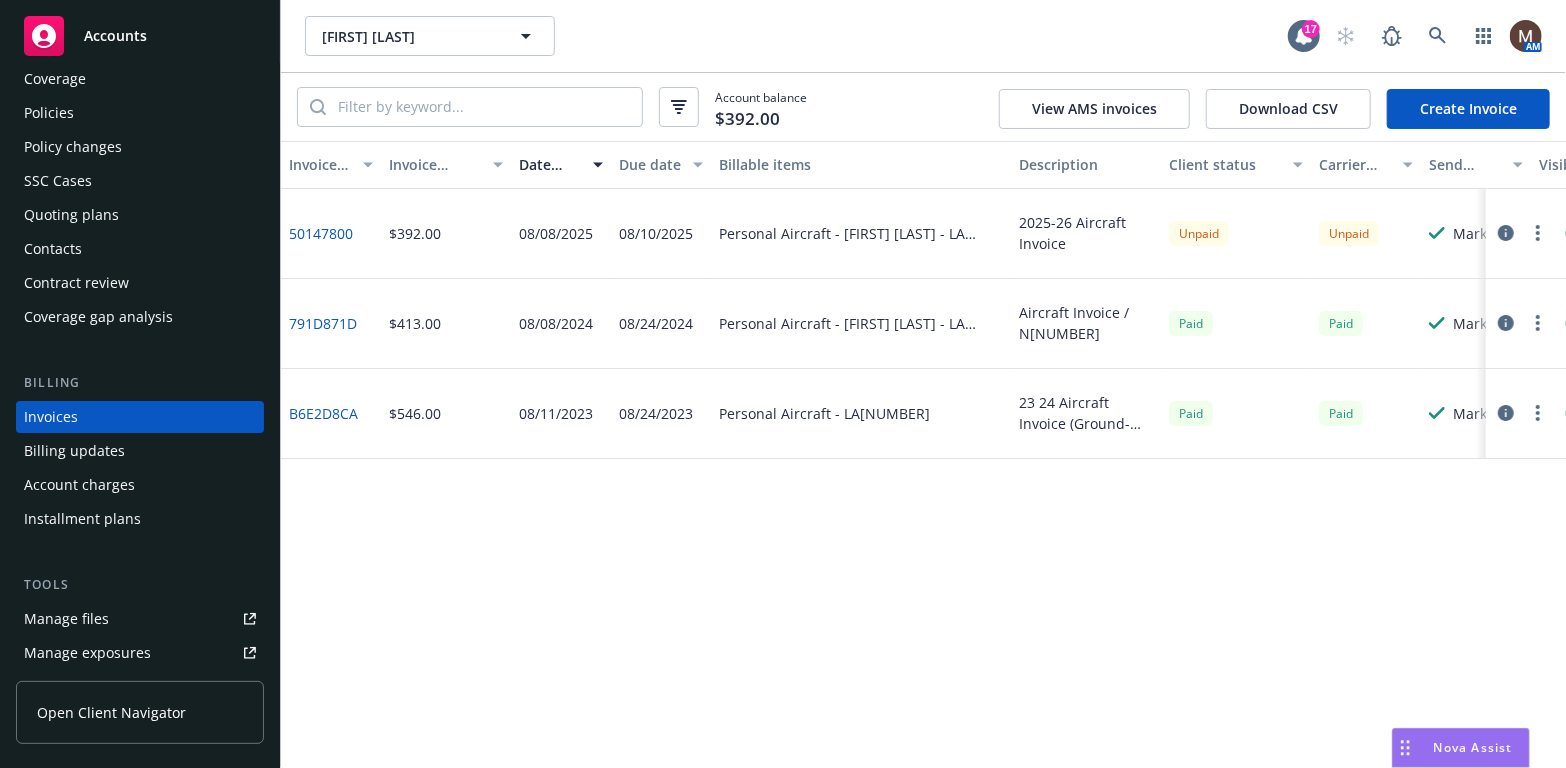 click on "Contacts" at bounding box center (140, 249) 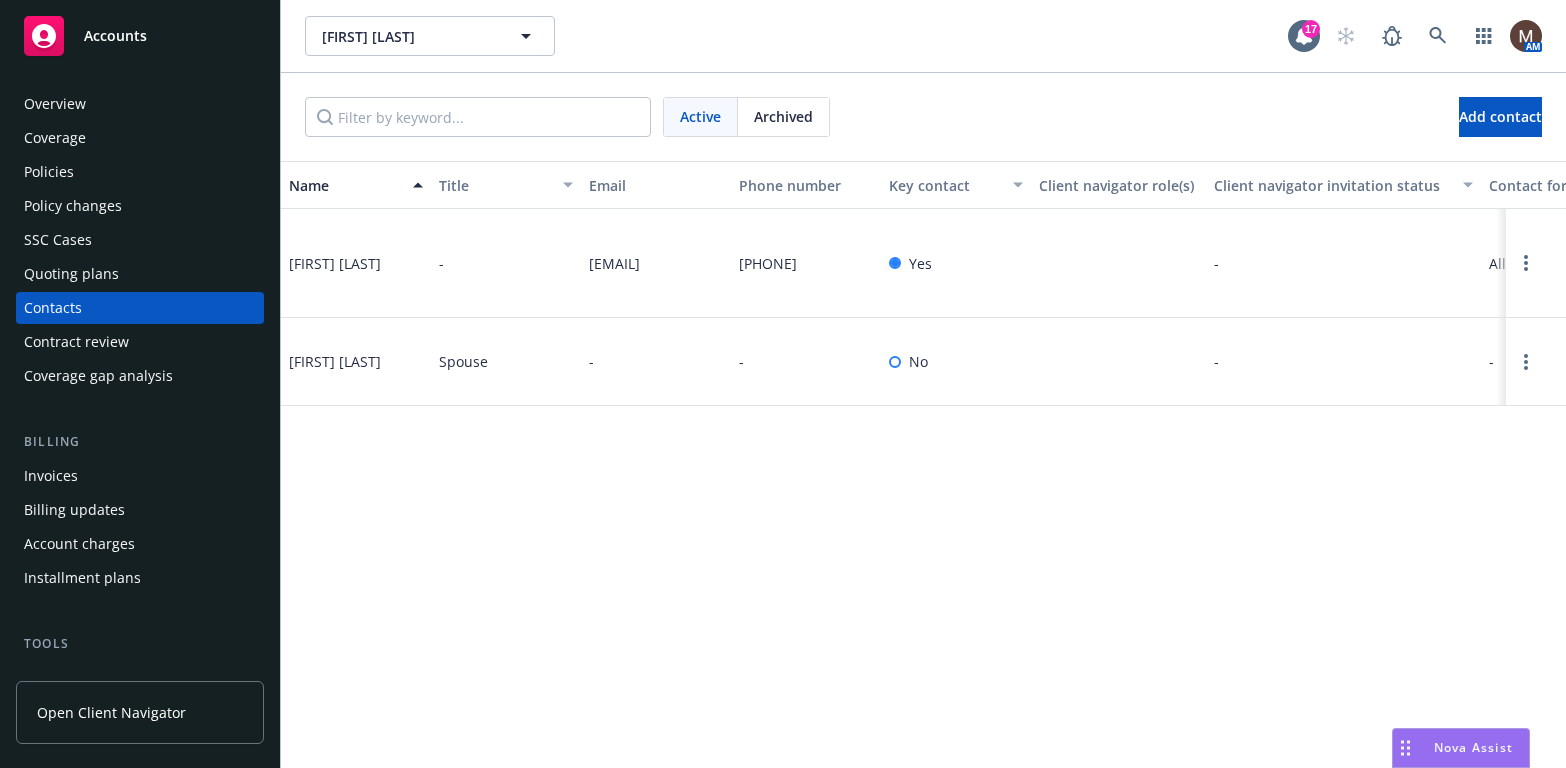scroll, scrollTop: 0, scrollLeft: 0, axis: both 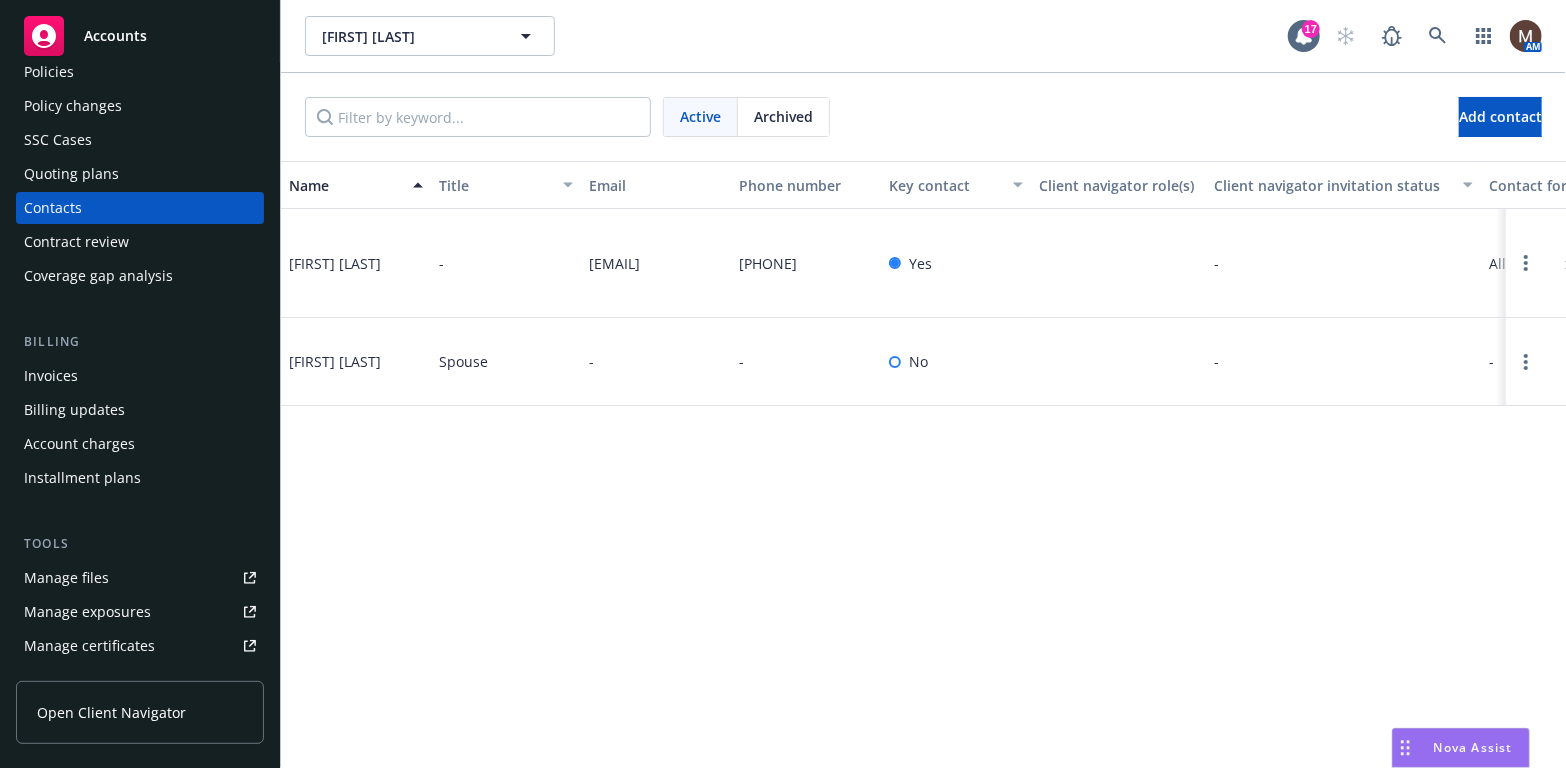 click on "Manage files" at bounding box center [140, 578] 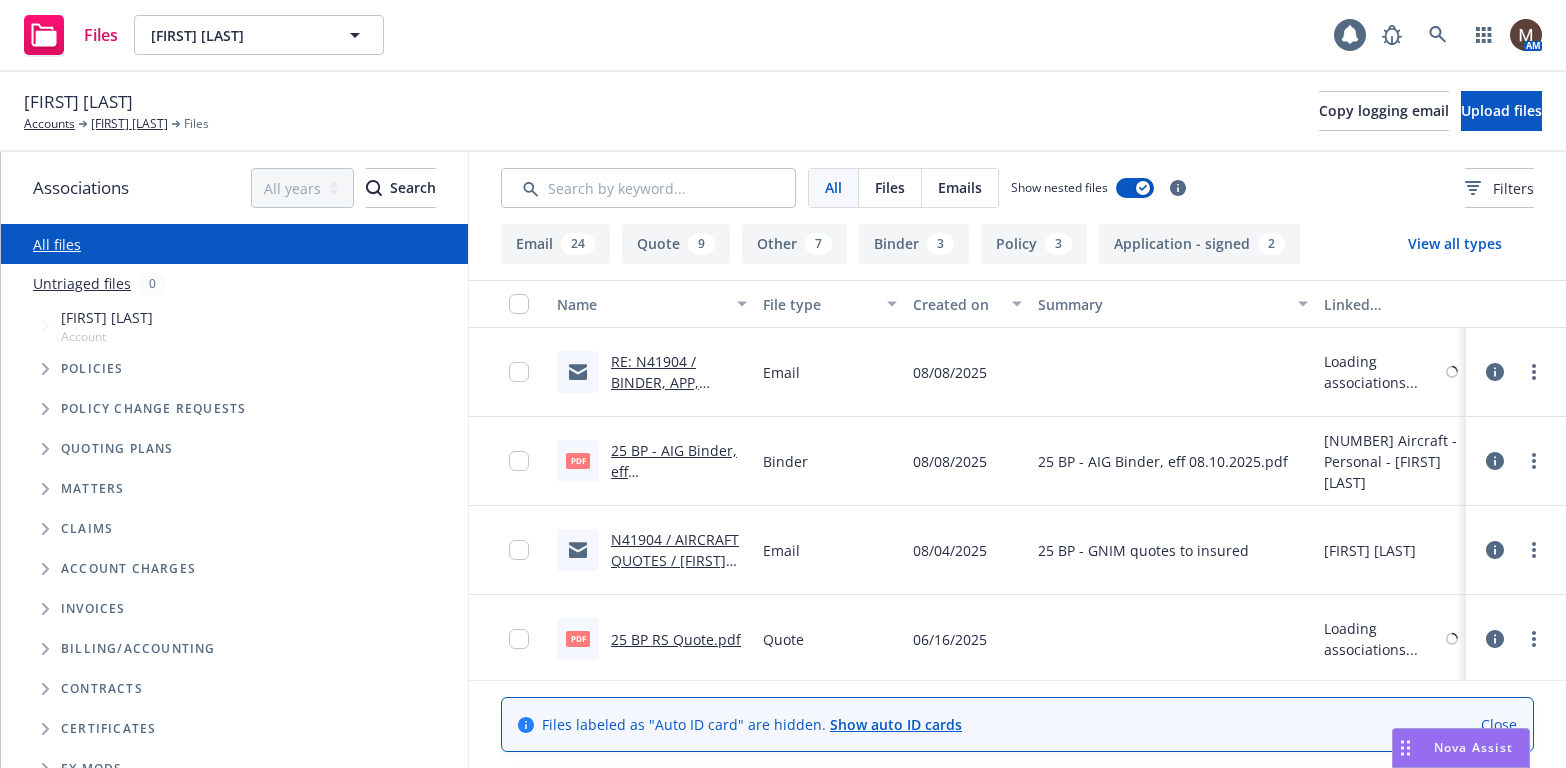 scroll, scrollTop: 0, scrollLeft: 0, axis: both 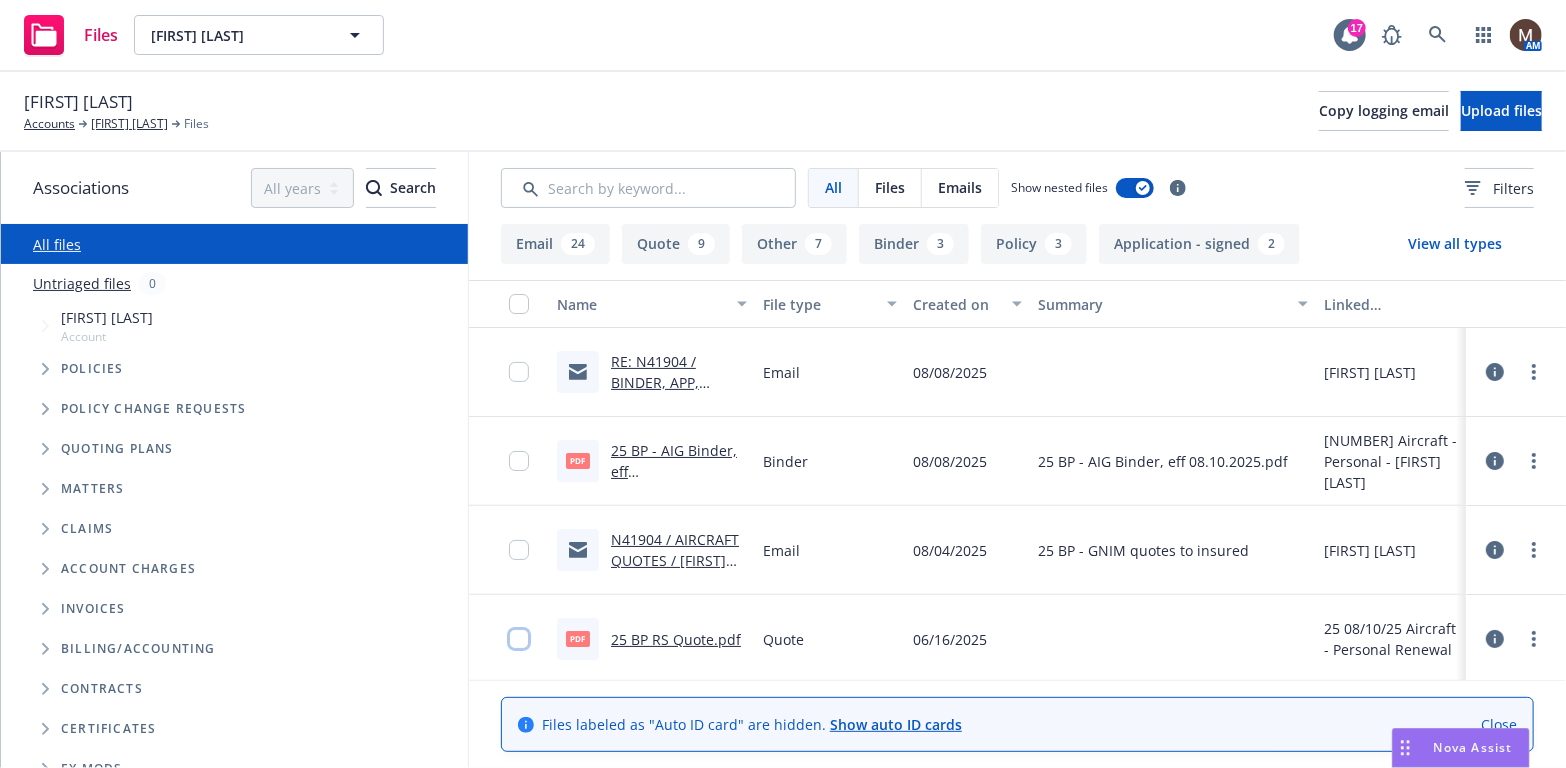 click at bounding box center (519, 639) 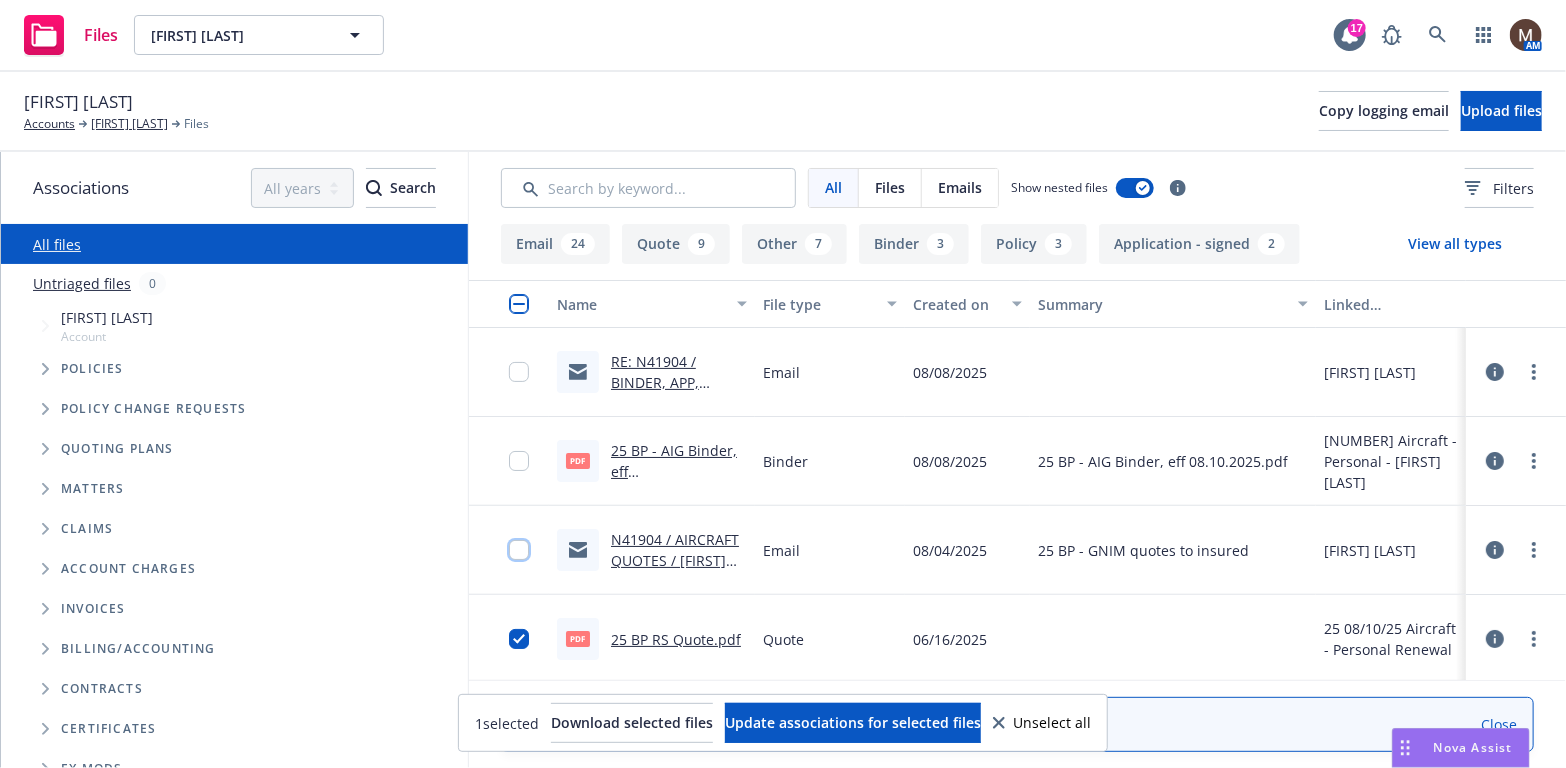 click at bounding box center (519, 550) 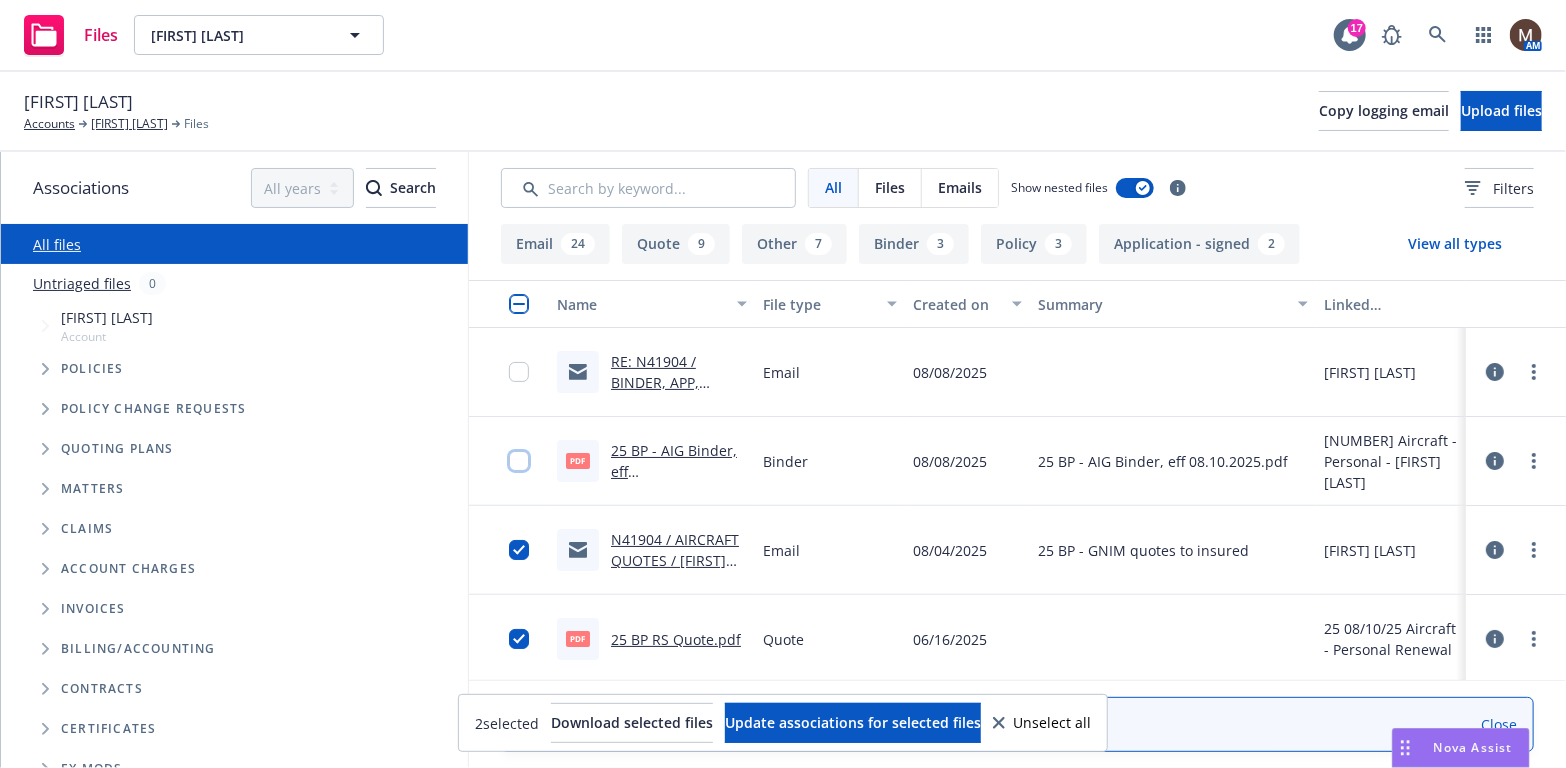 drag, startPoint x: 500, startPoint y: 463, endPoint x: 515, endPoint y: 409, distance: 56.044624 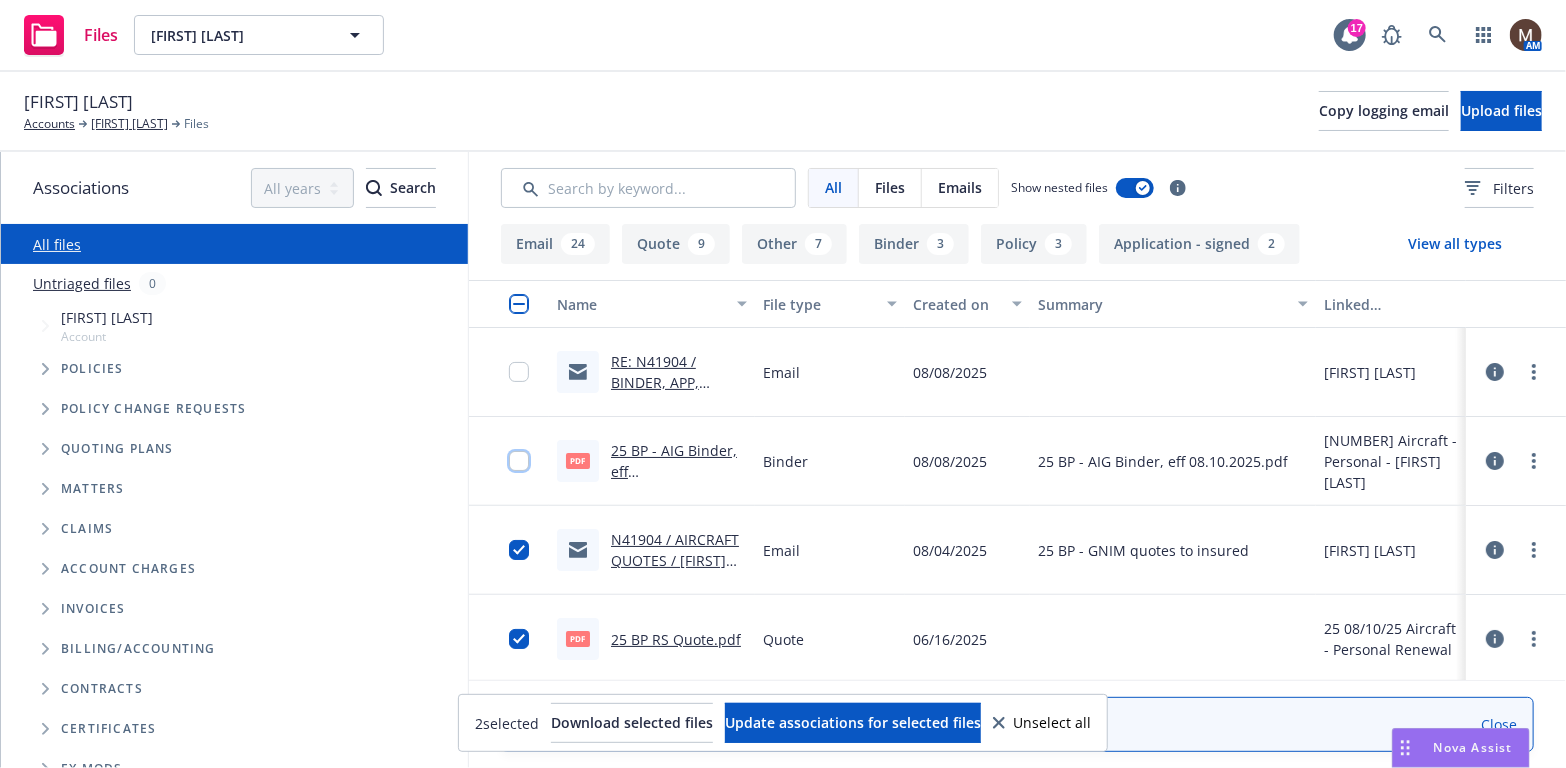click at bounding box center (519, 461) 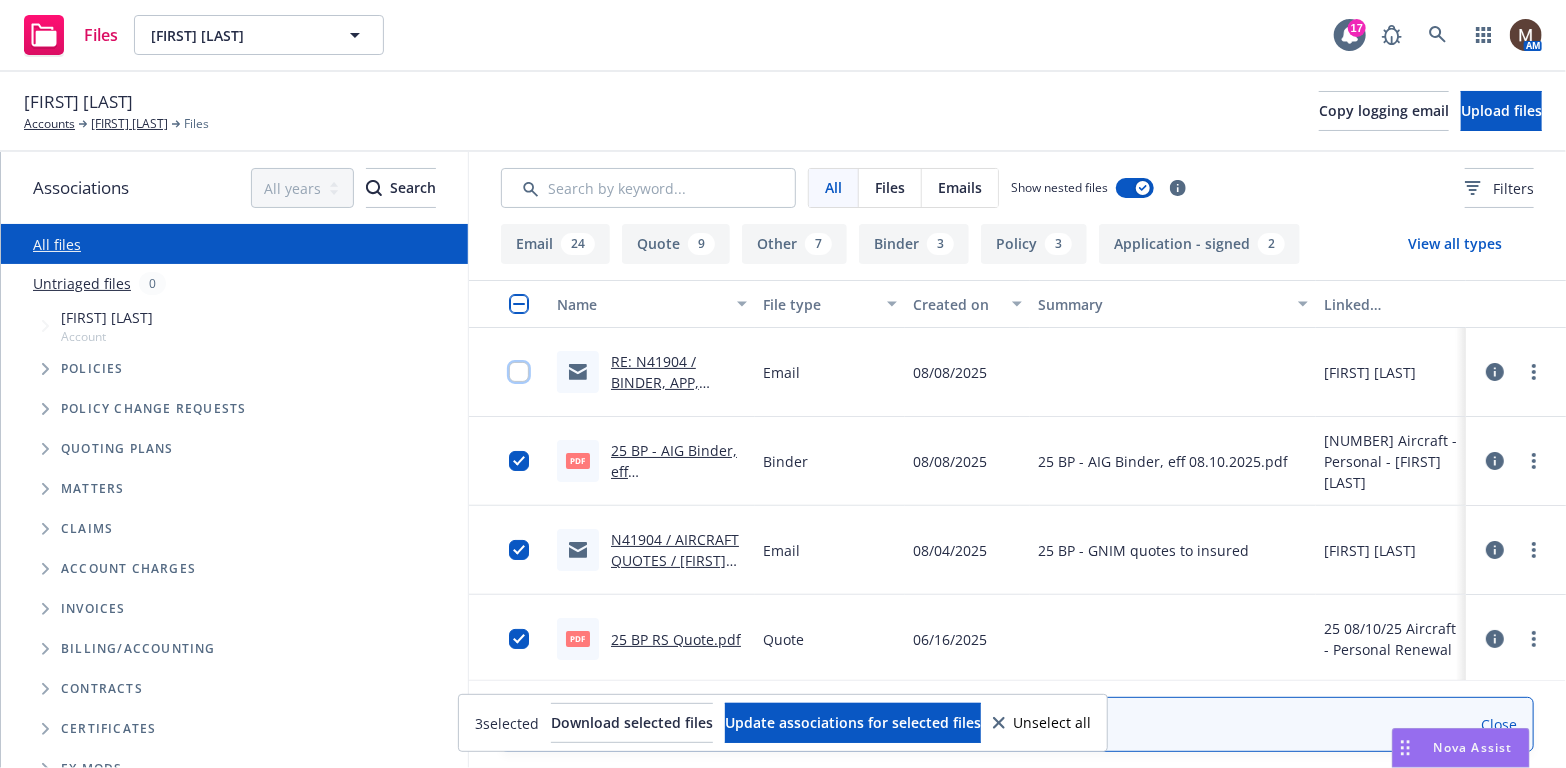 click at bounding box center [519, 372] 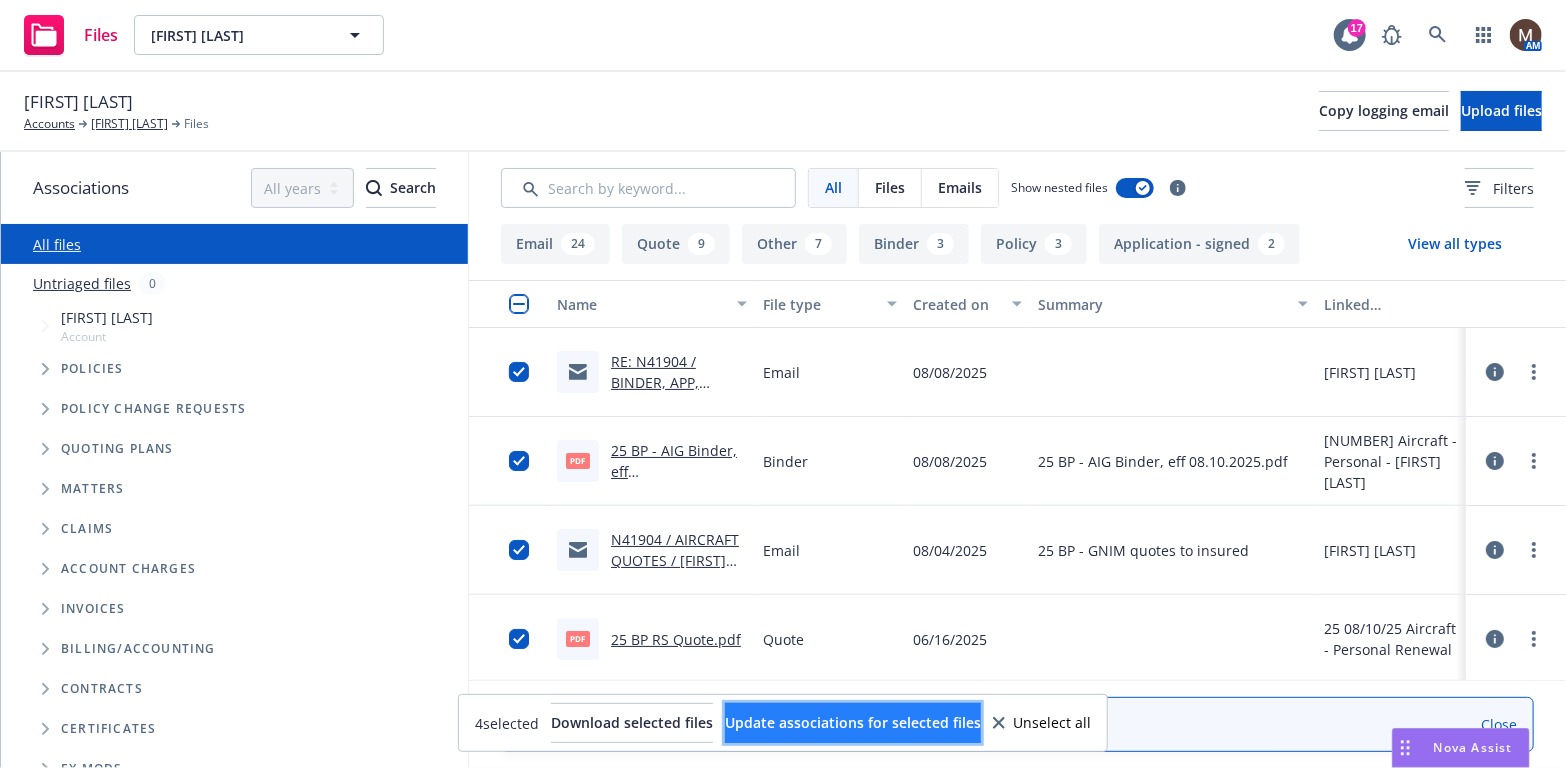click on "Update associations for selected files" at bounding box center [853, 722] 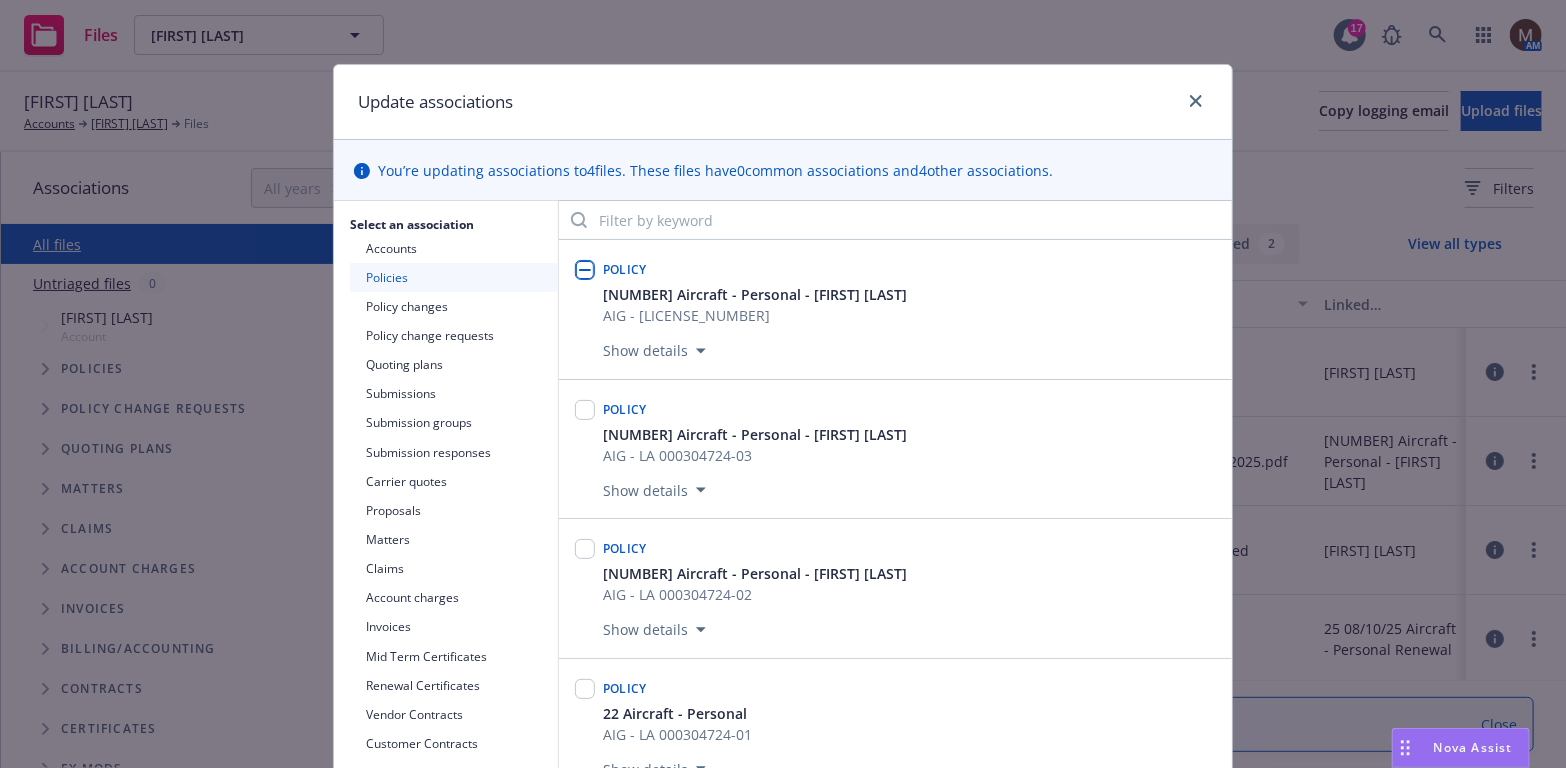 click at bounding box center [585, 270] 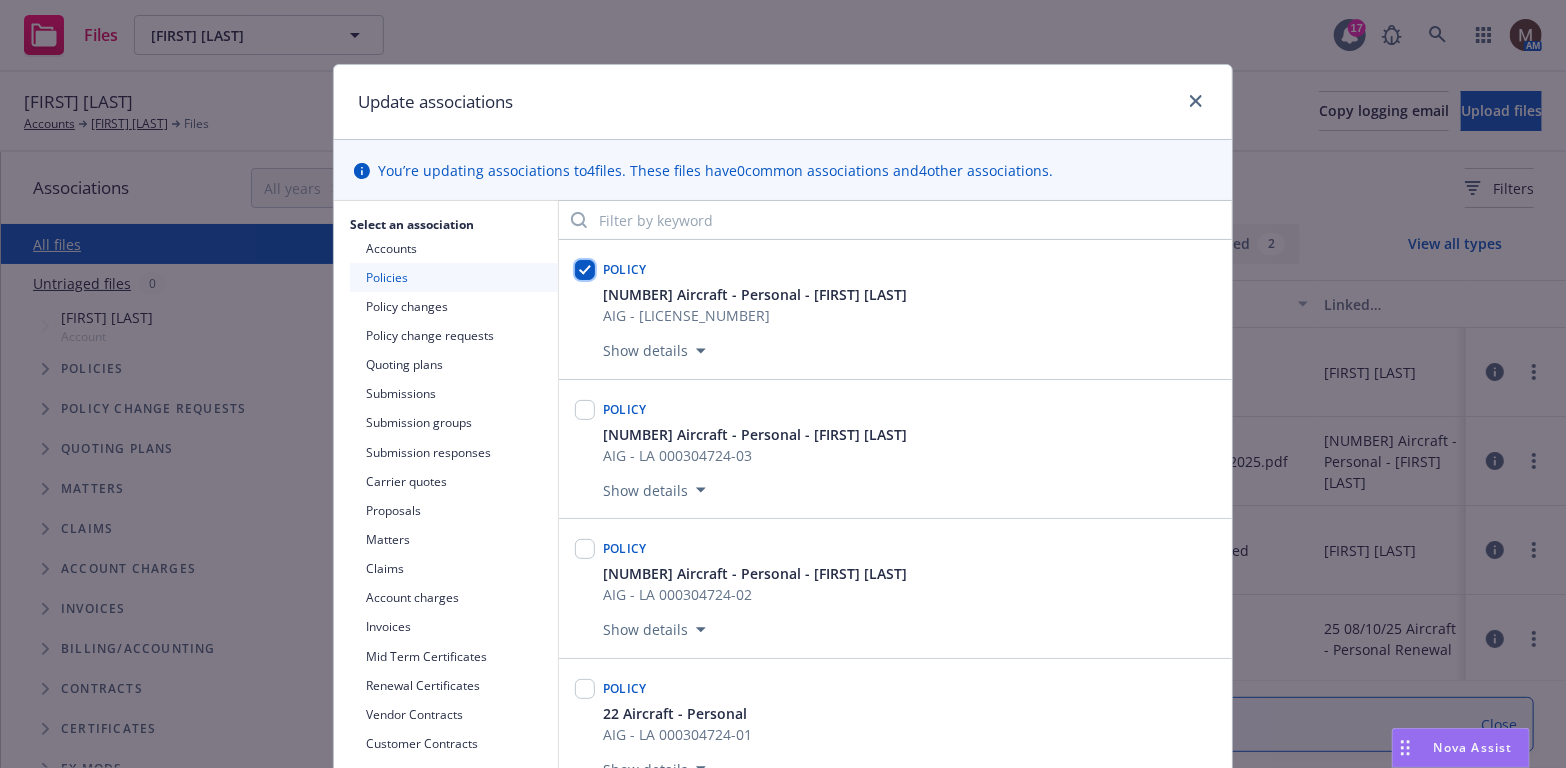 checkbox on "true" 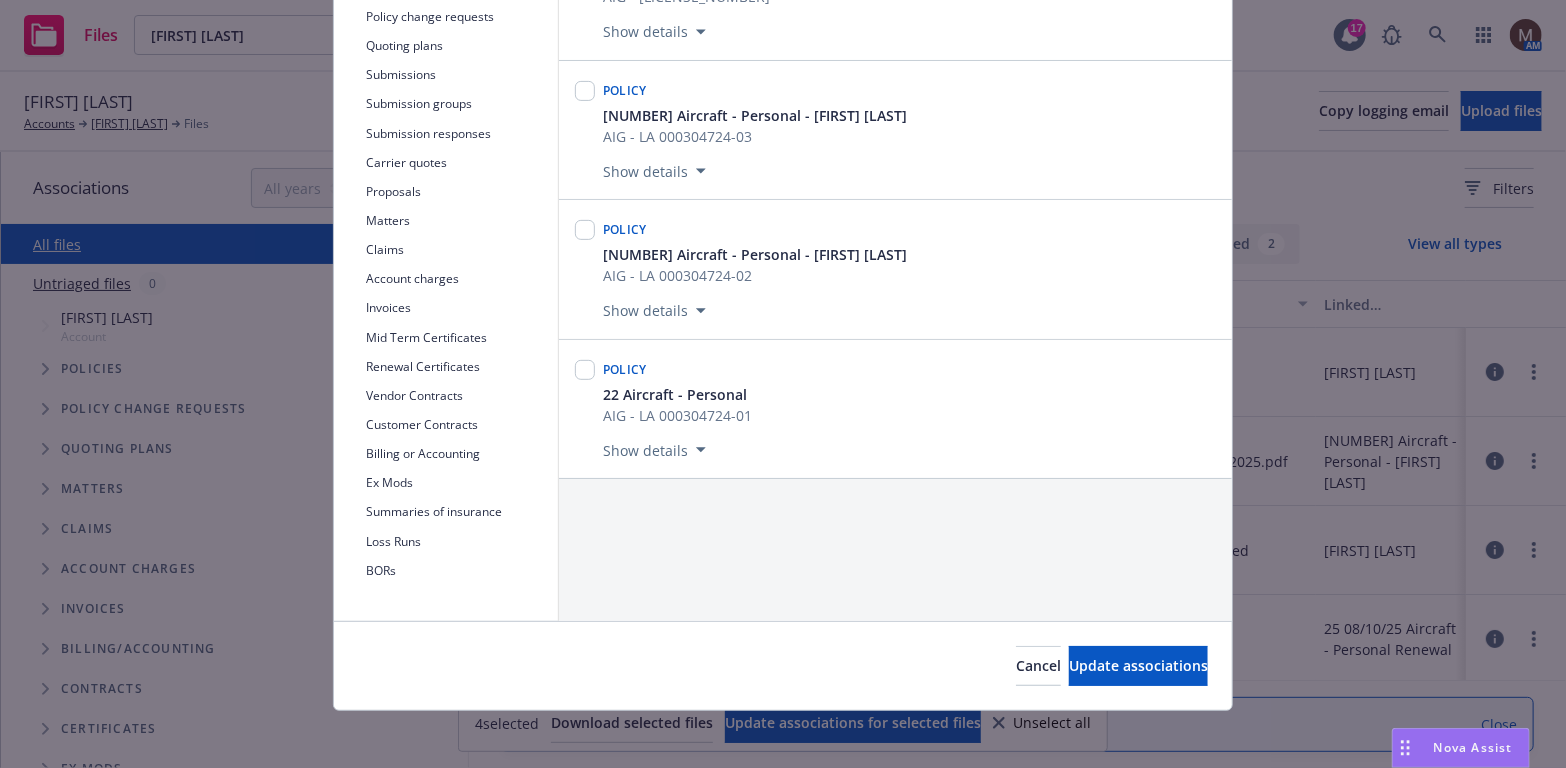 scroll, scrollTop: 325, scrollLeft: 0, axis: vertical 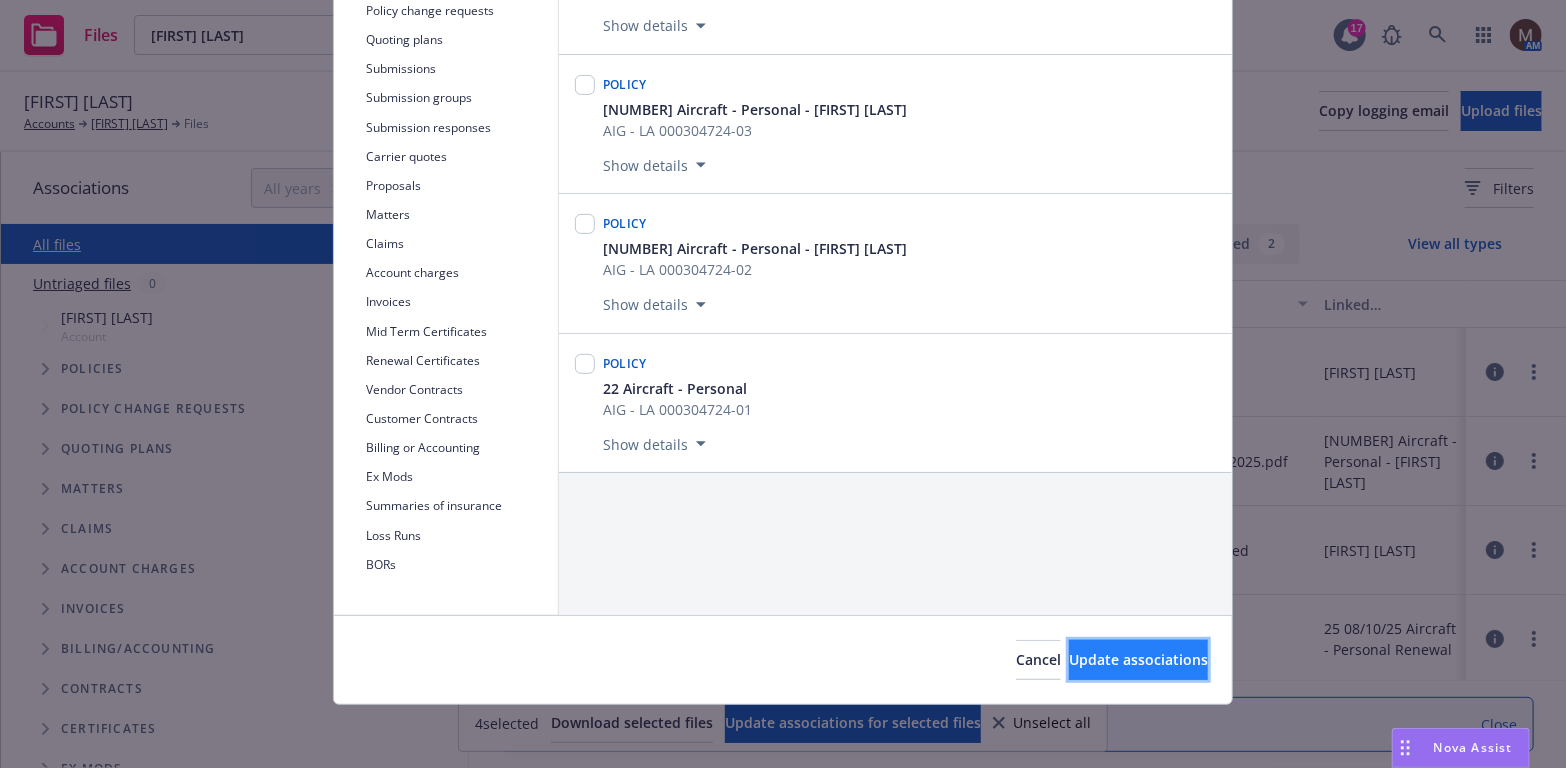 click on "Update associations" at bounding box center (1138, 659) 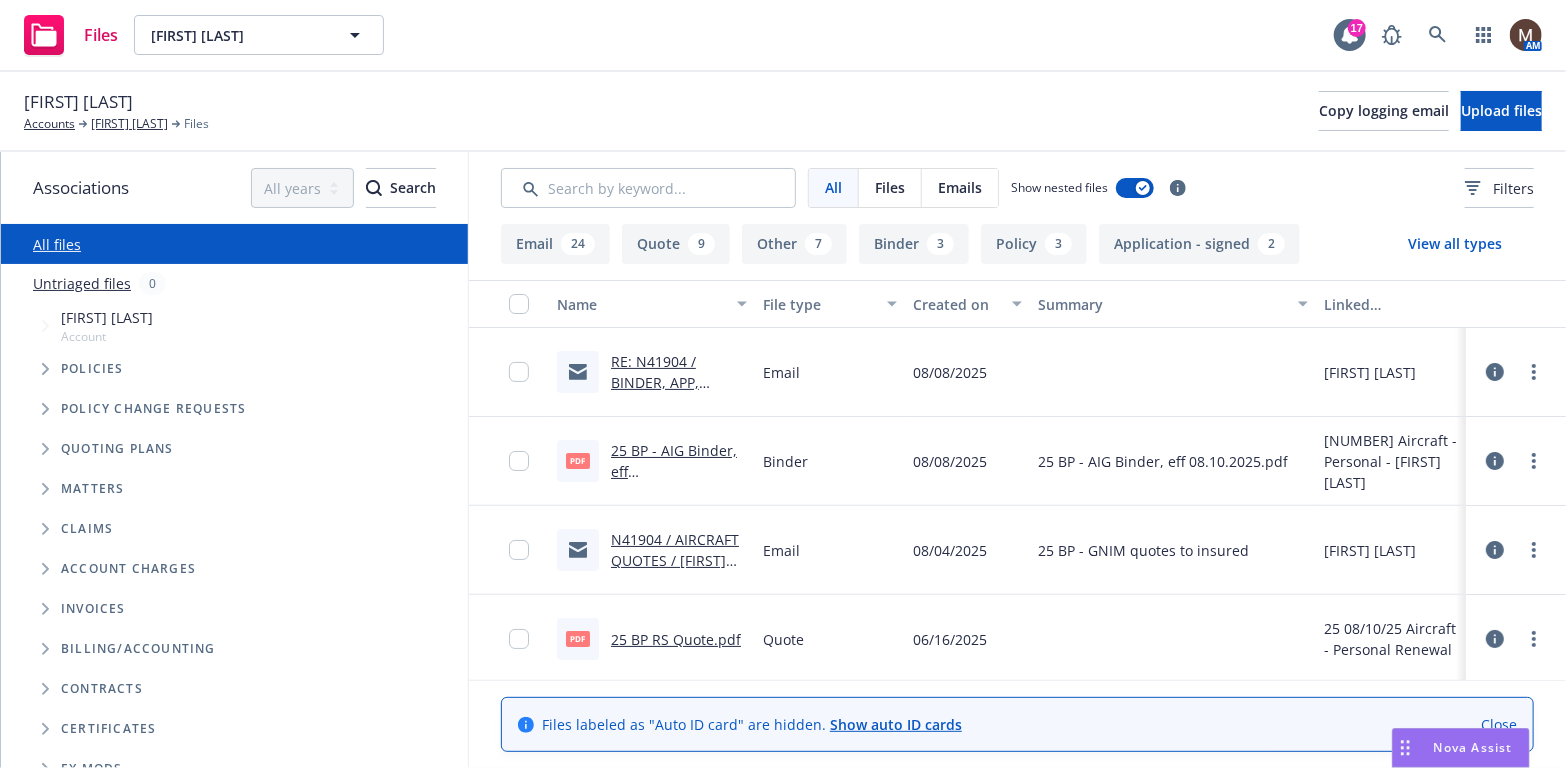 click on "RE: N41904 / BINDER, APP, INVOICE  /  John W. Gjertsen" at bounding box center [668, 393] 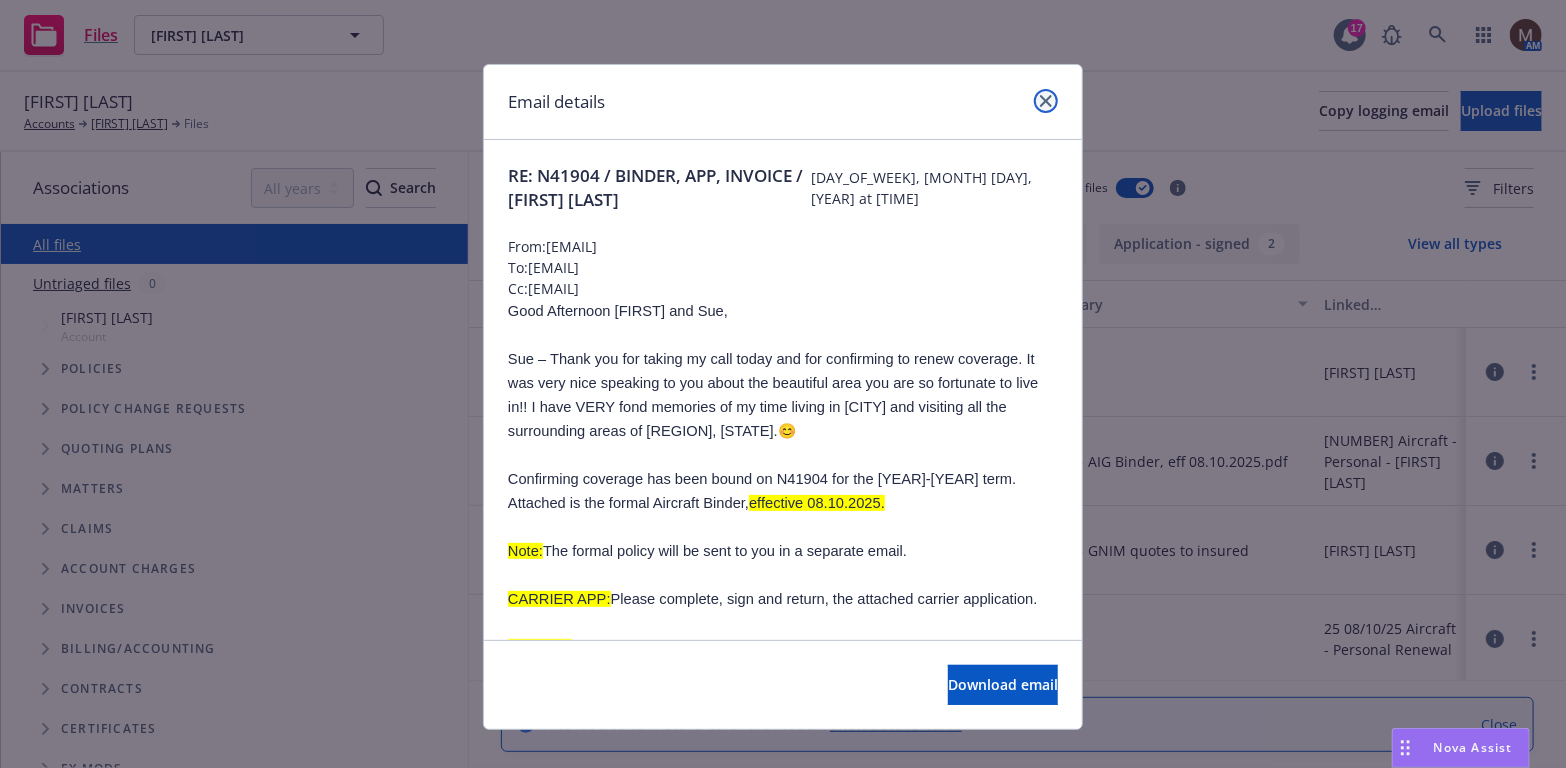 click 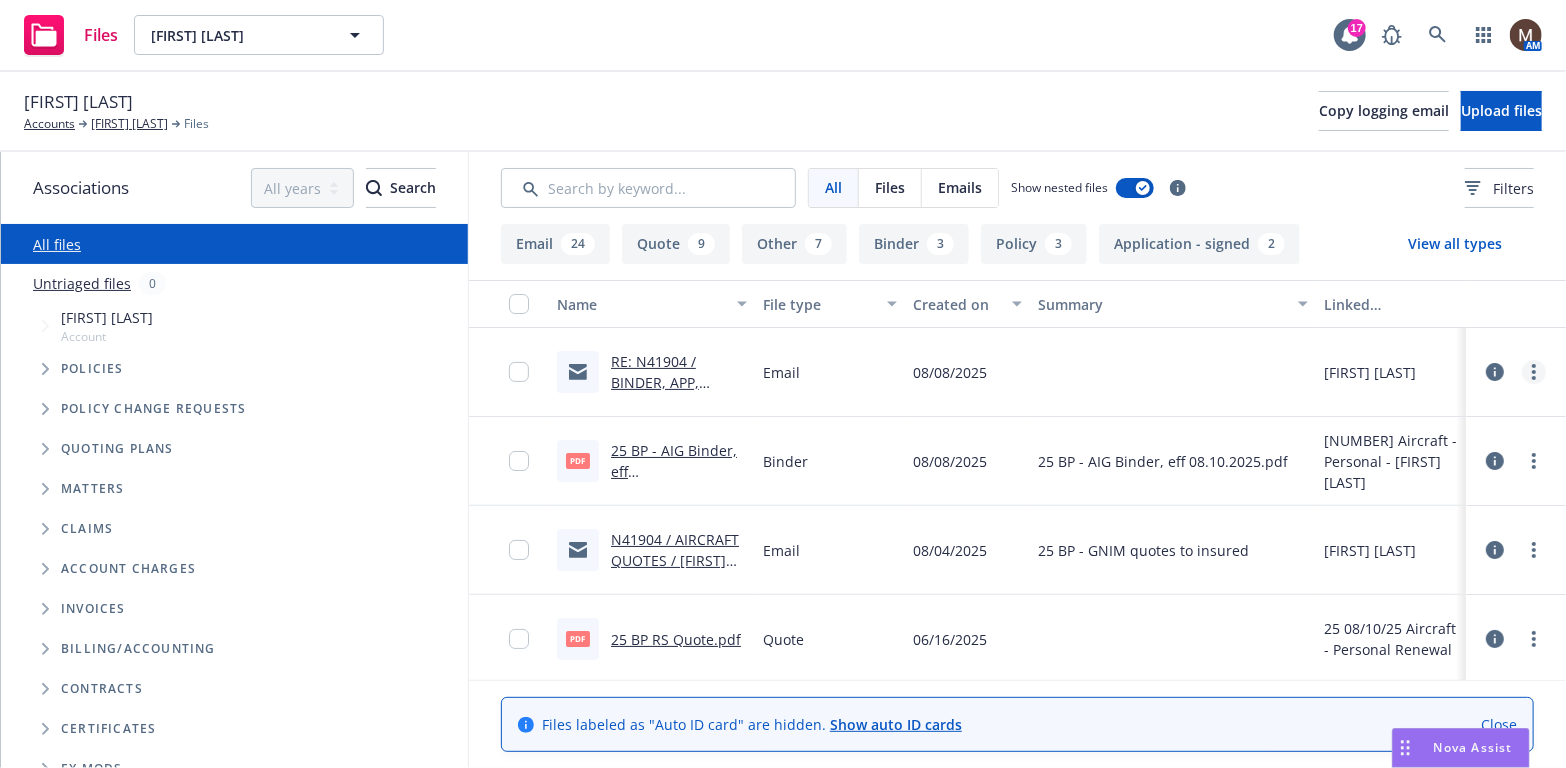 click at bounding box center (1534, 372) 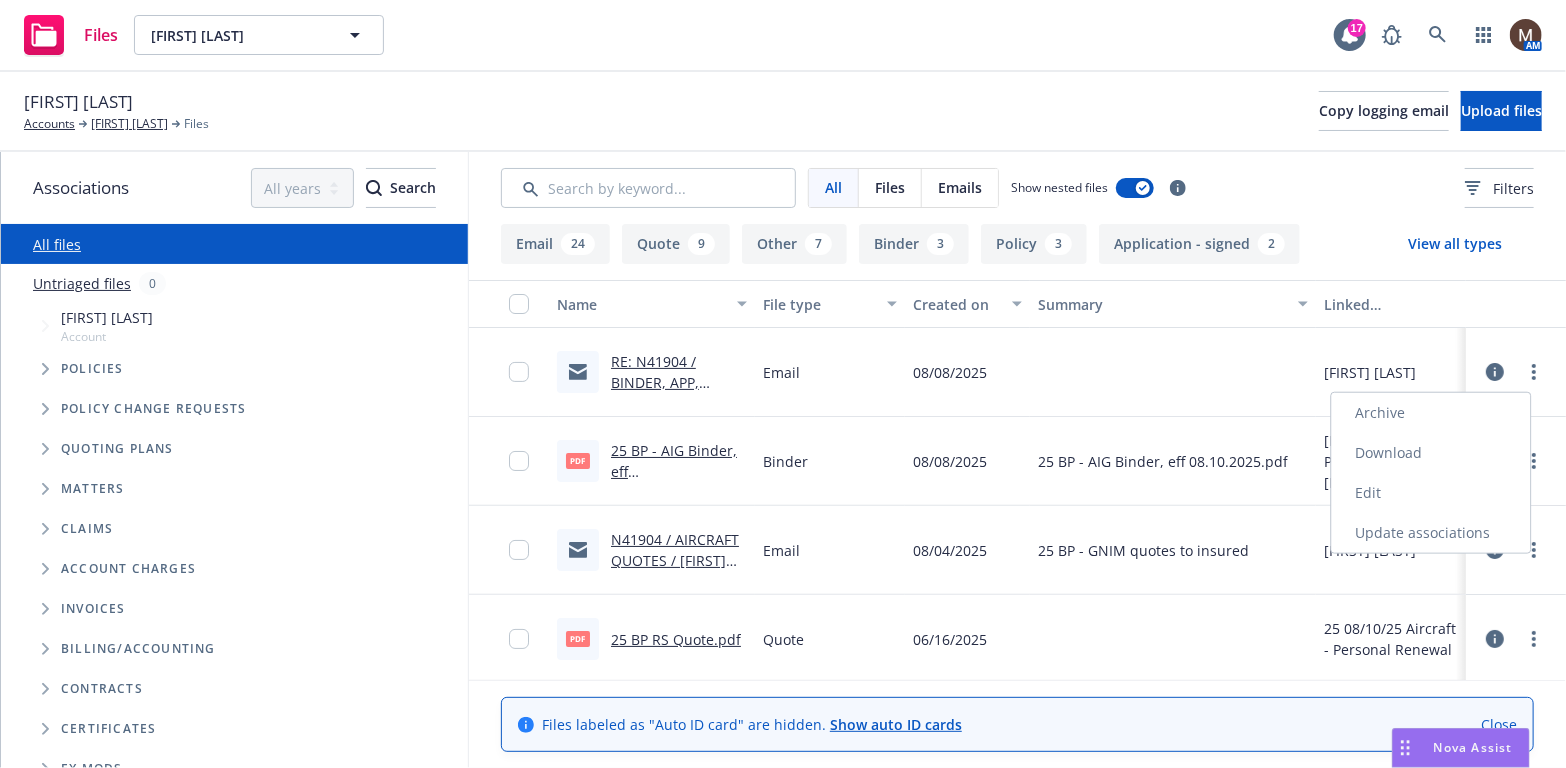 click on "Update associations" at bounding box center (1431, 533) 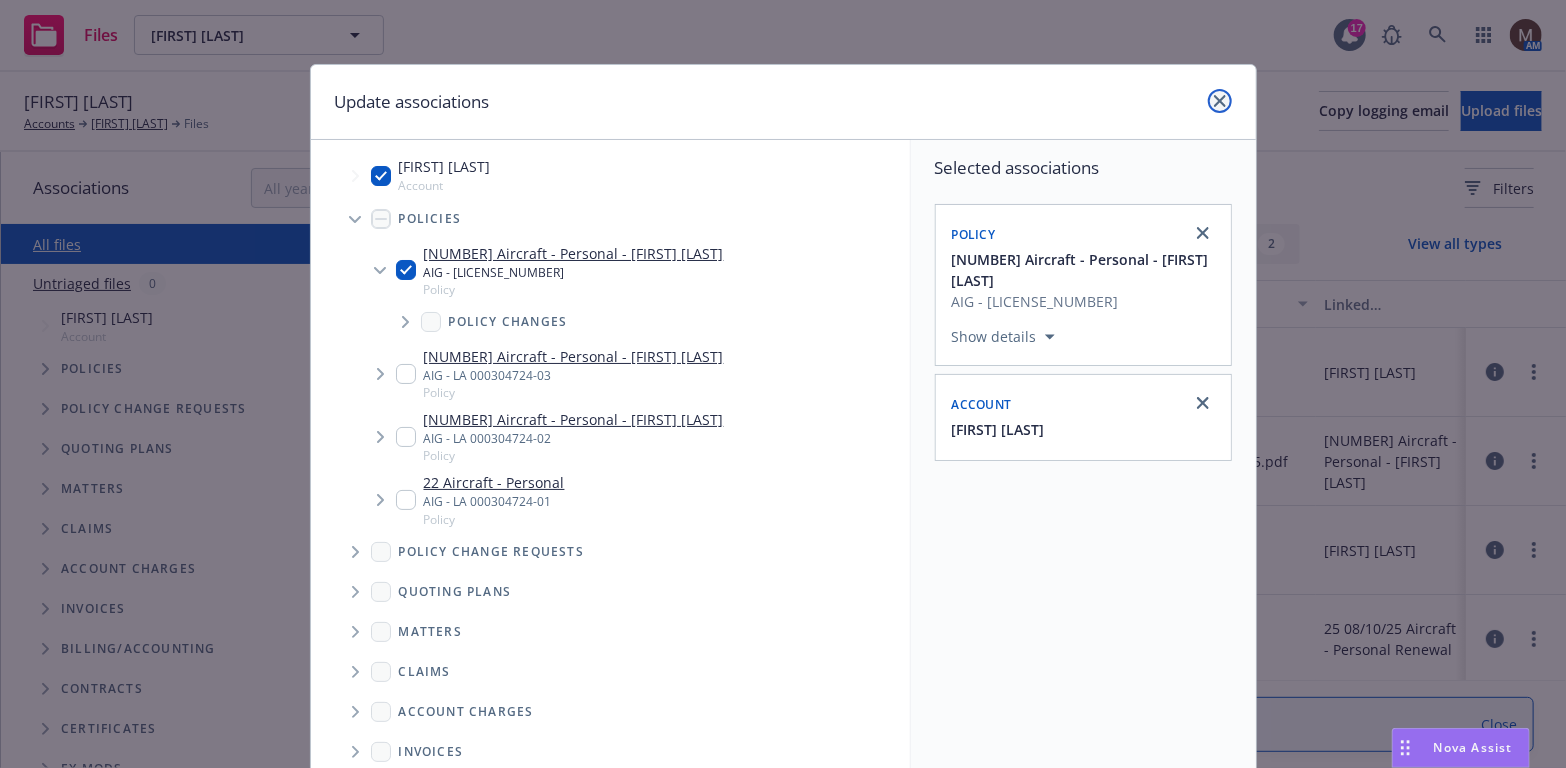 click at bounding box center (1220, 101) 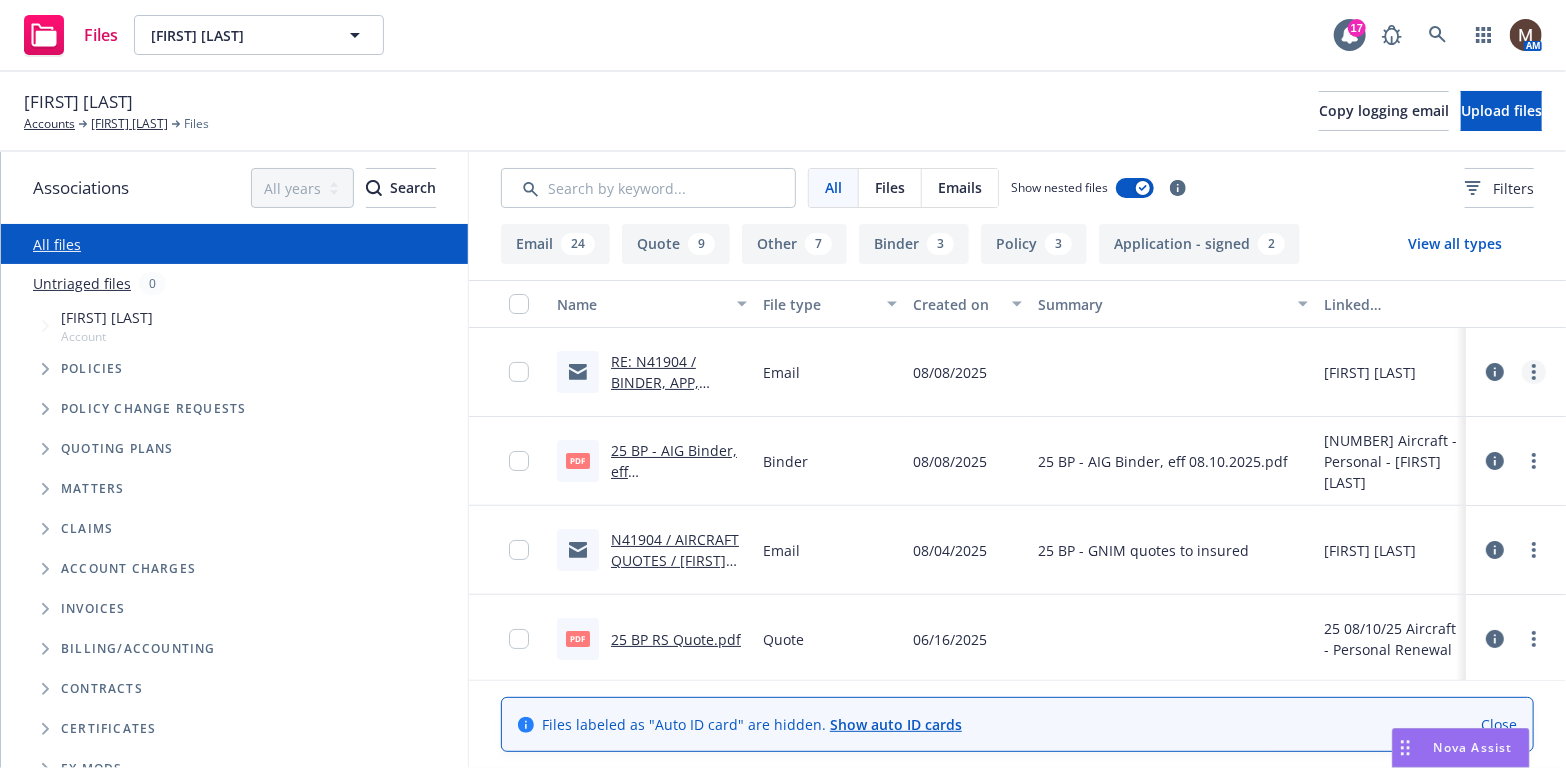 click at bounding box center [1534, 372] 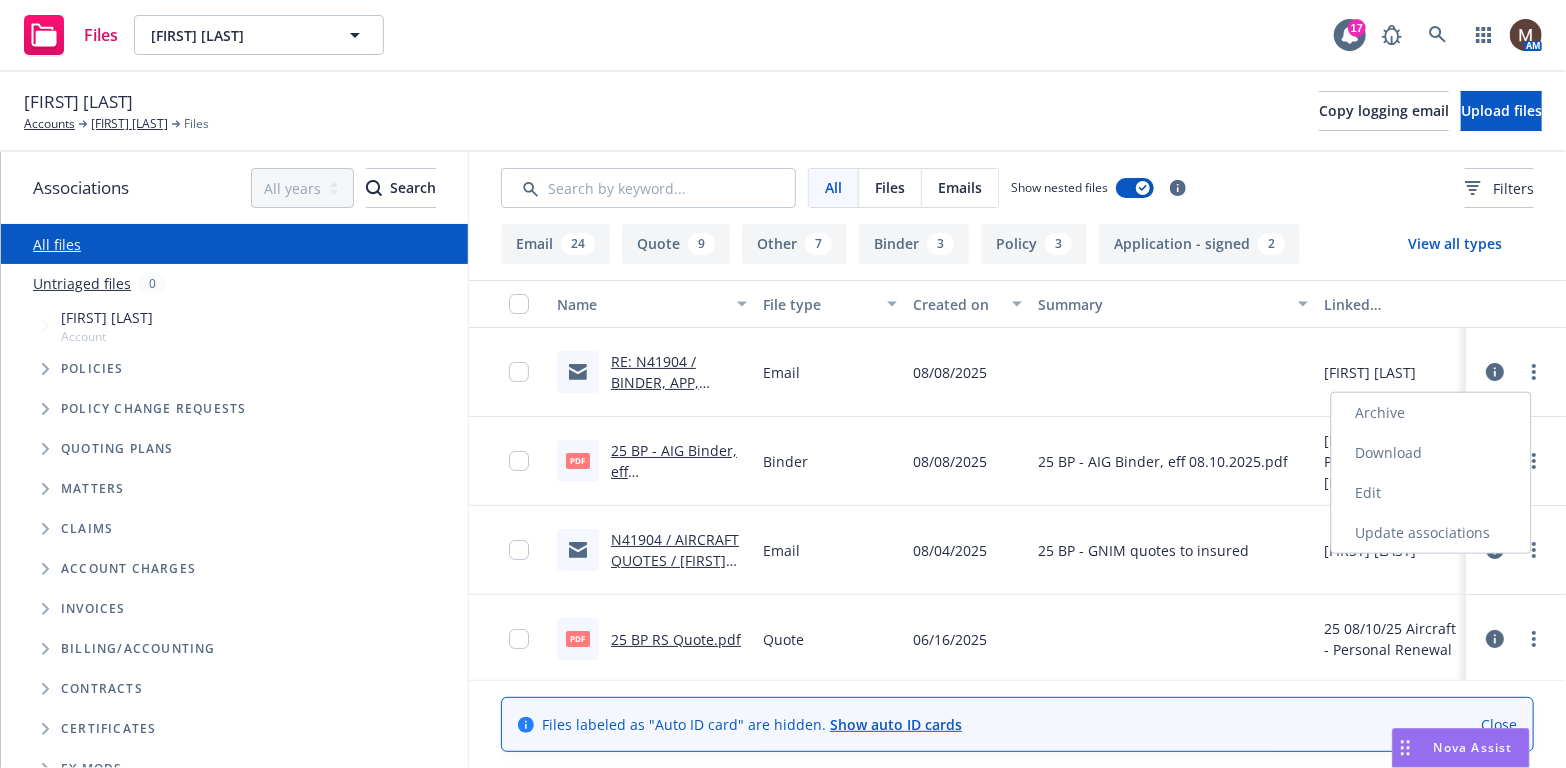 click on "Edit" at bounding box center (1431, 493) 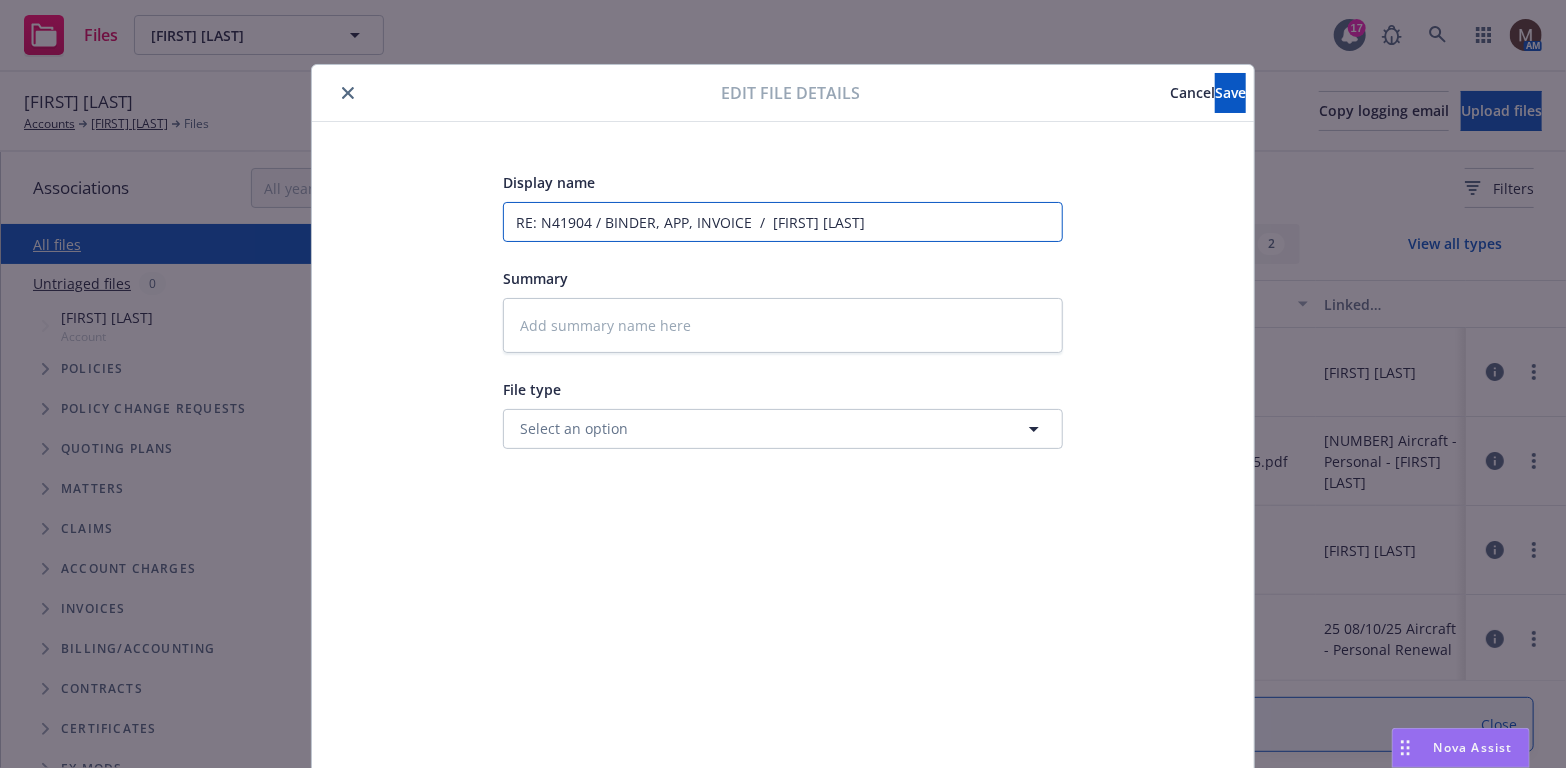 drag, startPoint x: 738, startPoint y: 216, endPoint x: 596, endPoint y: 218, distance: 142.01408 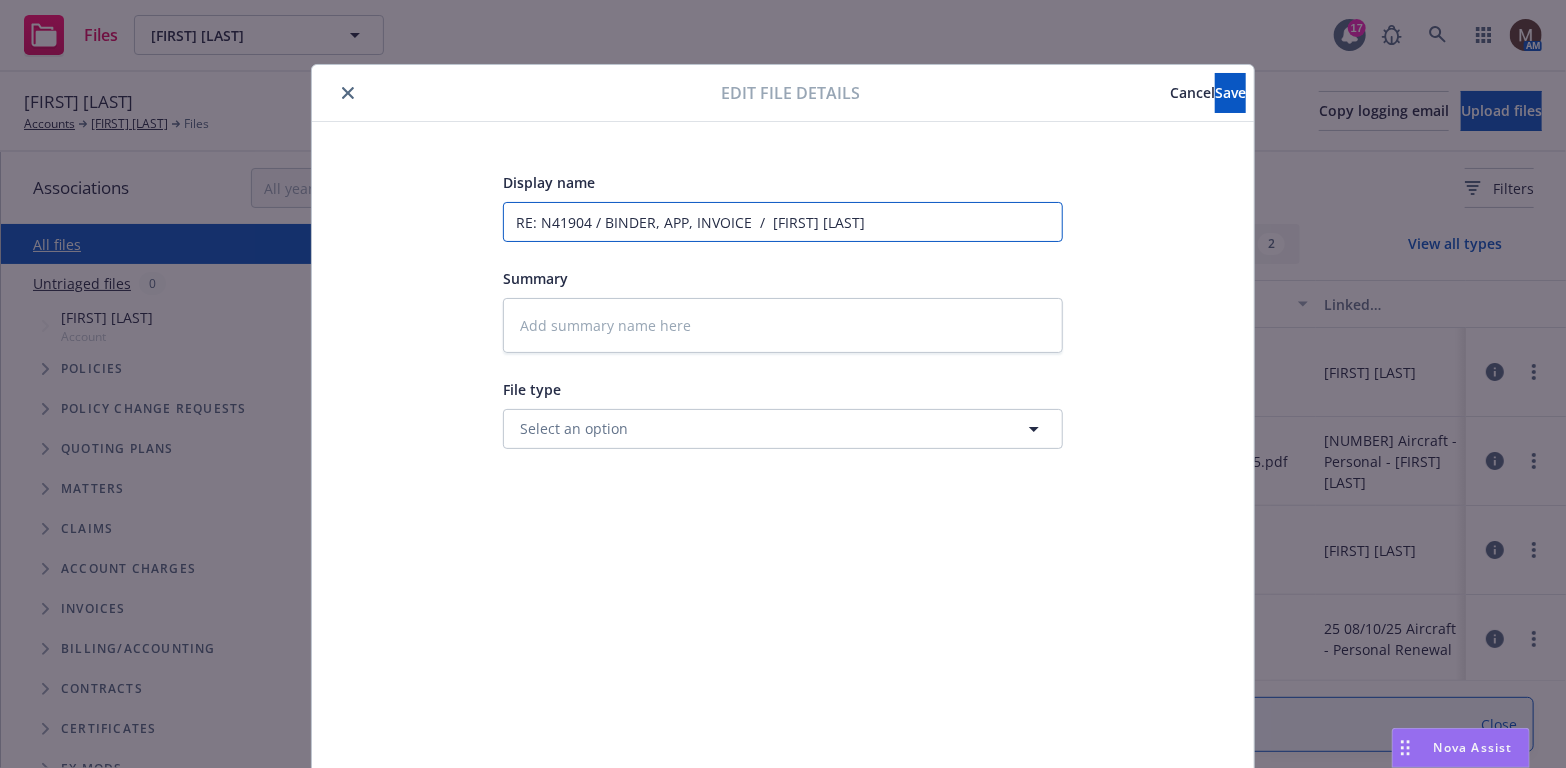 click on "RE: N41904 / BINDER, APP, INVOICE  /  John W. Gjertsen" at bounding box center [783, 222] 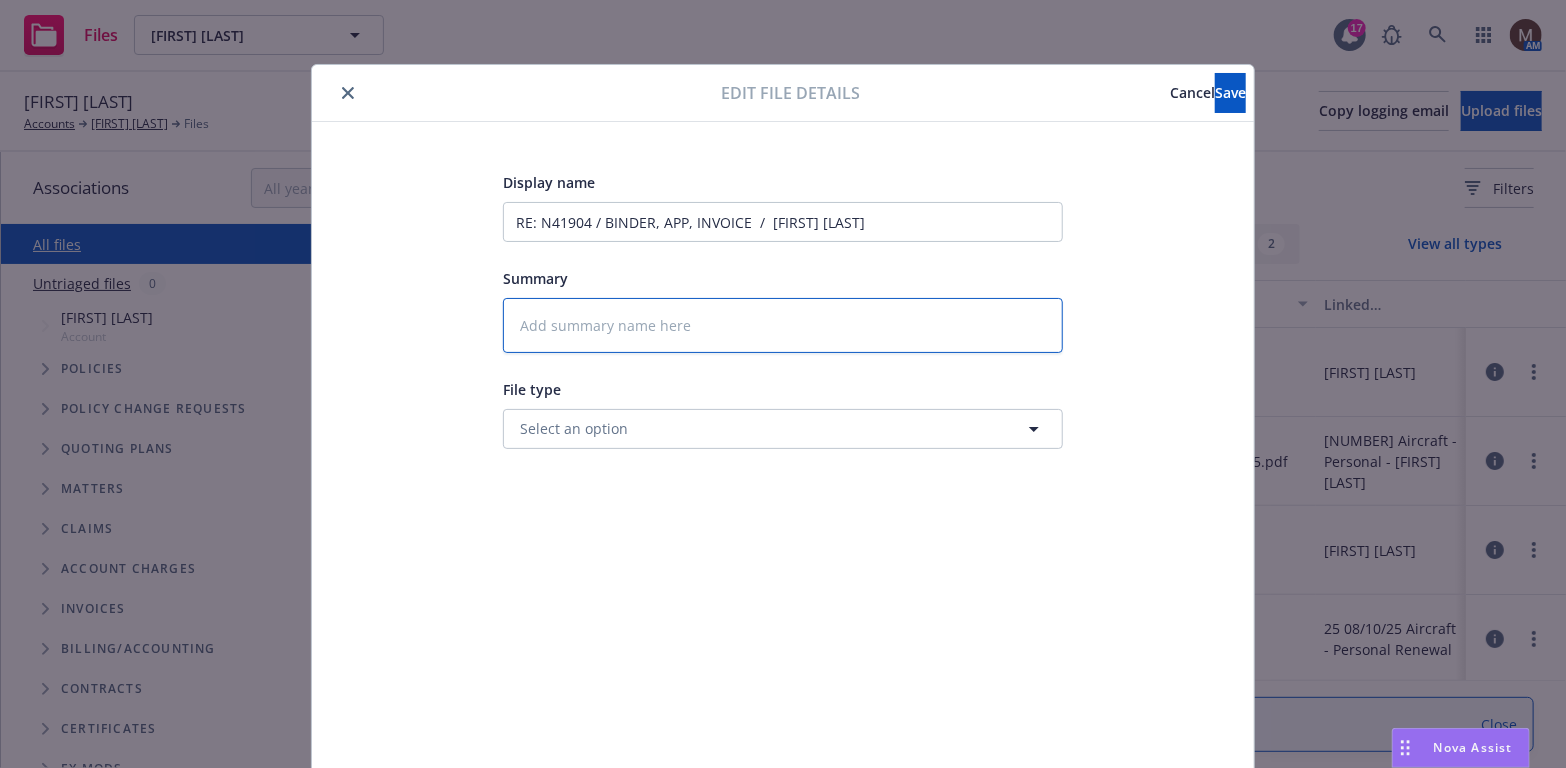 click at bounding box center [783, 325] 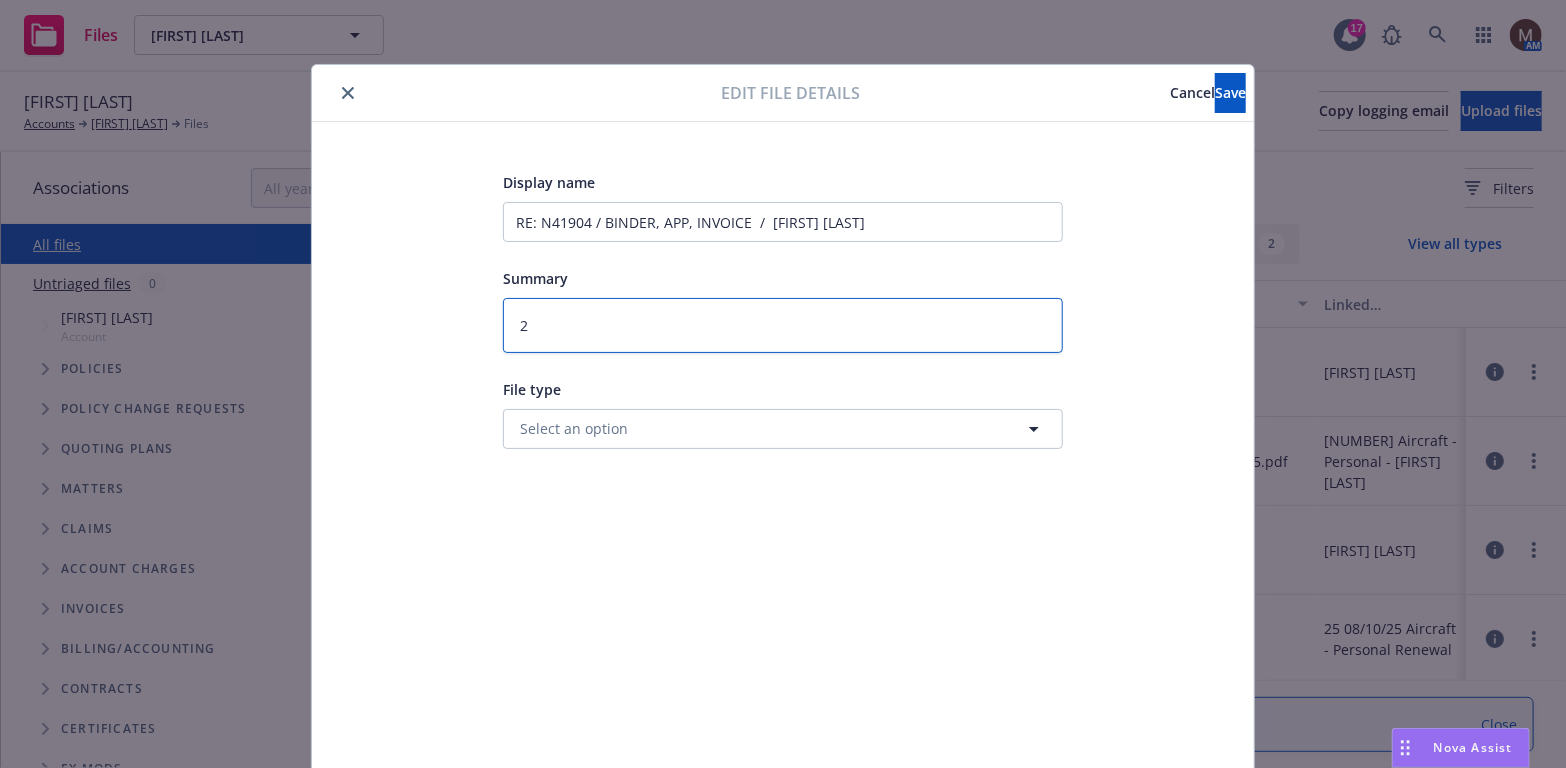 type on "x" 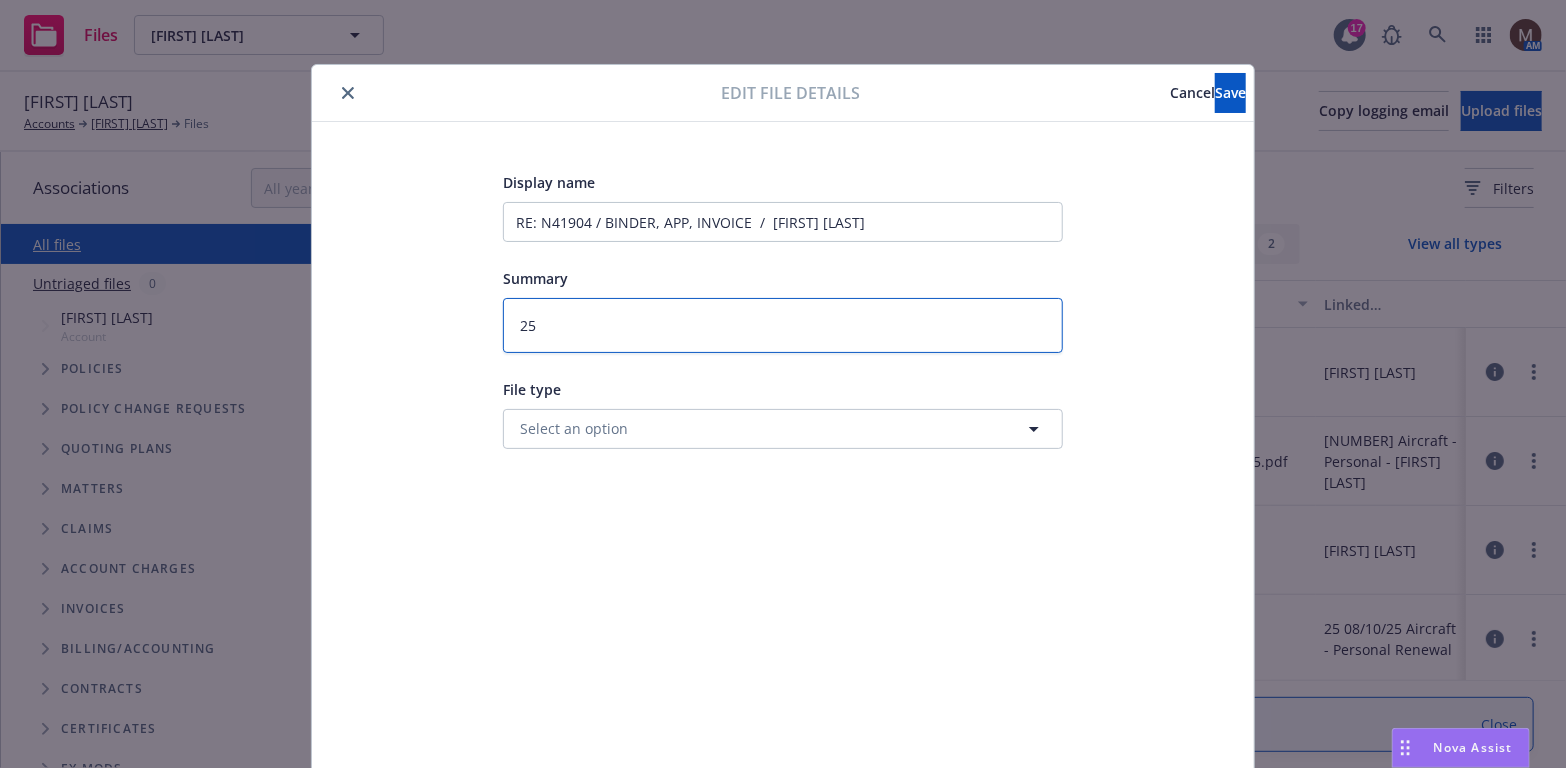 type on "x" 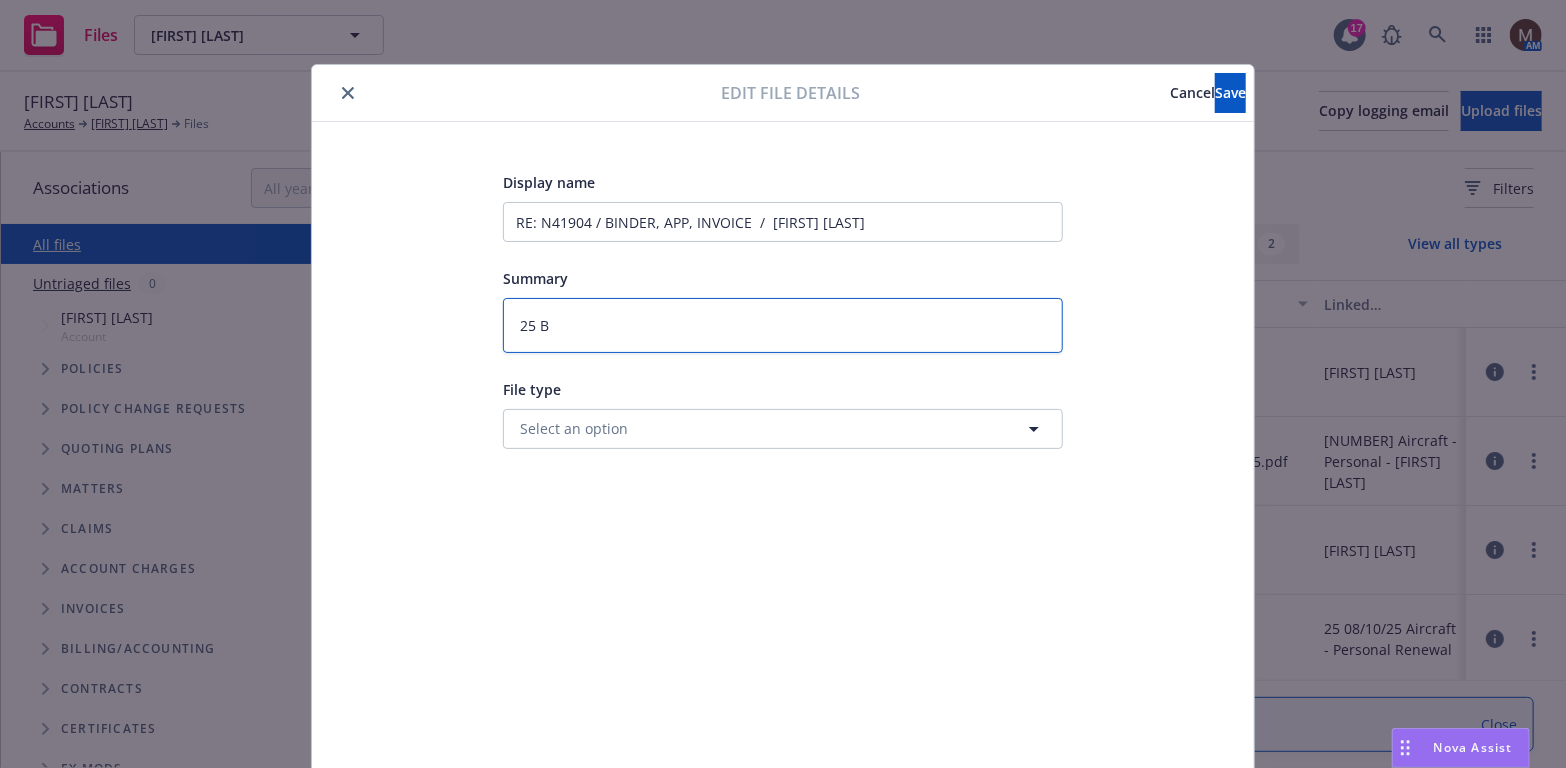 type on "x" 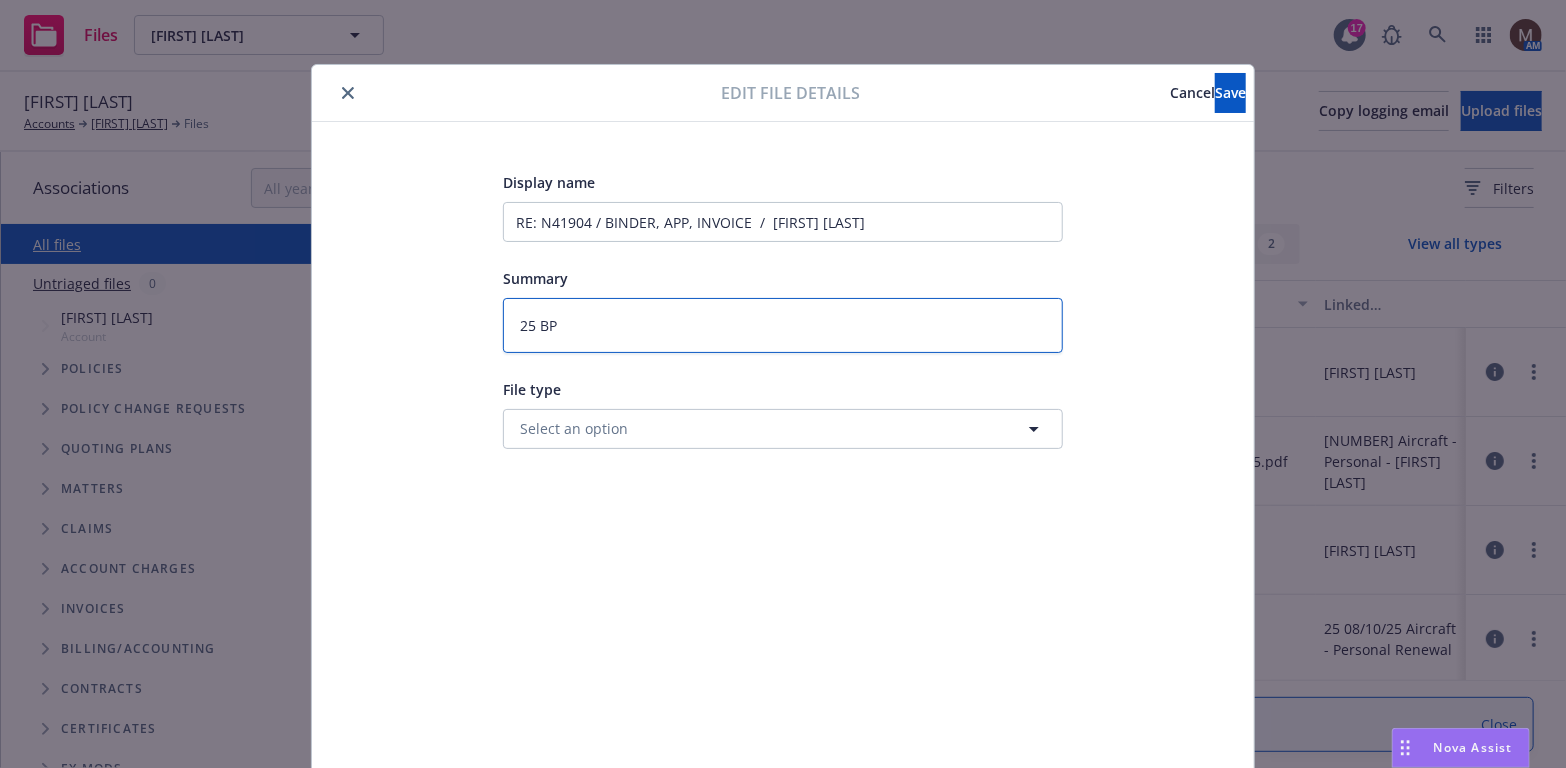 type on "x" 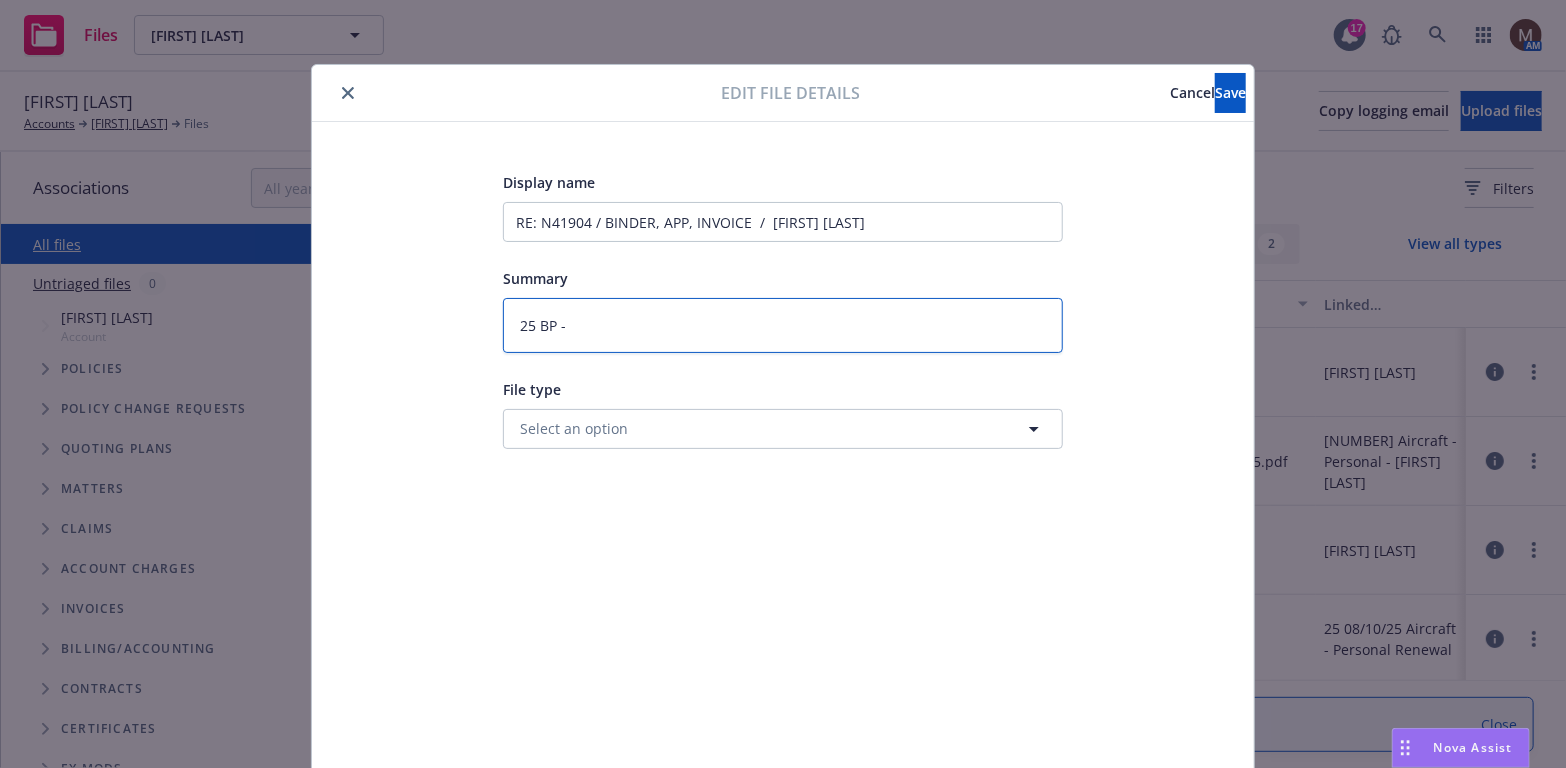 type on "x" 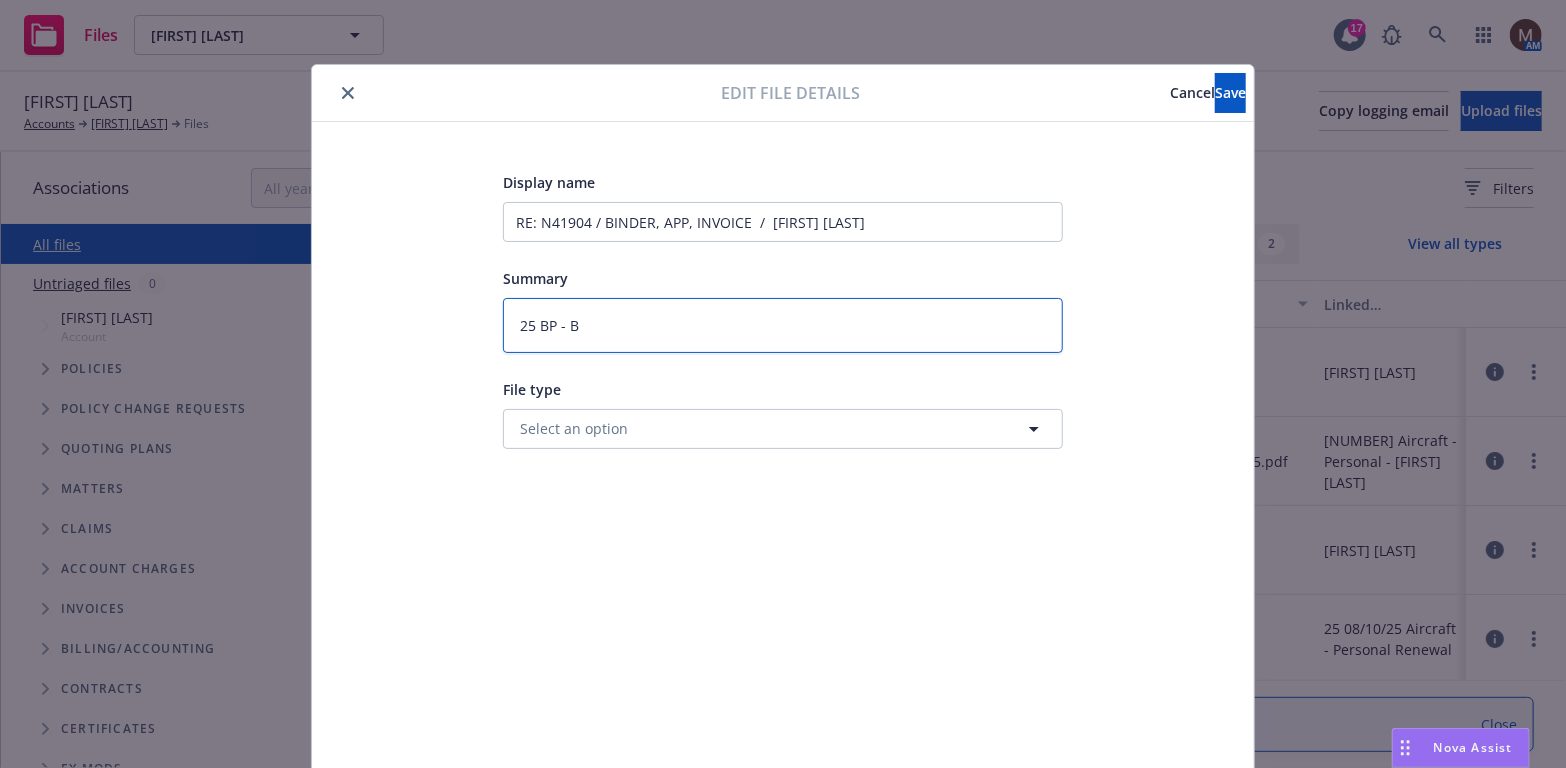 type on "x" 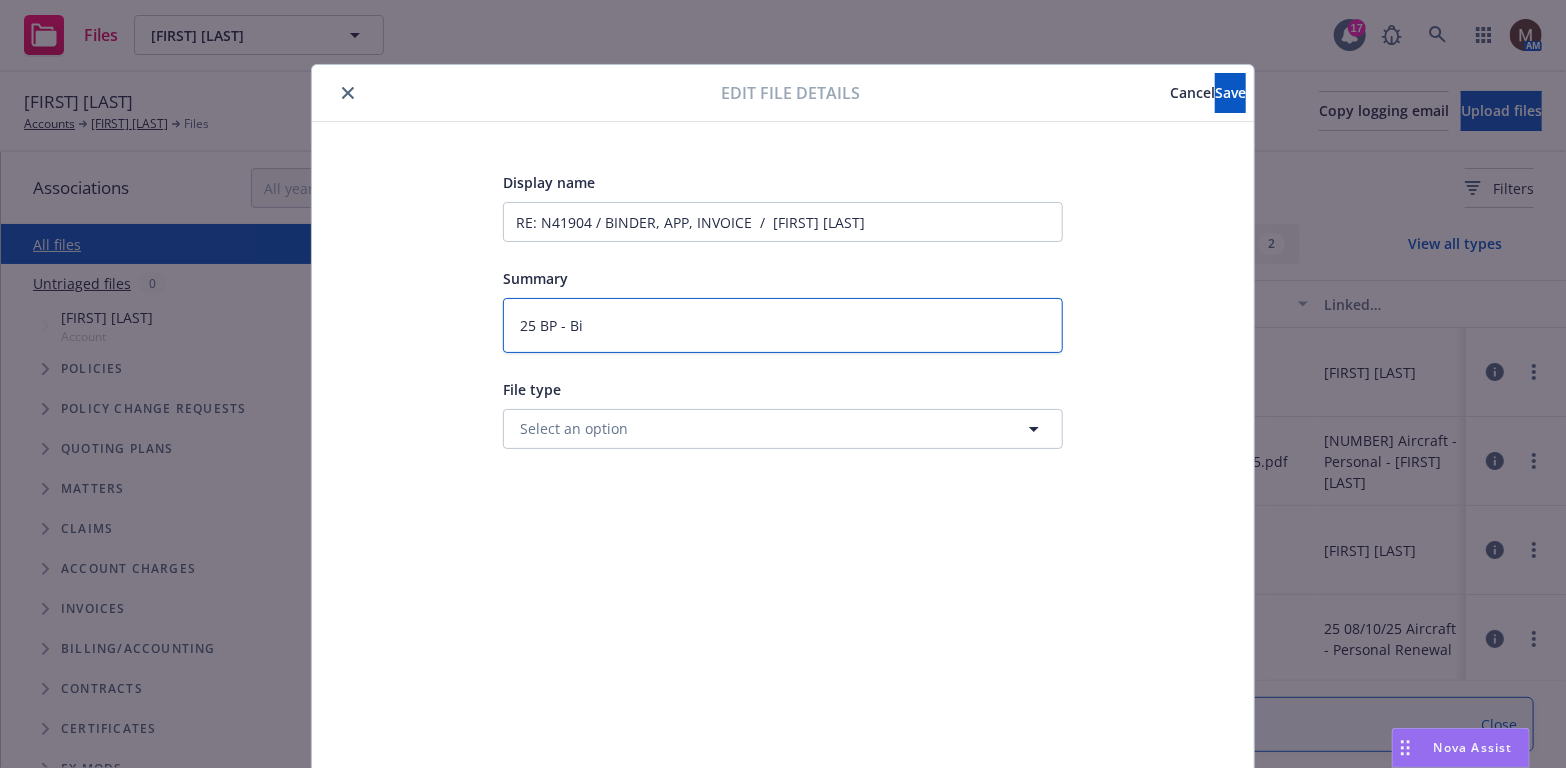 type on "x" 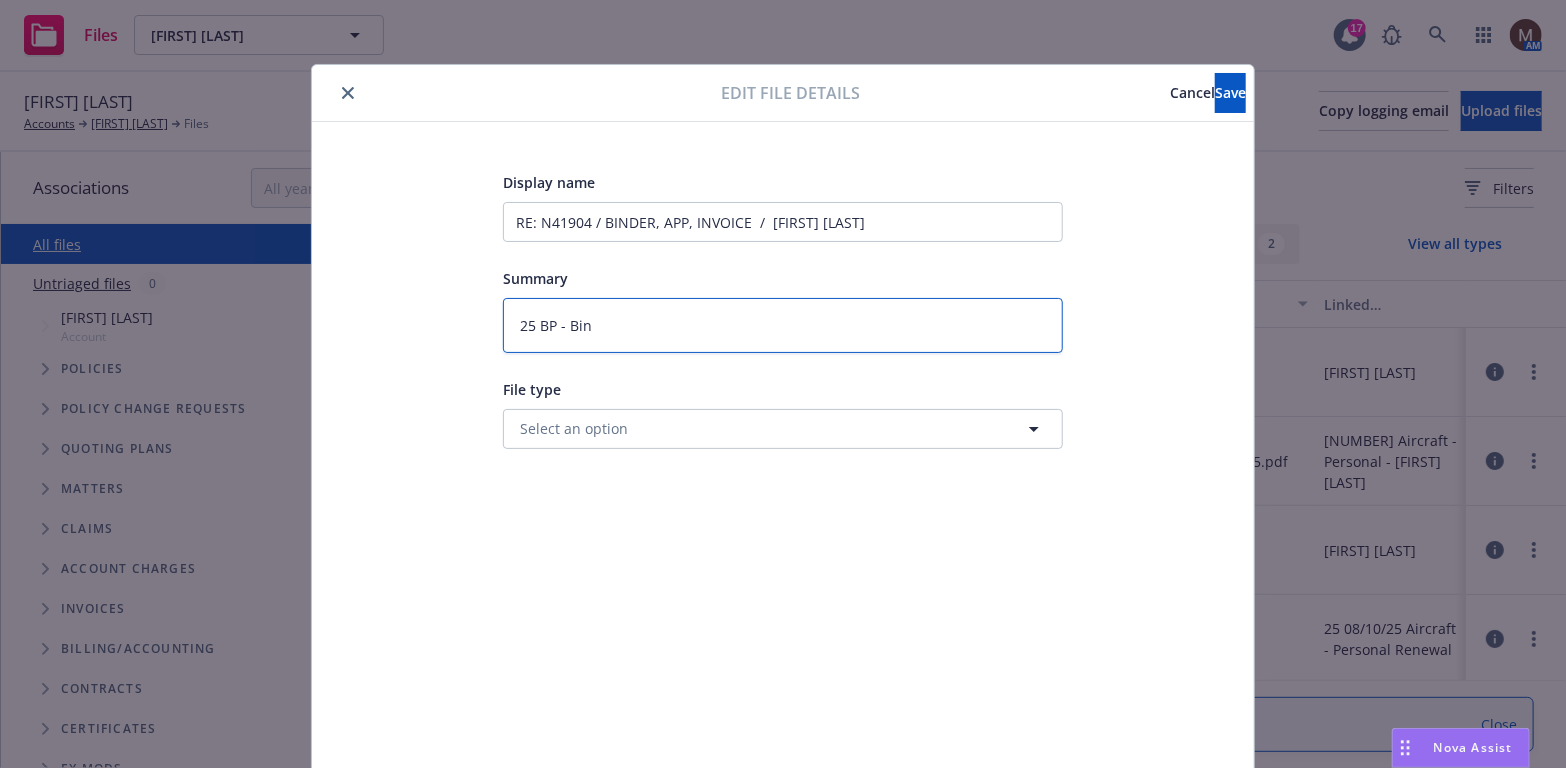 type on "x" 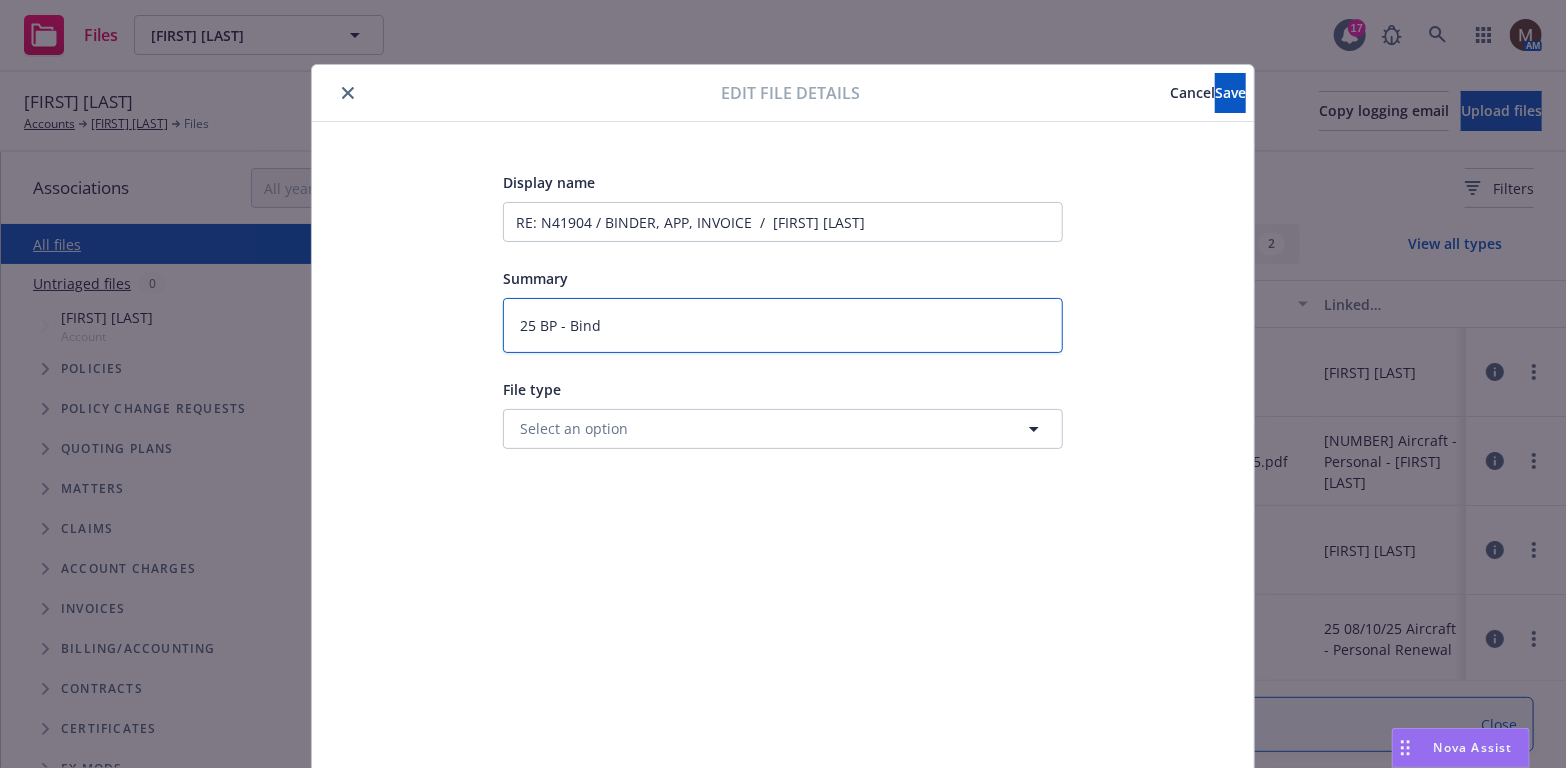 type on "x" 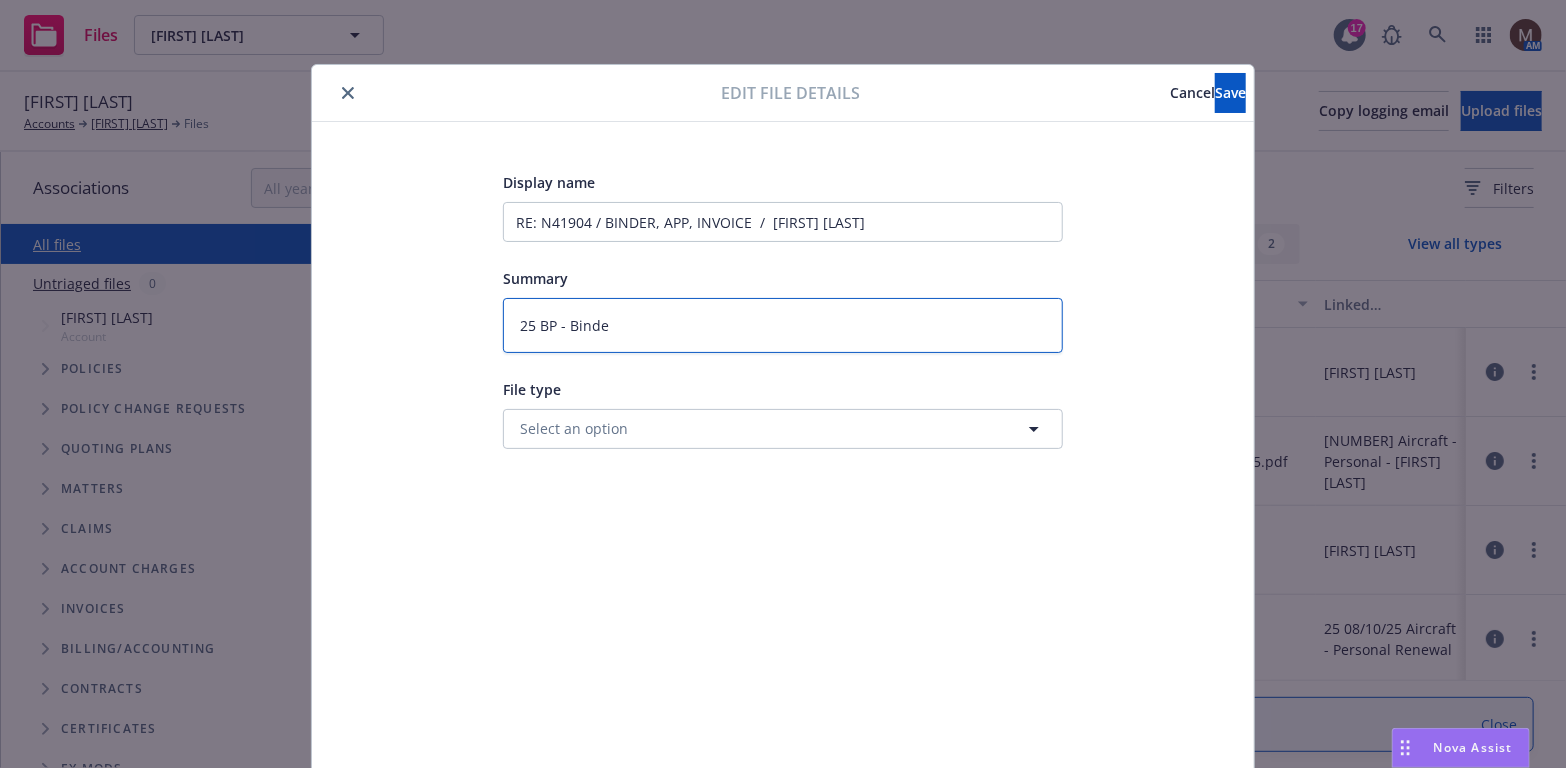 type on "x" 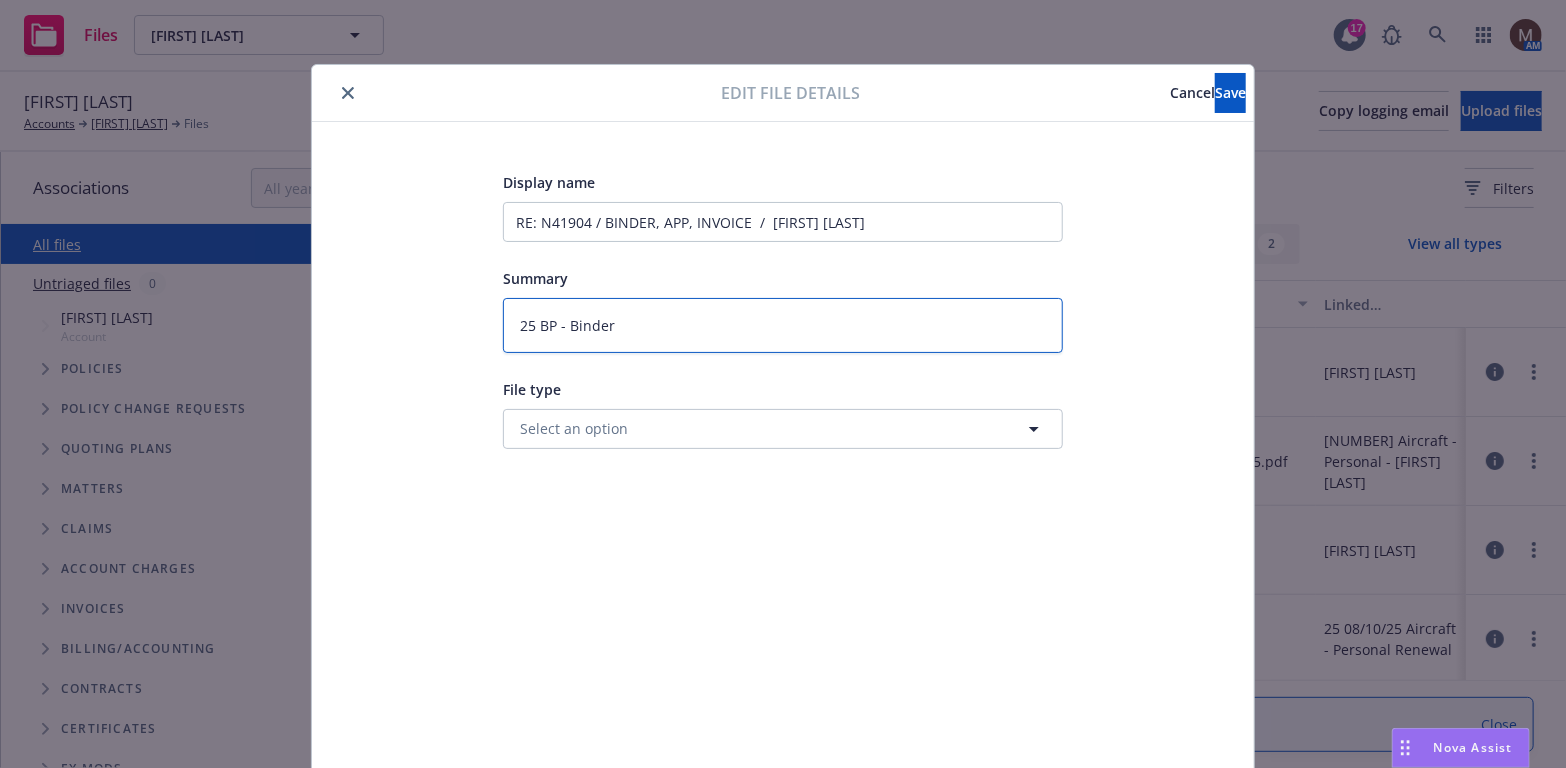 type on "x" 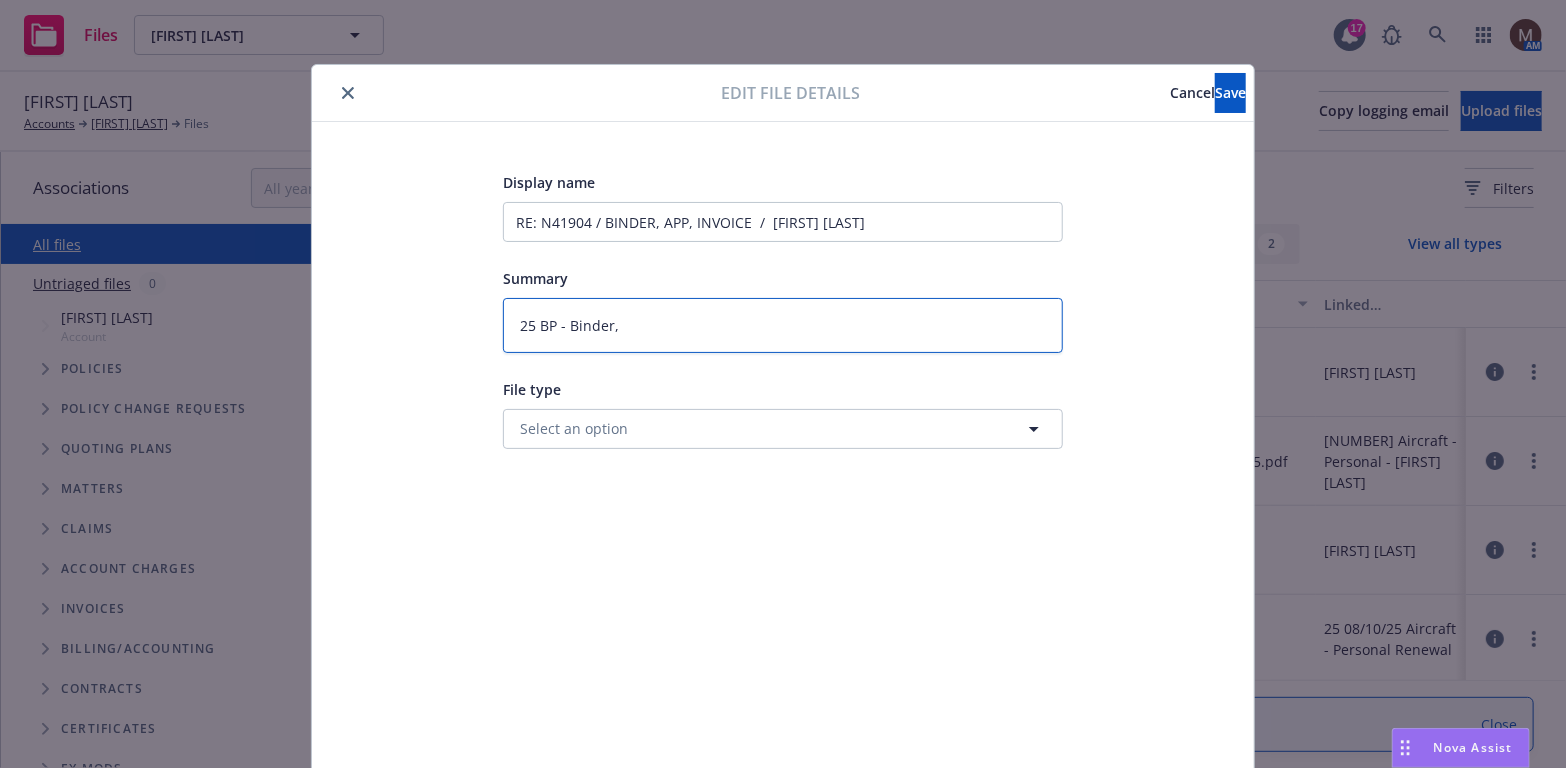type on "x" 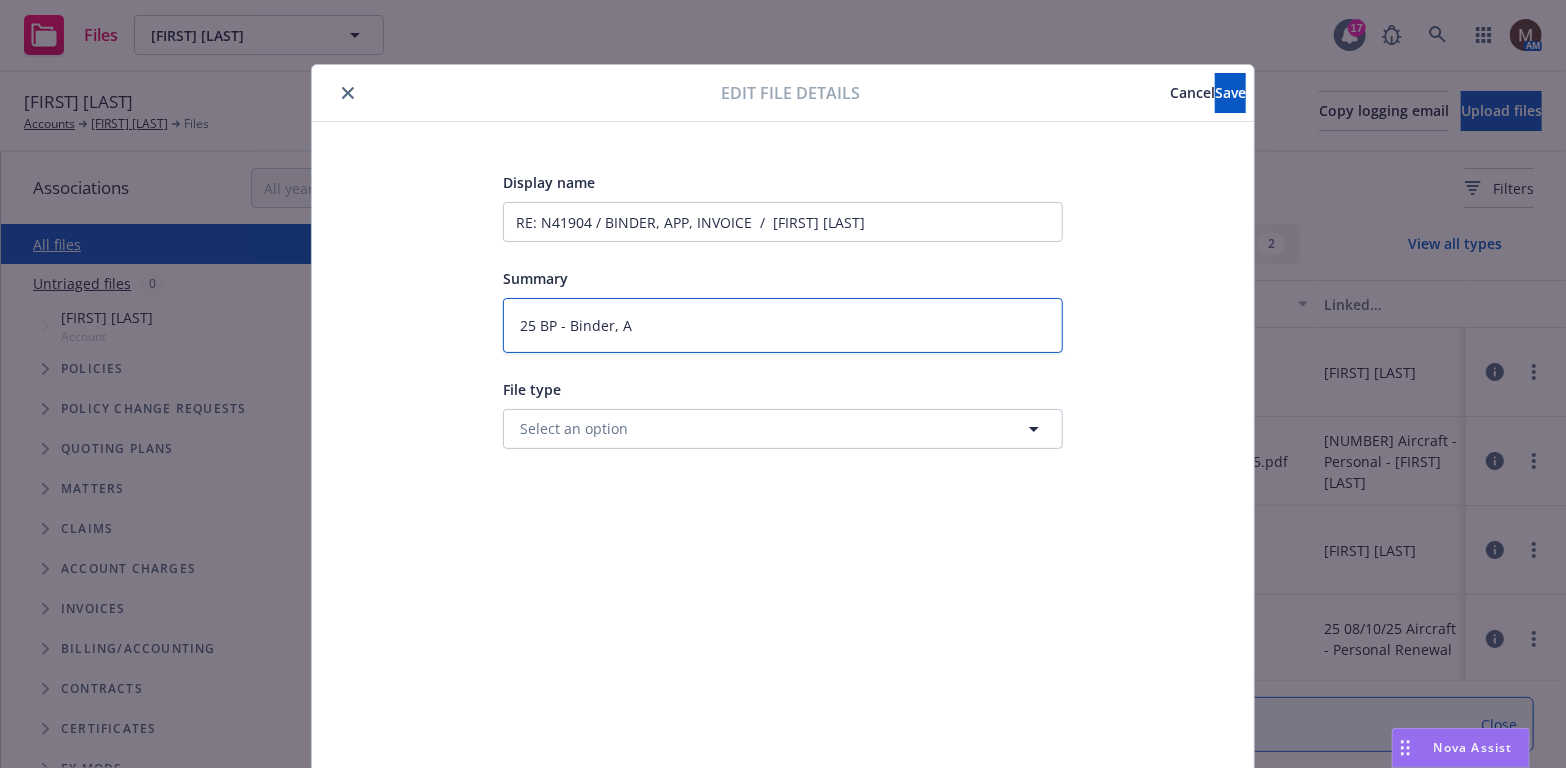 type on "x" 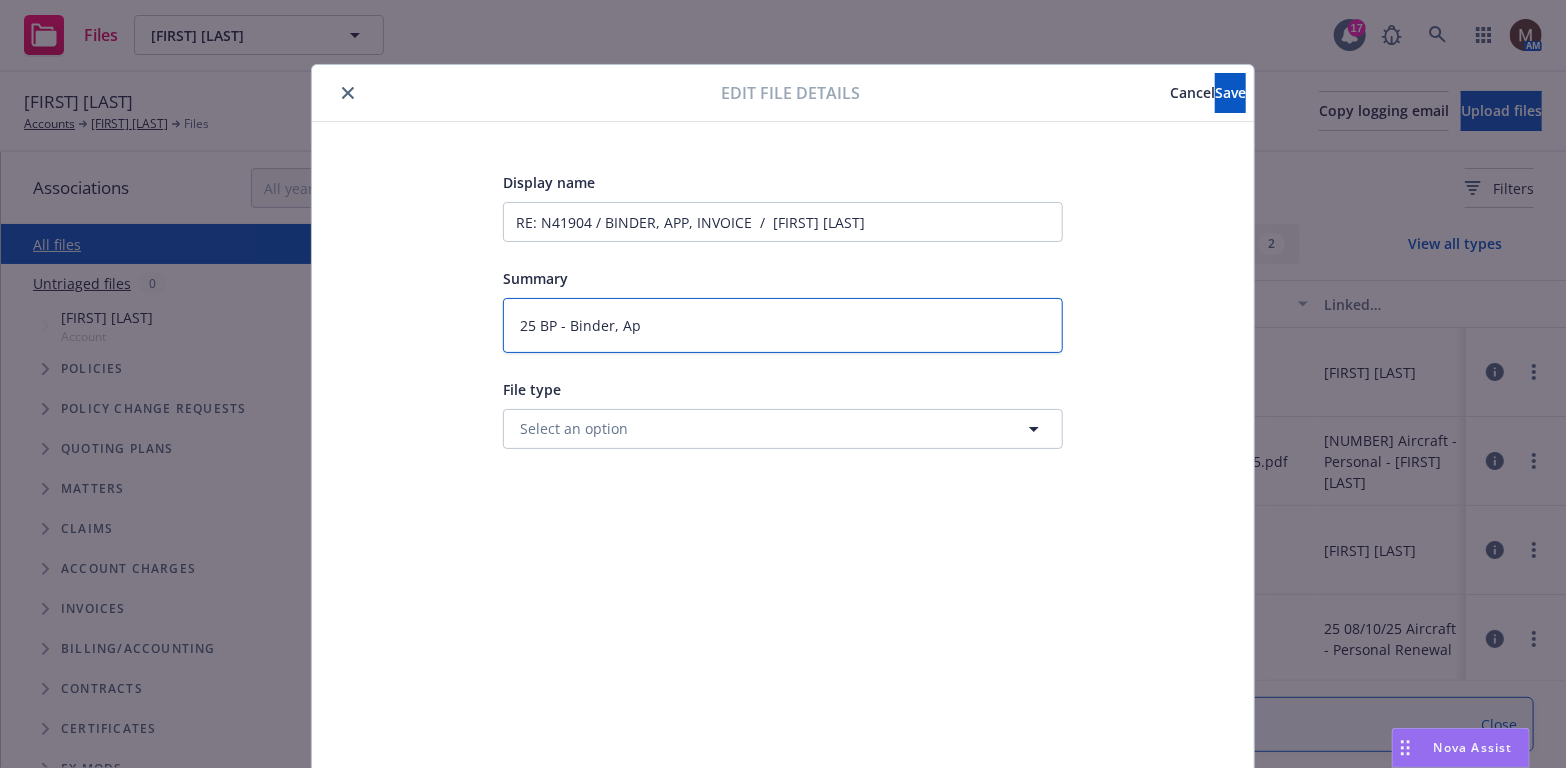 type on "x" 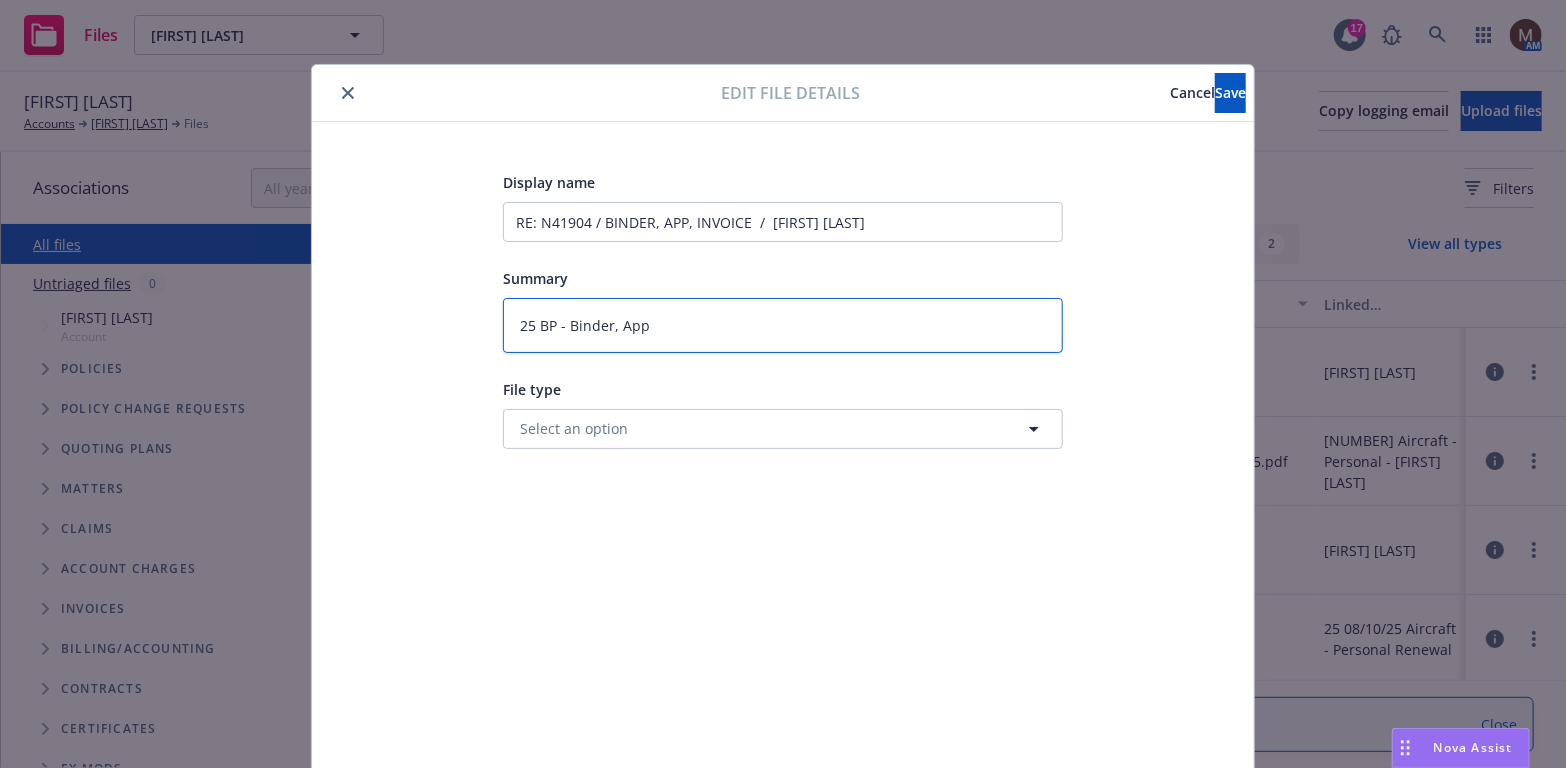 type on "x" 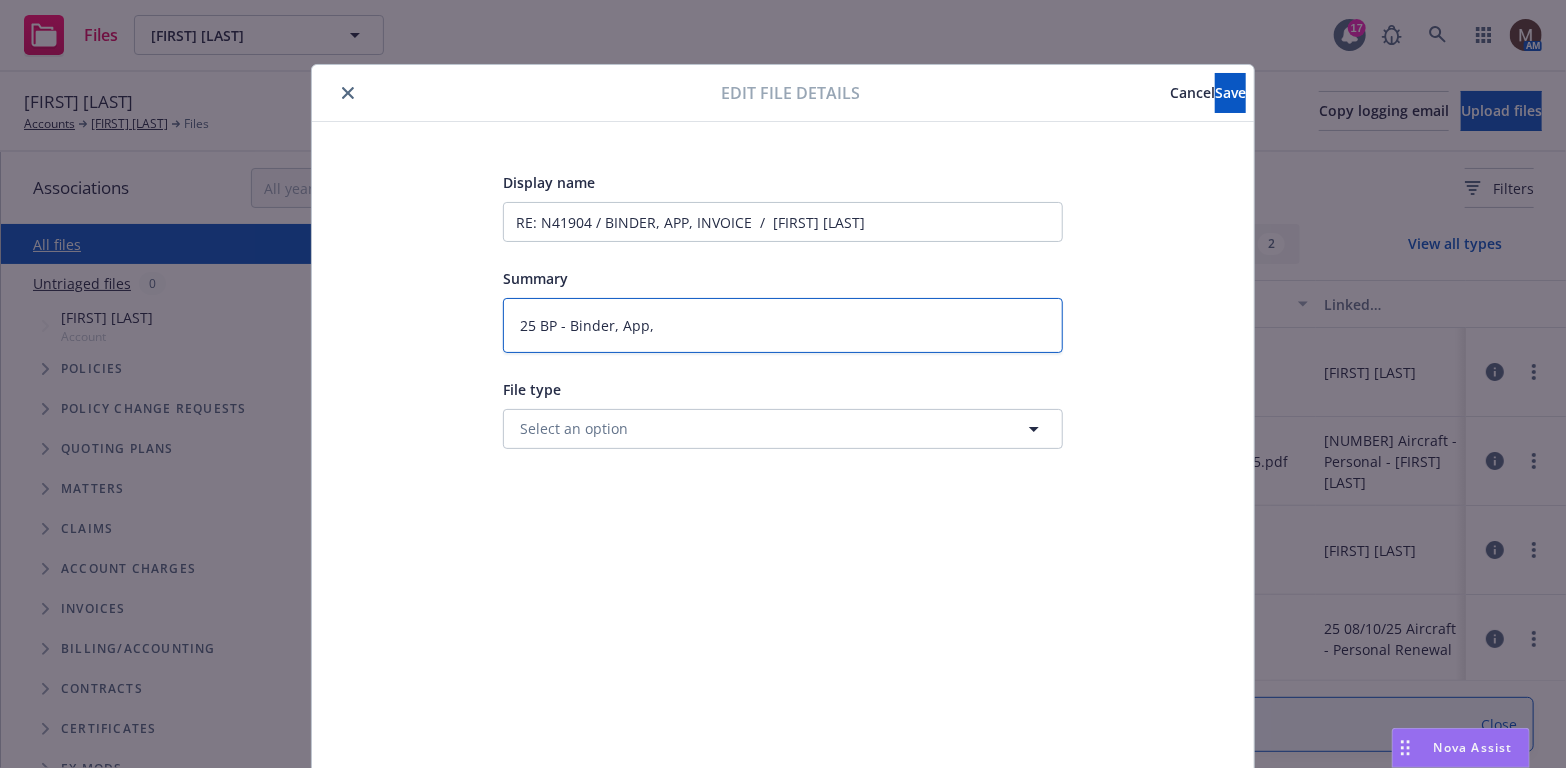 type on "x" 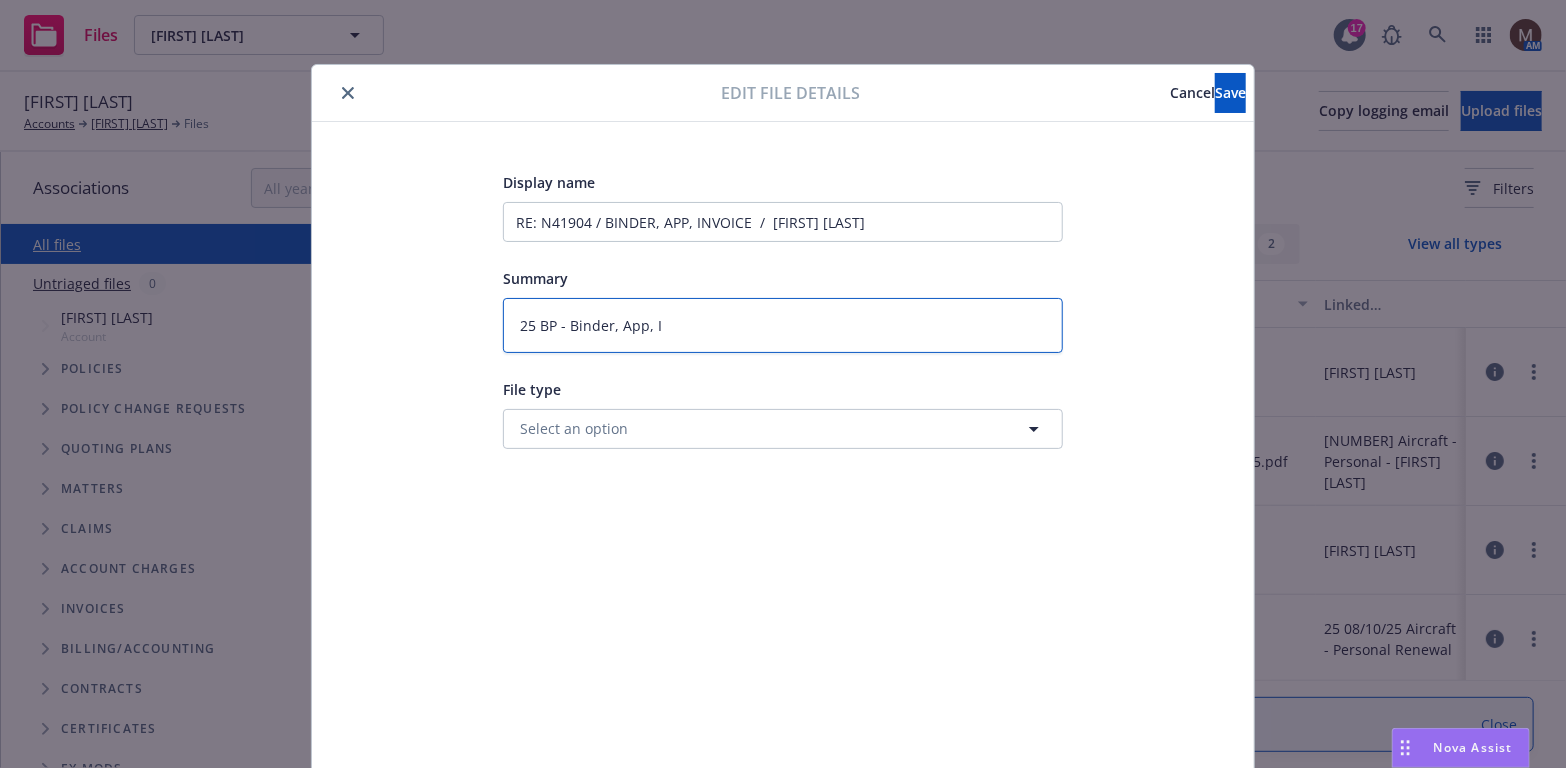 type on "x" 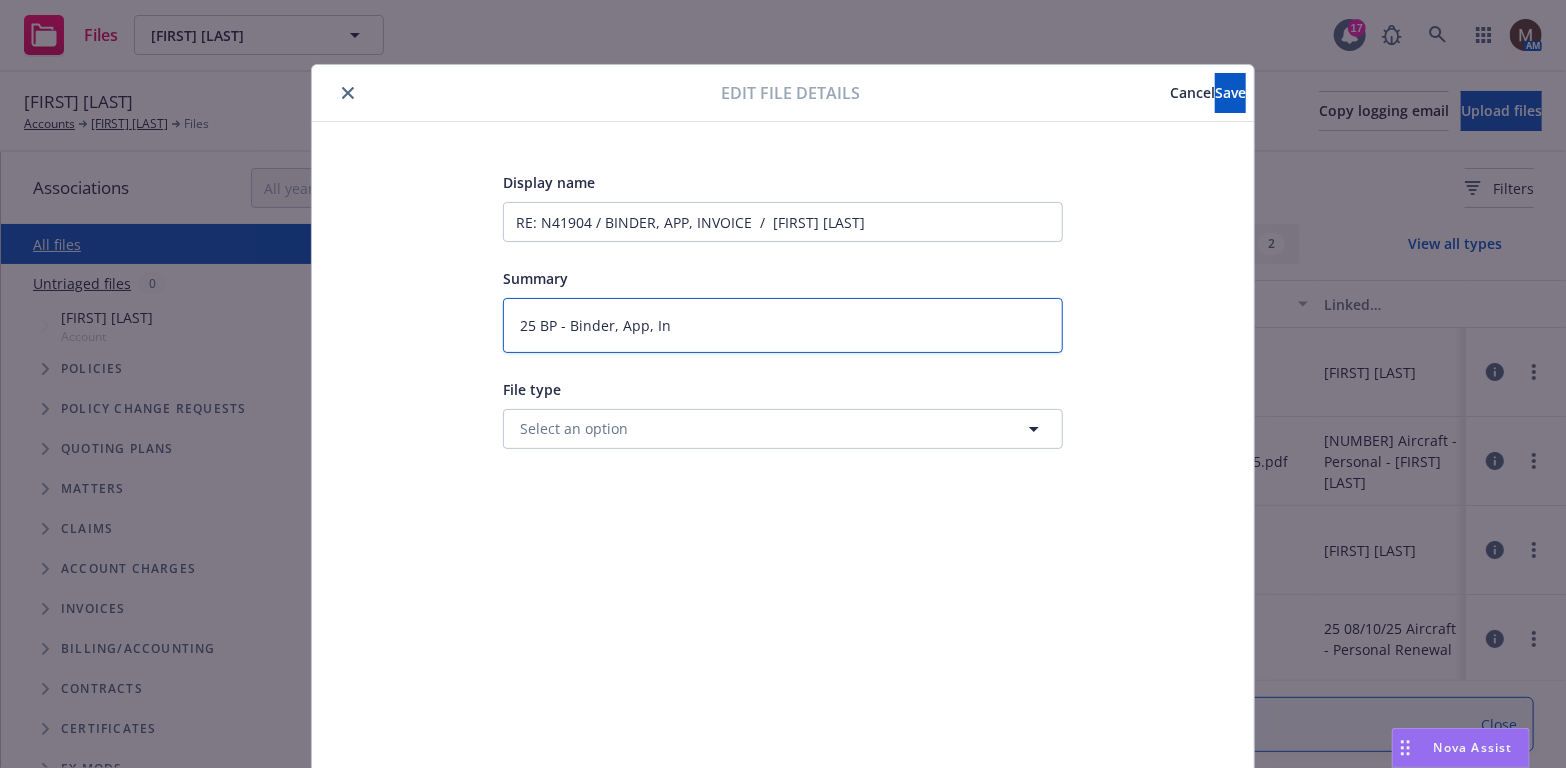 type on "x" 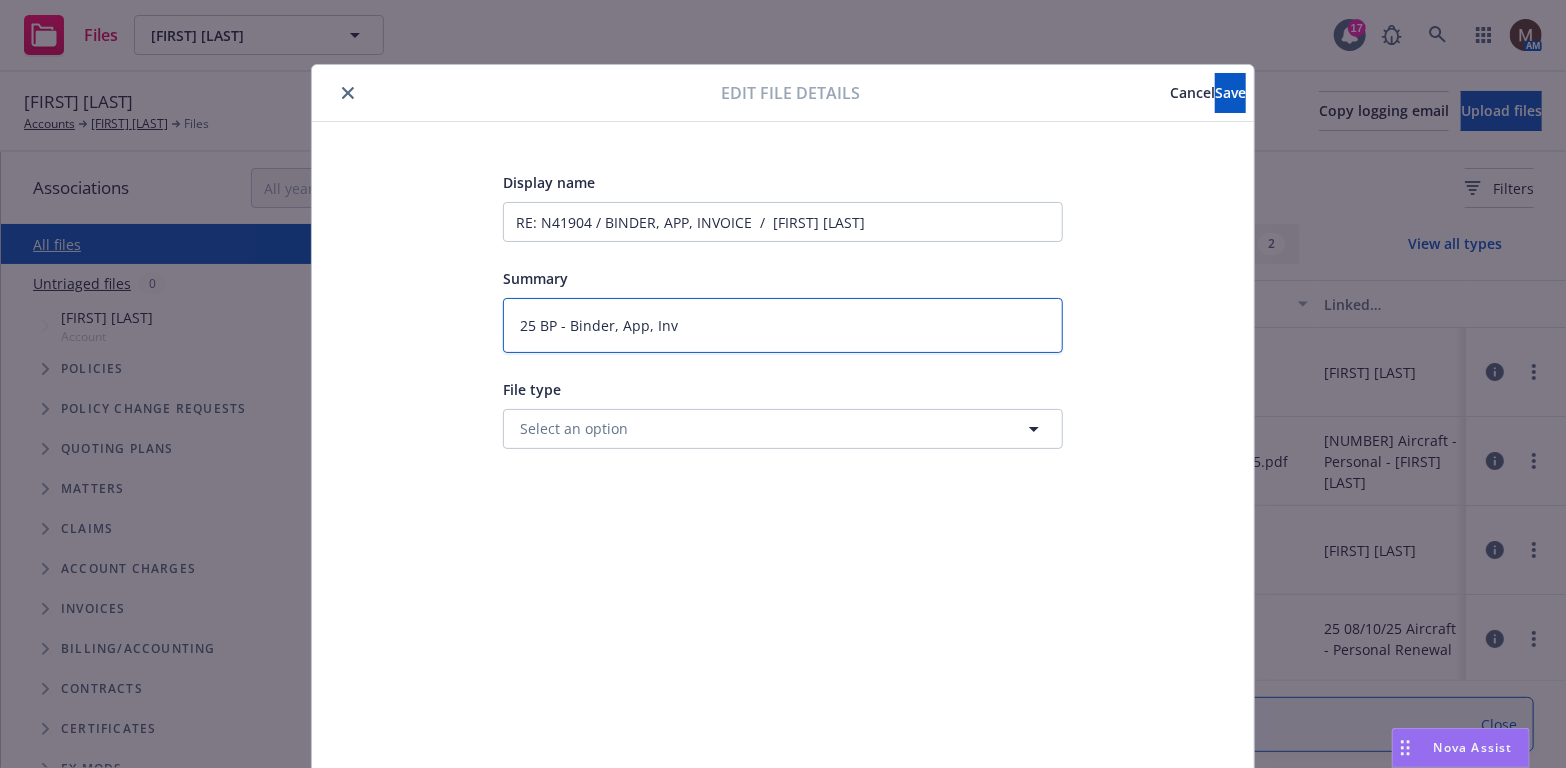 type on "x" 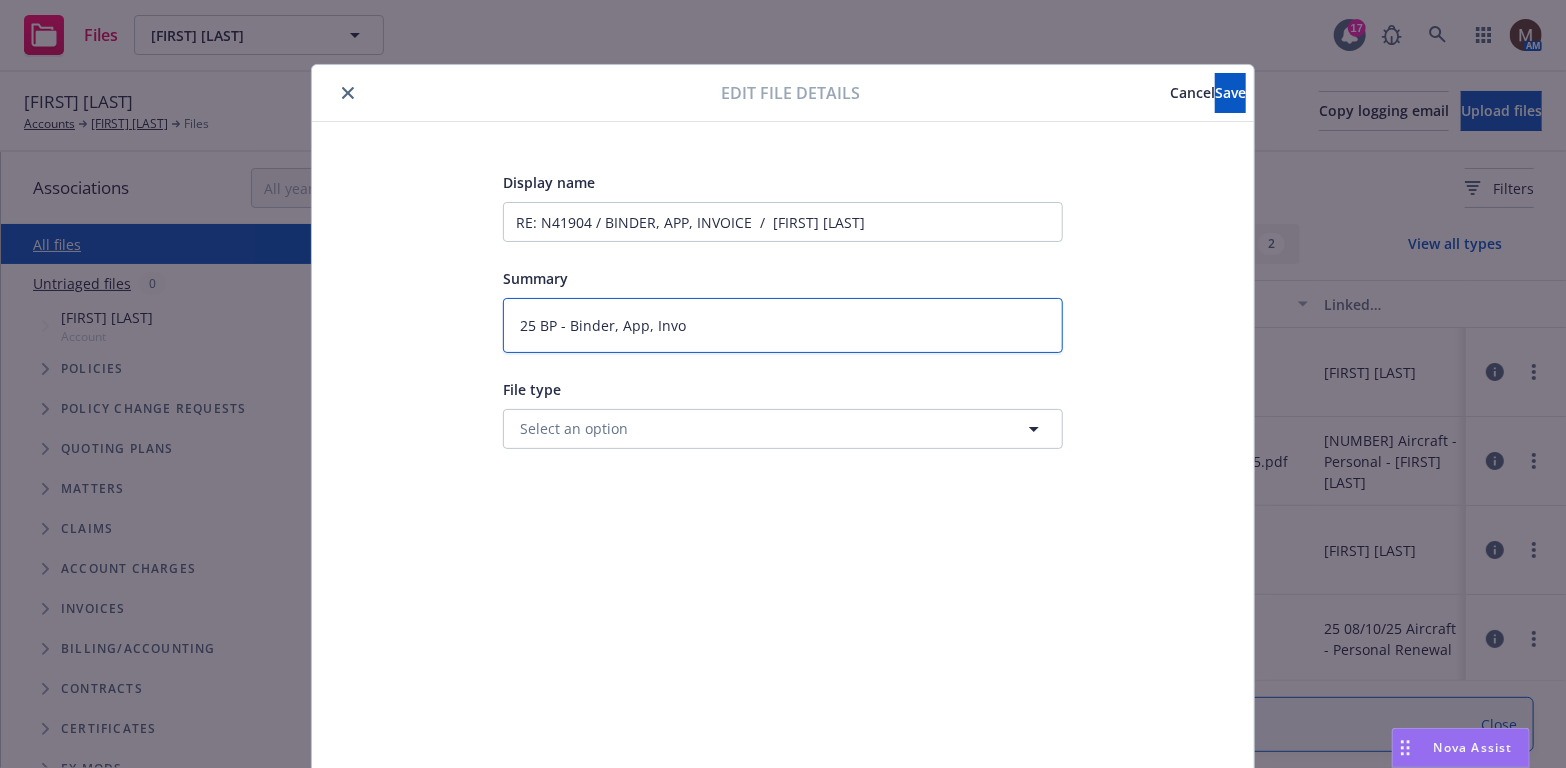 type on "x" 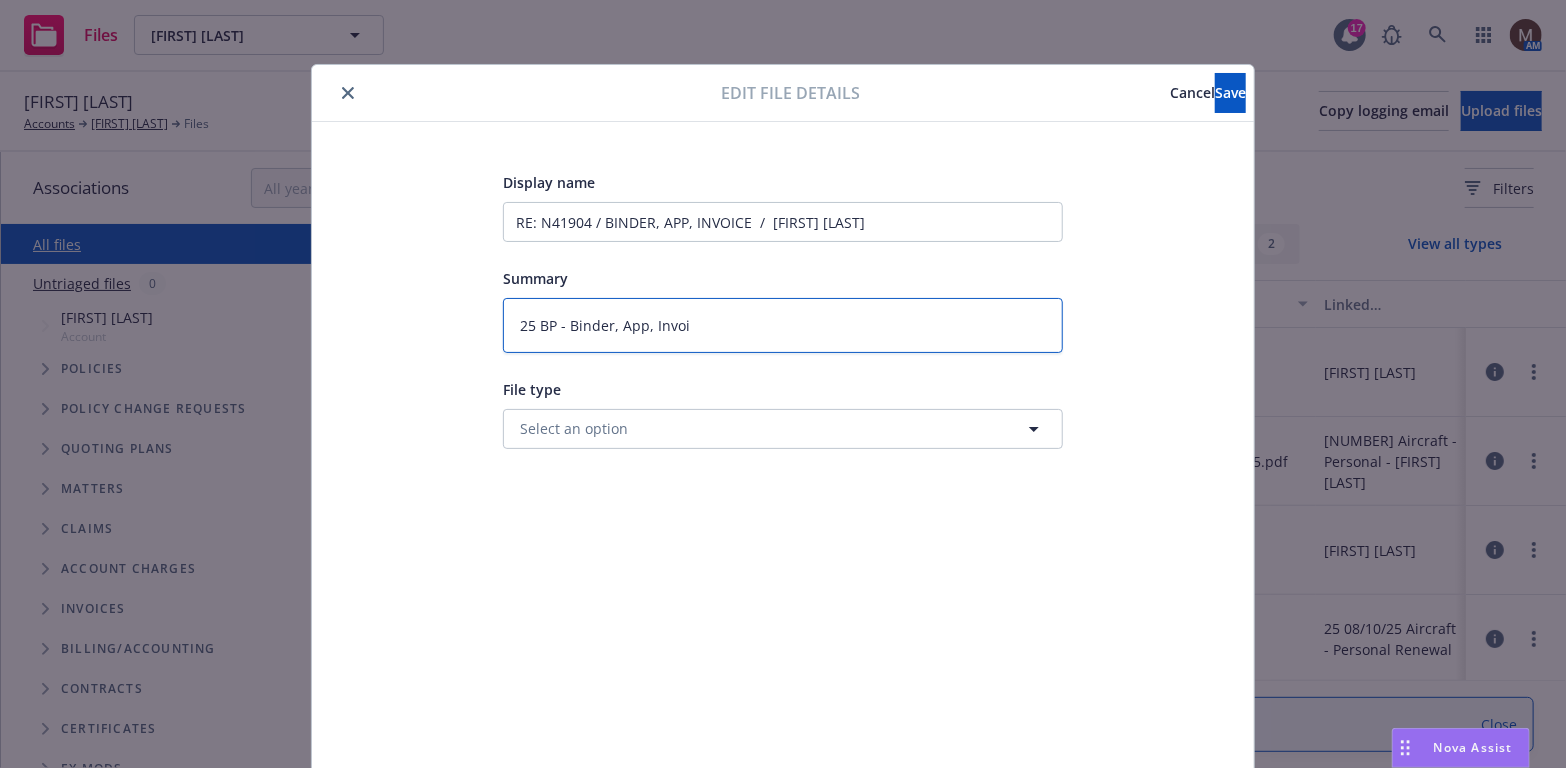 type on "x" 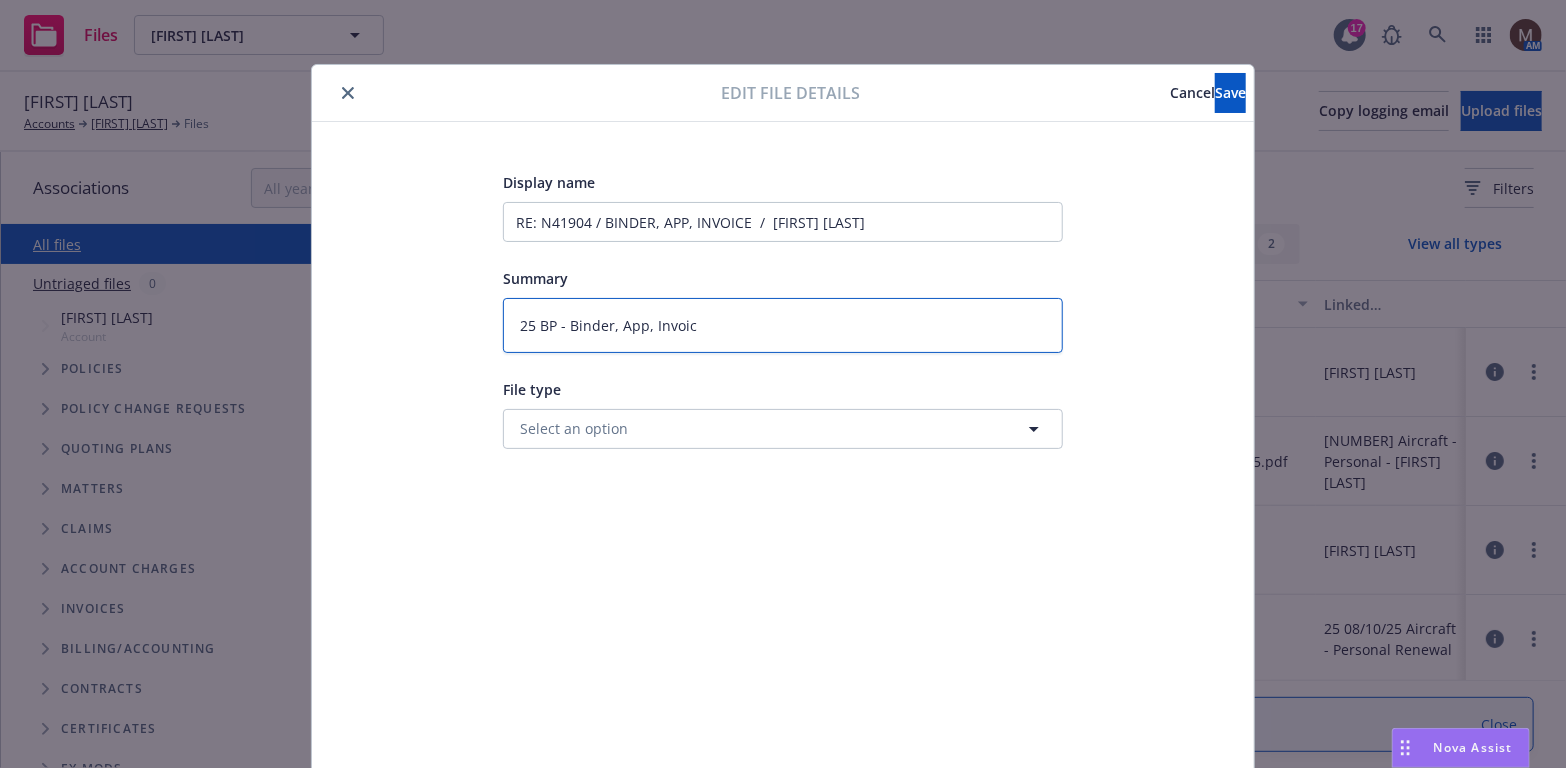 type on "x" 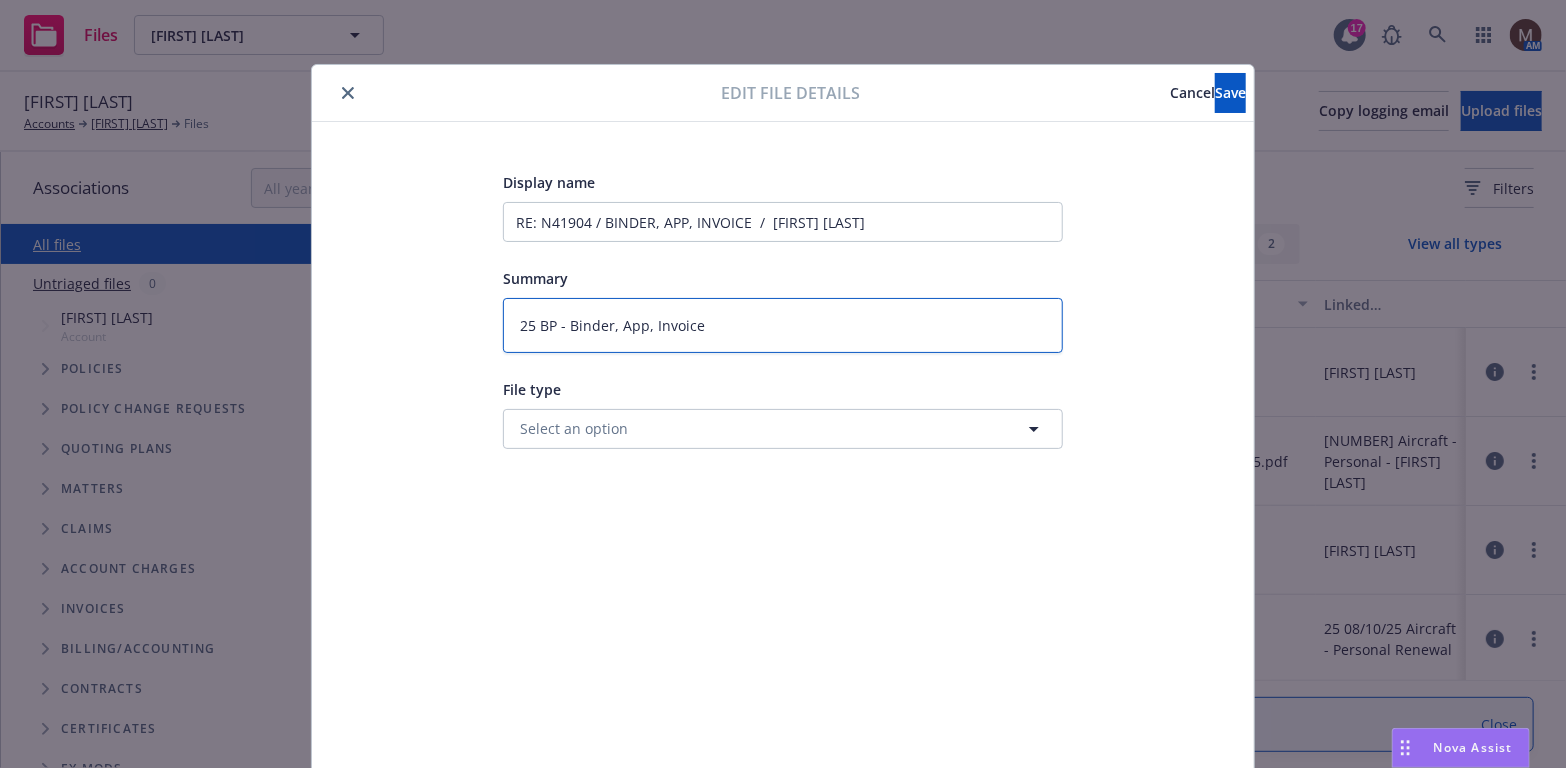 type on "x" 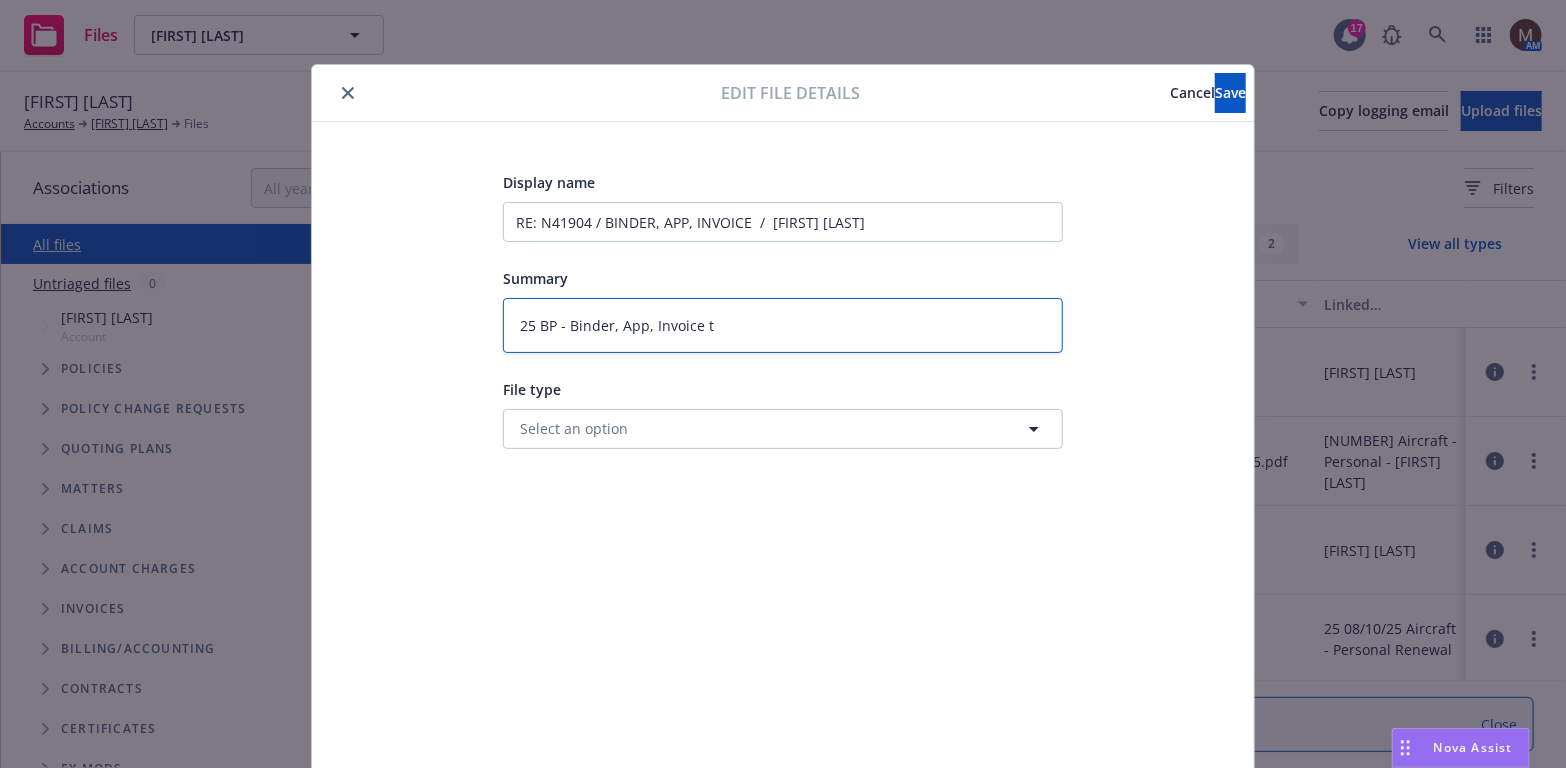 type on "x" 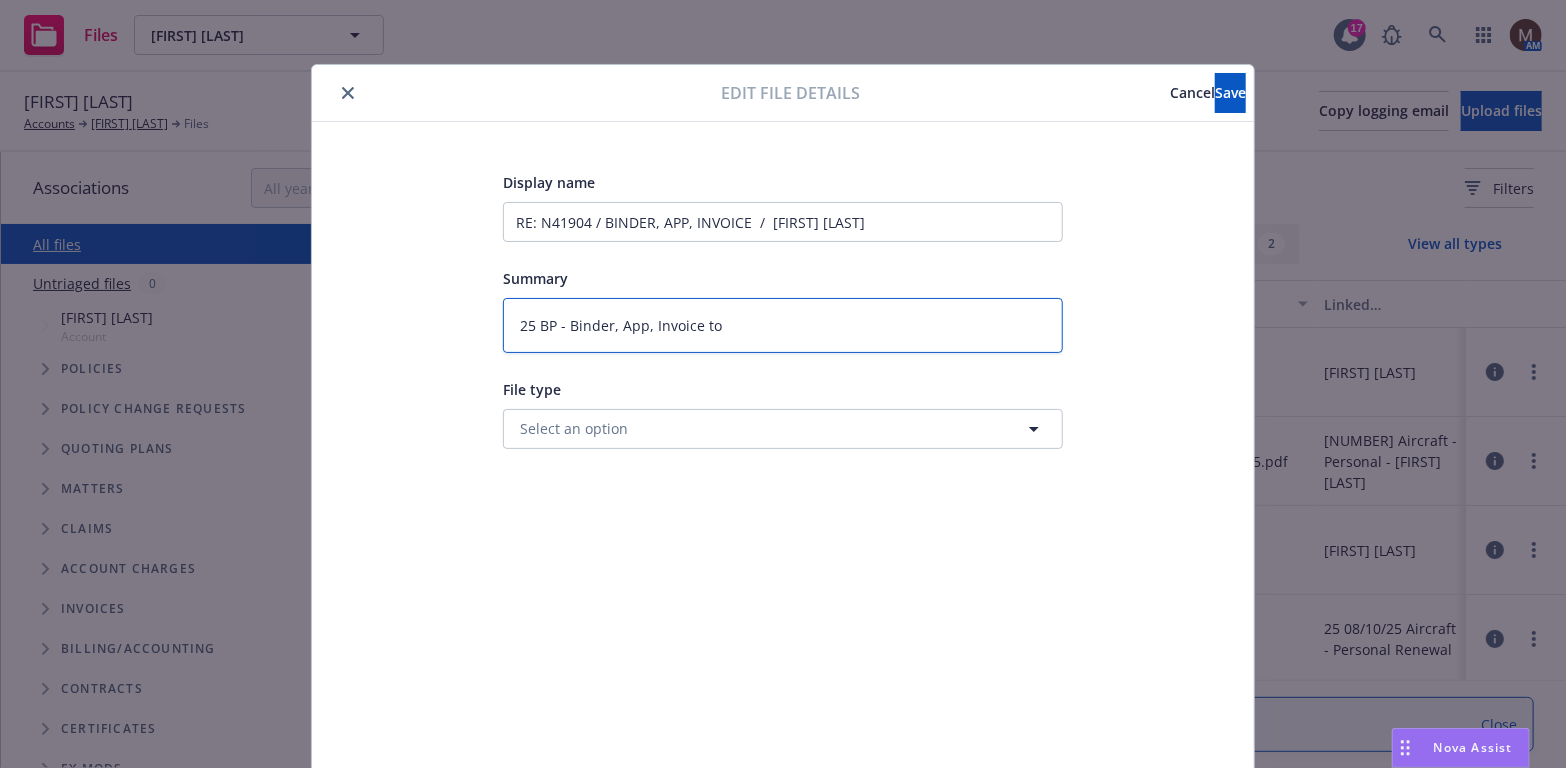 type on "x" 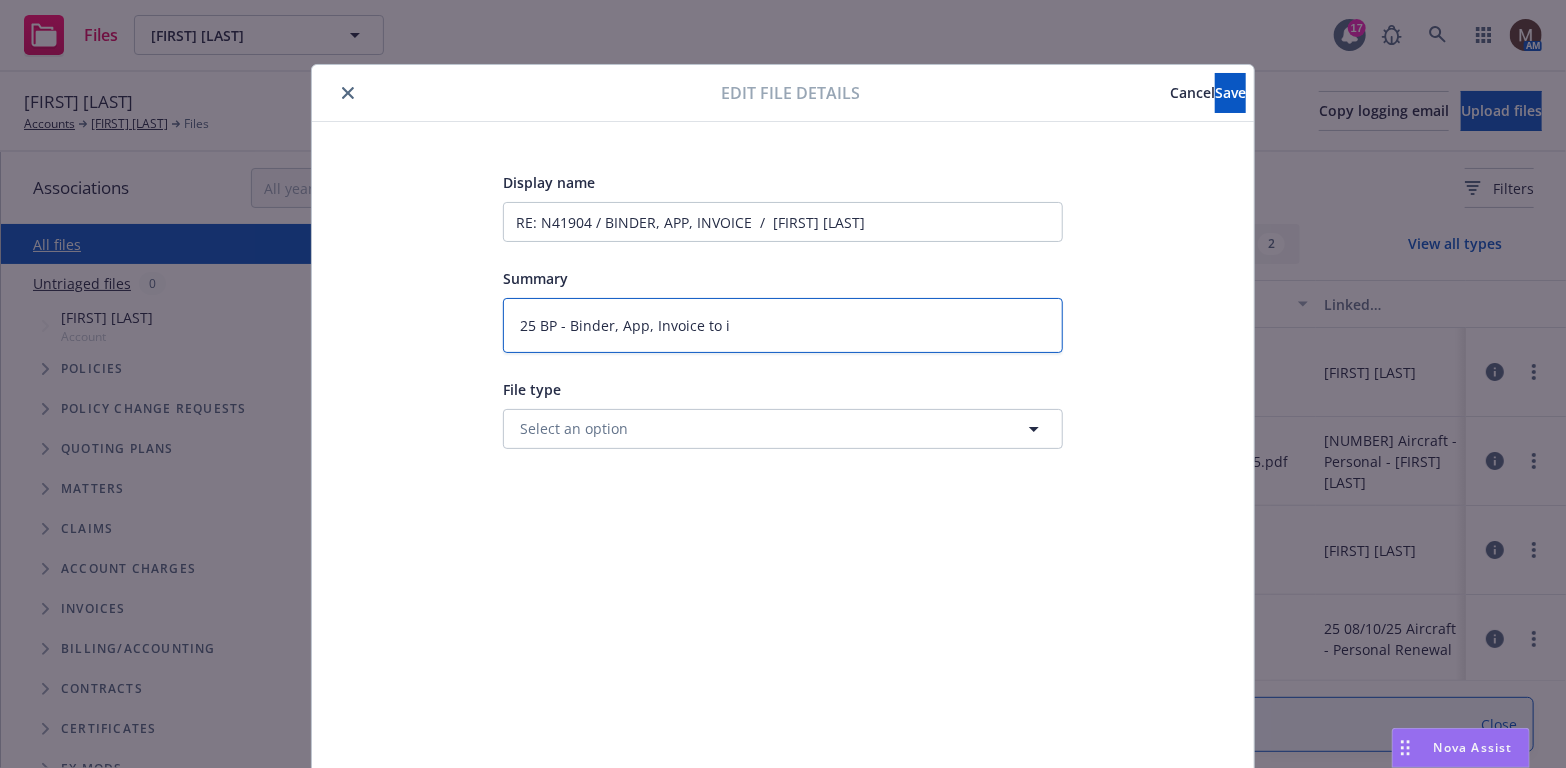 type on "x" 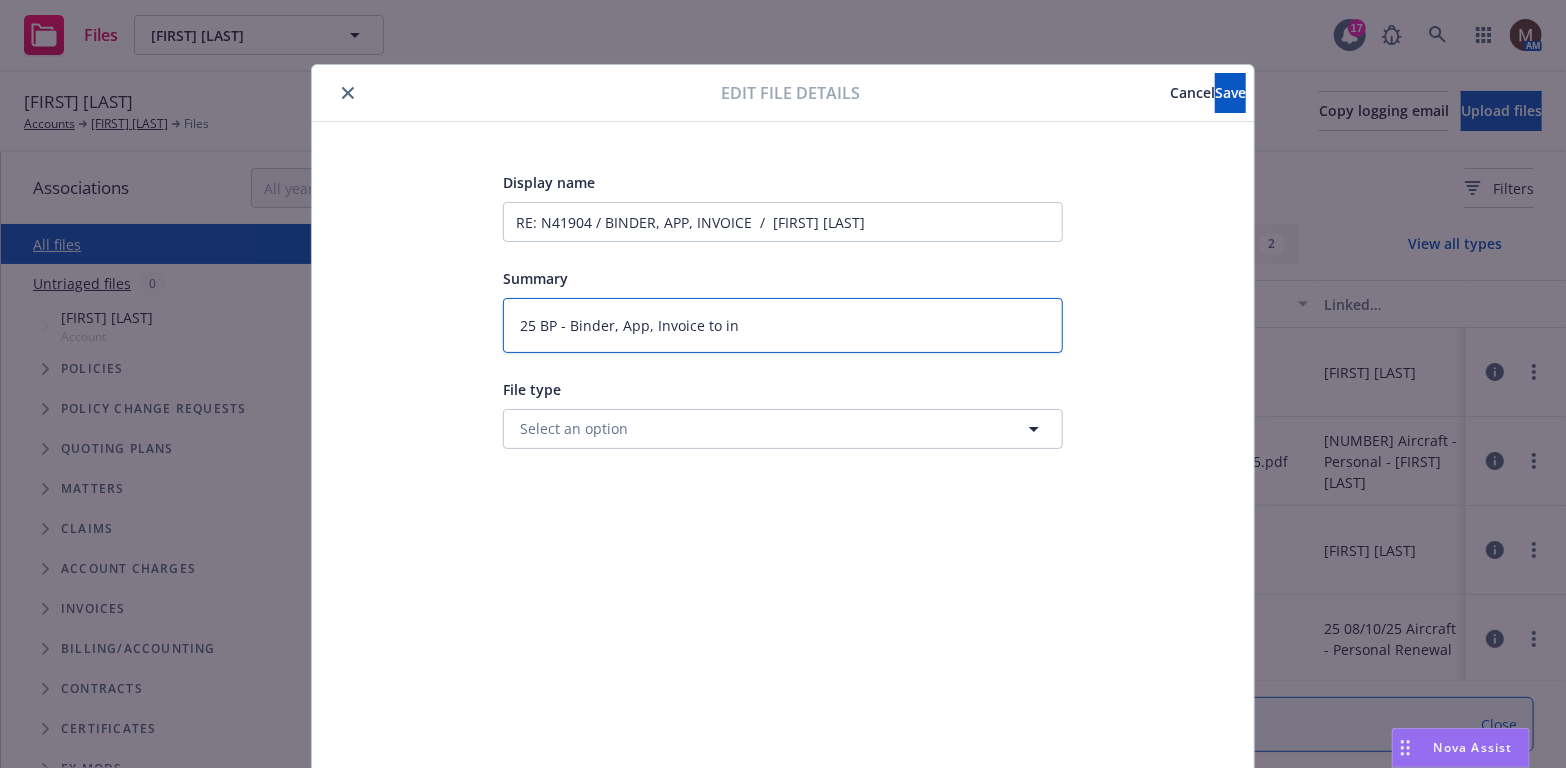 type on "x" 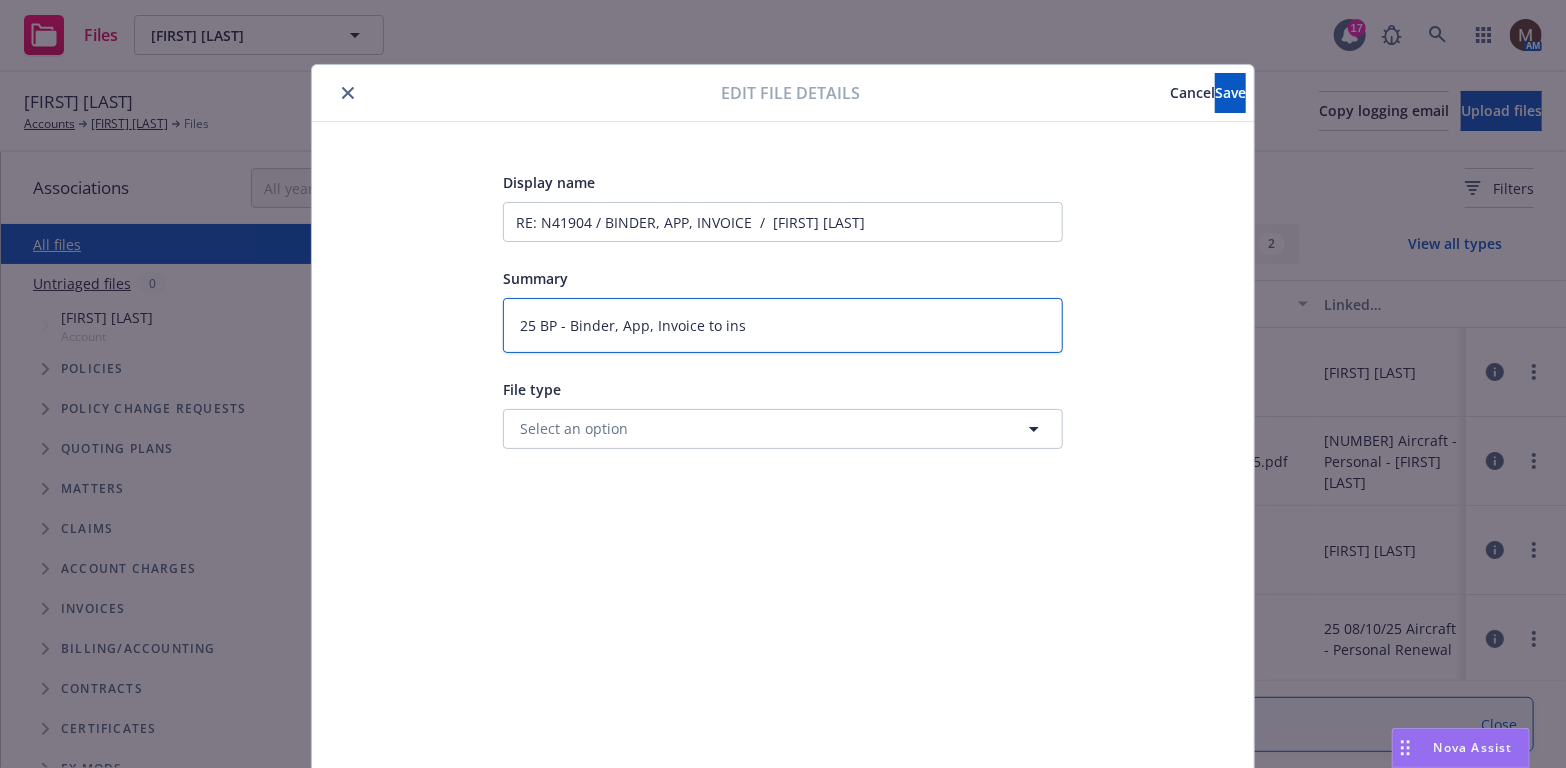 type on "x" 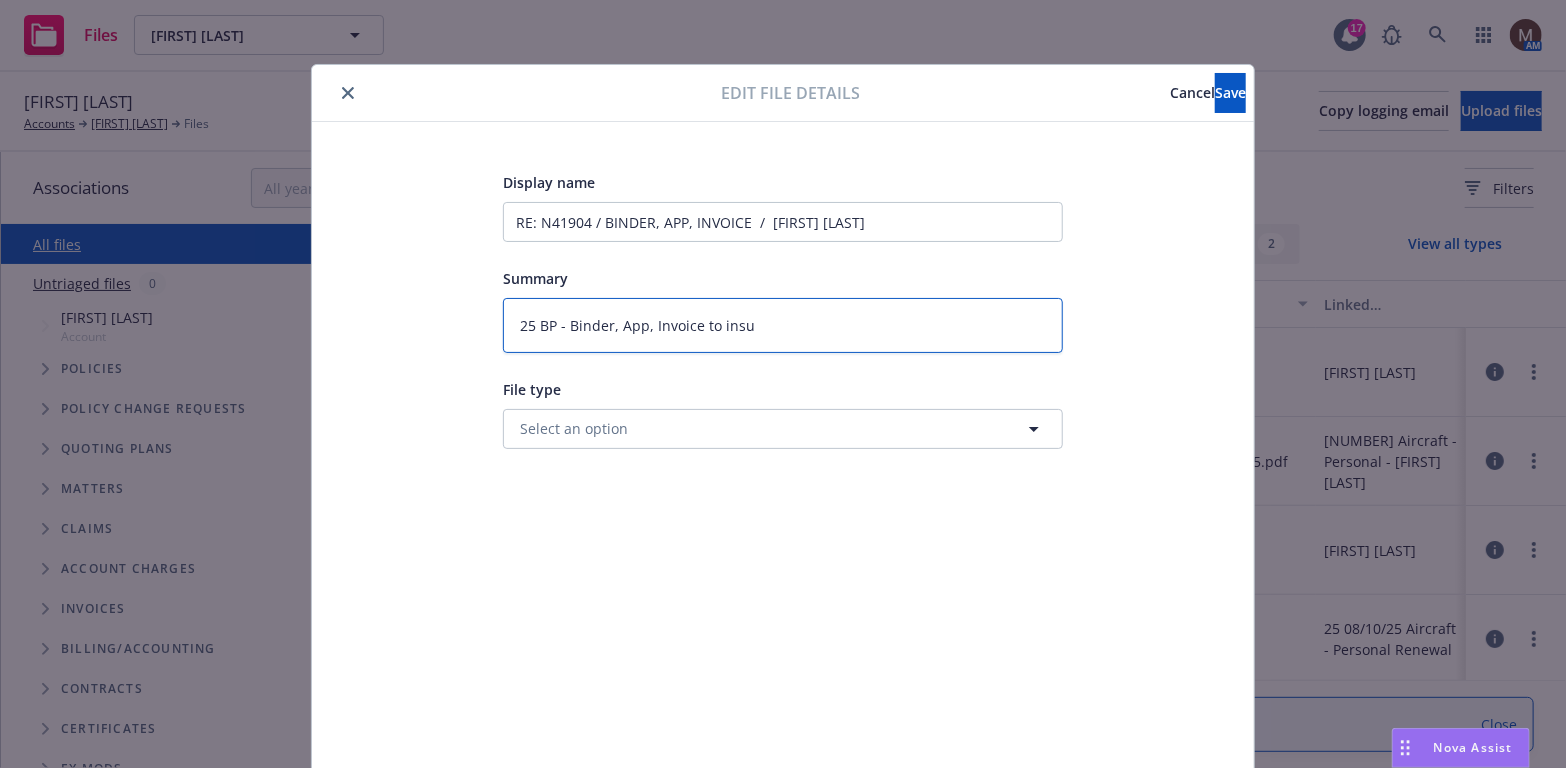 type on "x" 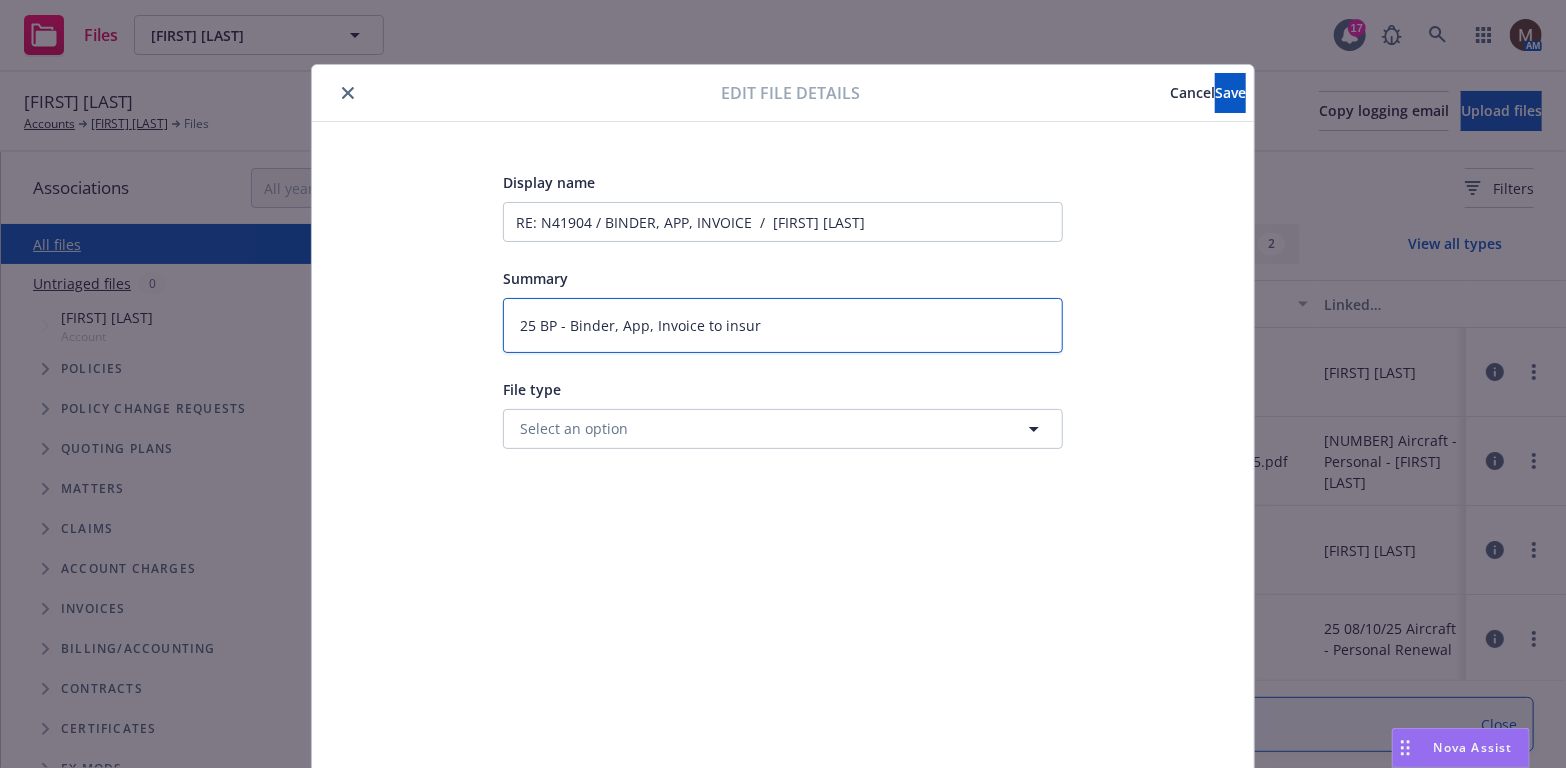 type on "x" 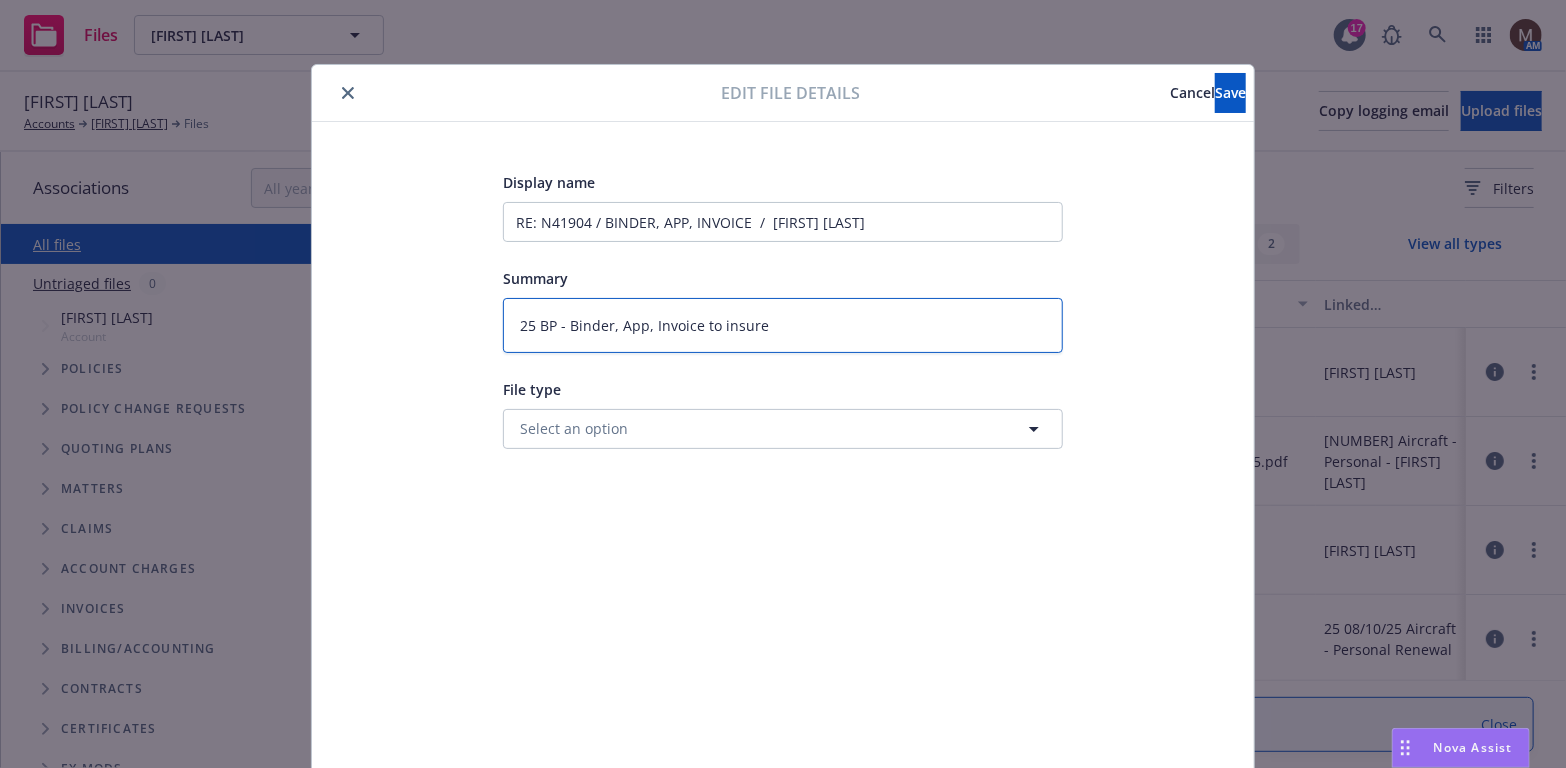 type on "x" 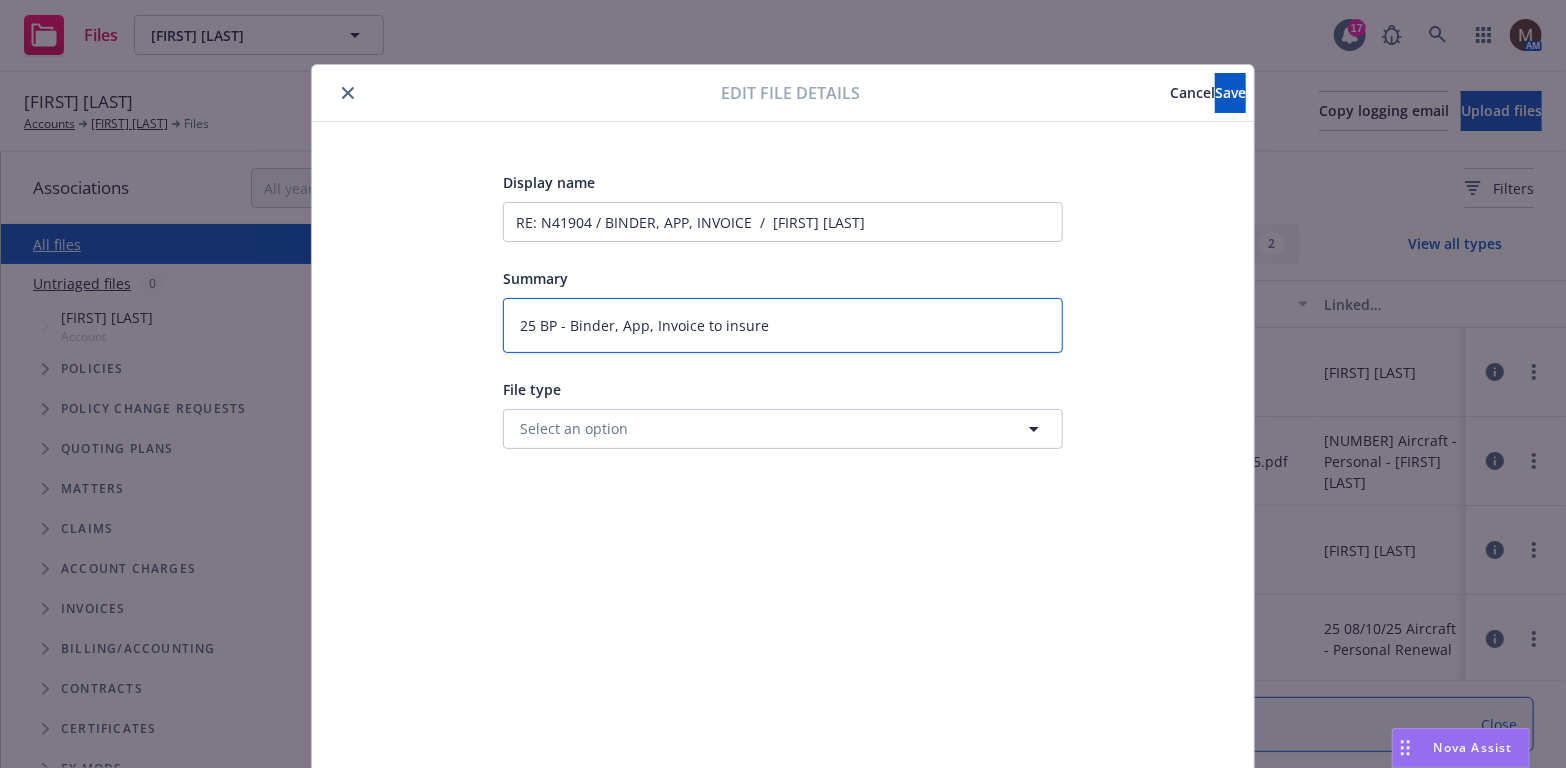 type on "25 BP - Binder, App, Invoice to insured" 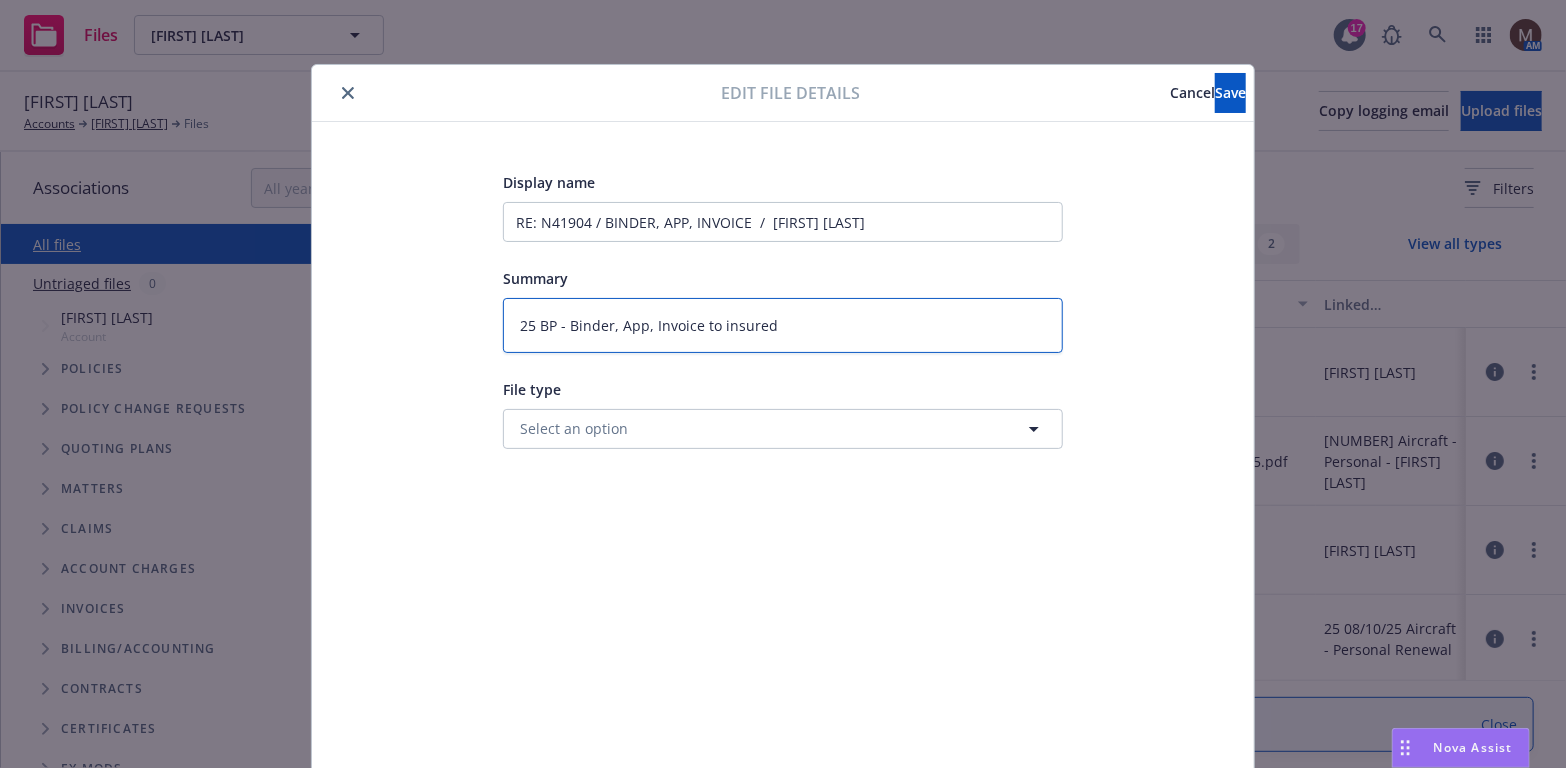 type on "x" 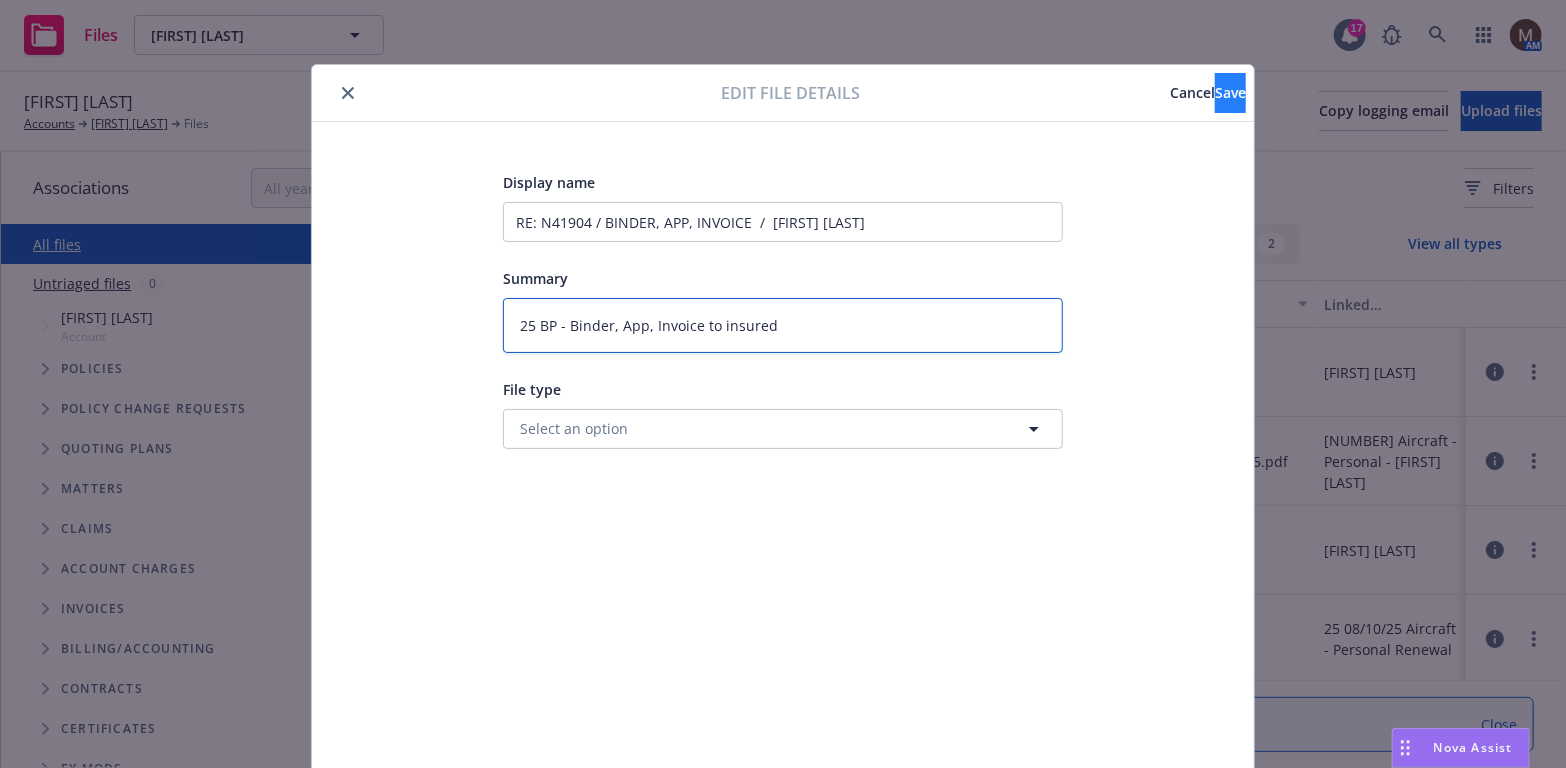 type on "25 BP - Binder, App, Invoice to insured" 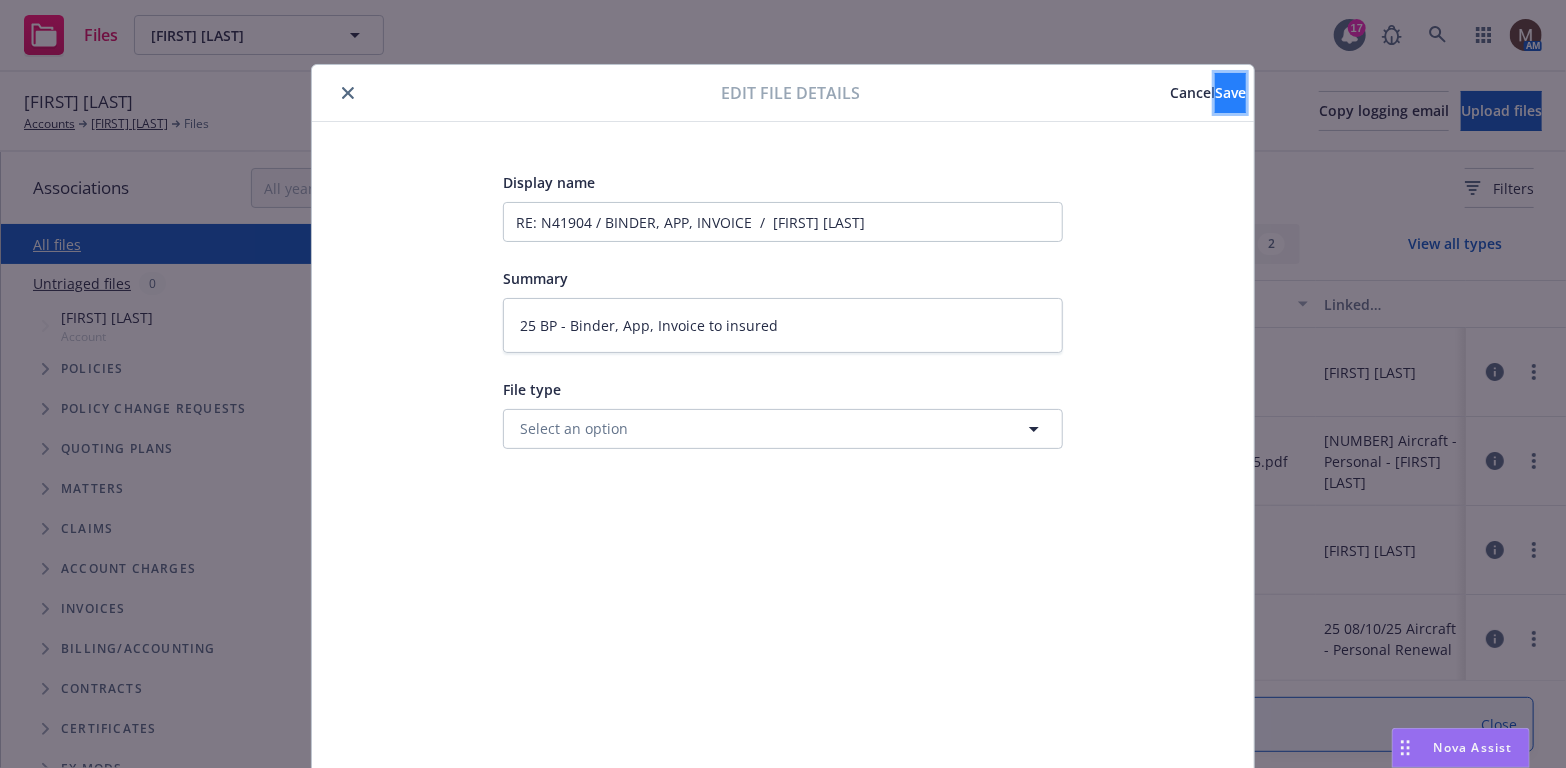click on "Save" at bounding box center (1230, 93) 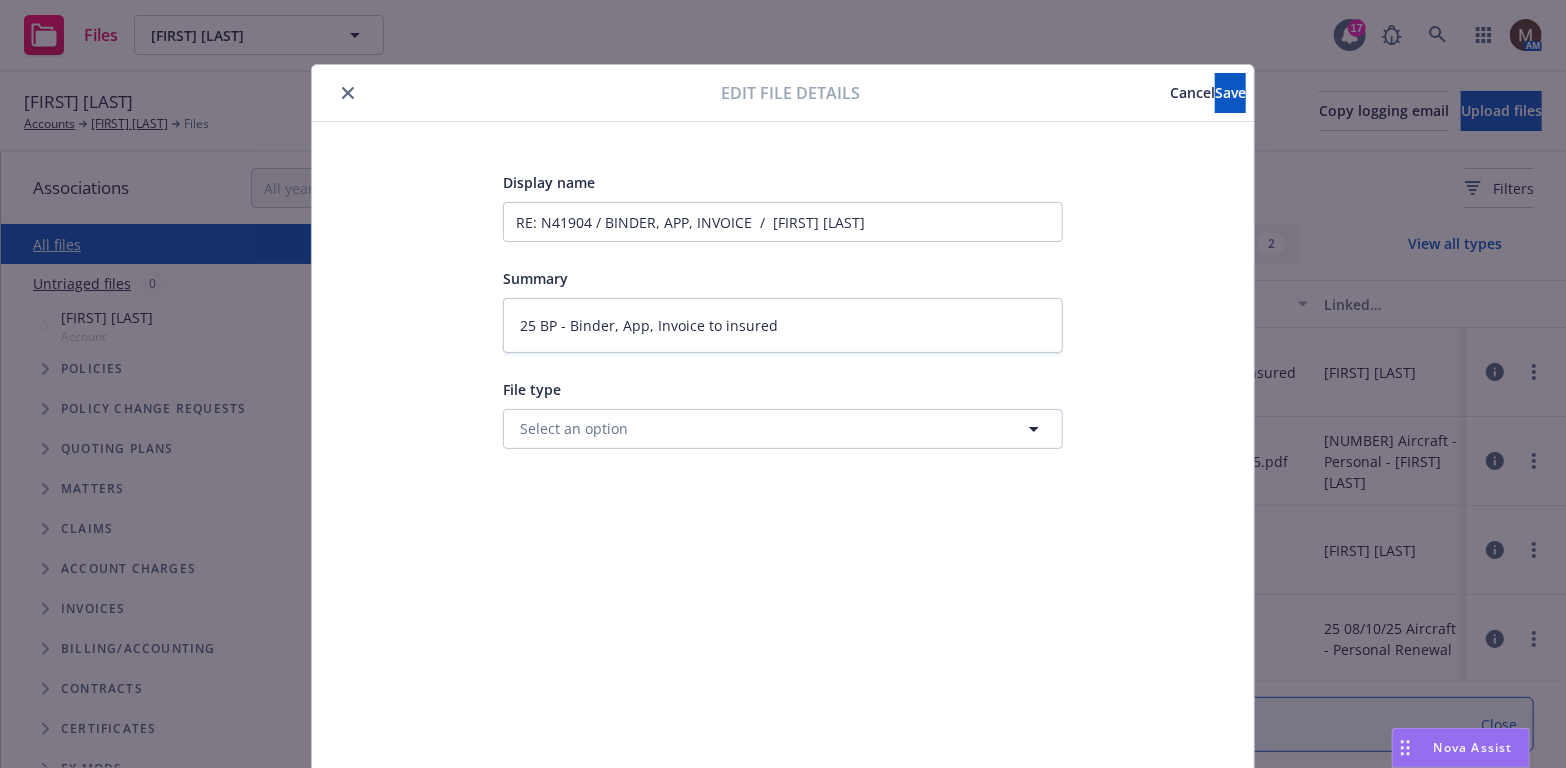 type on "x" 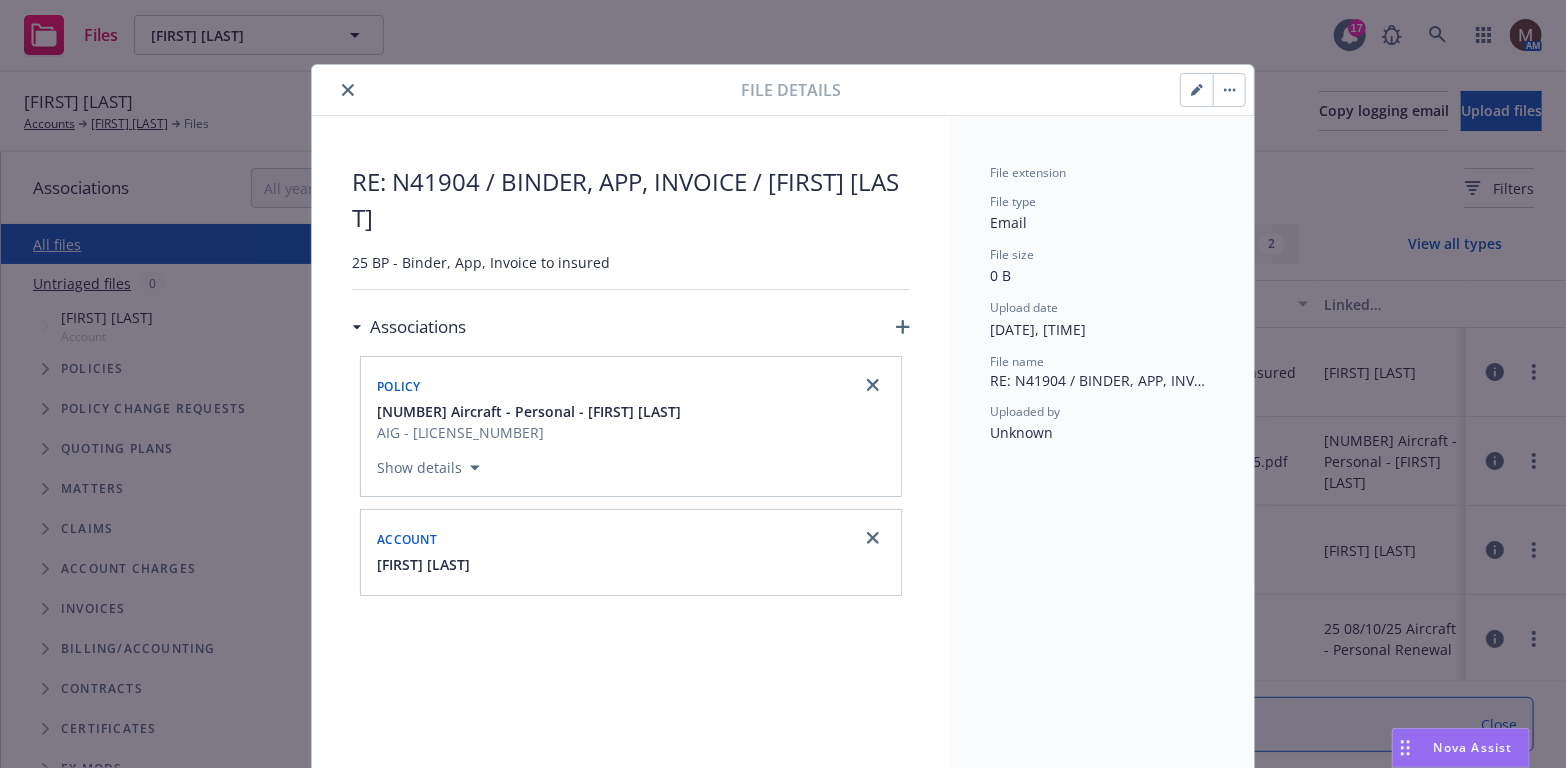 click 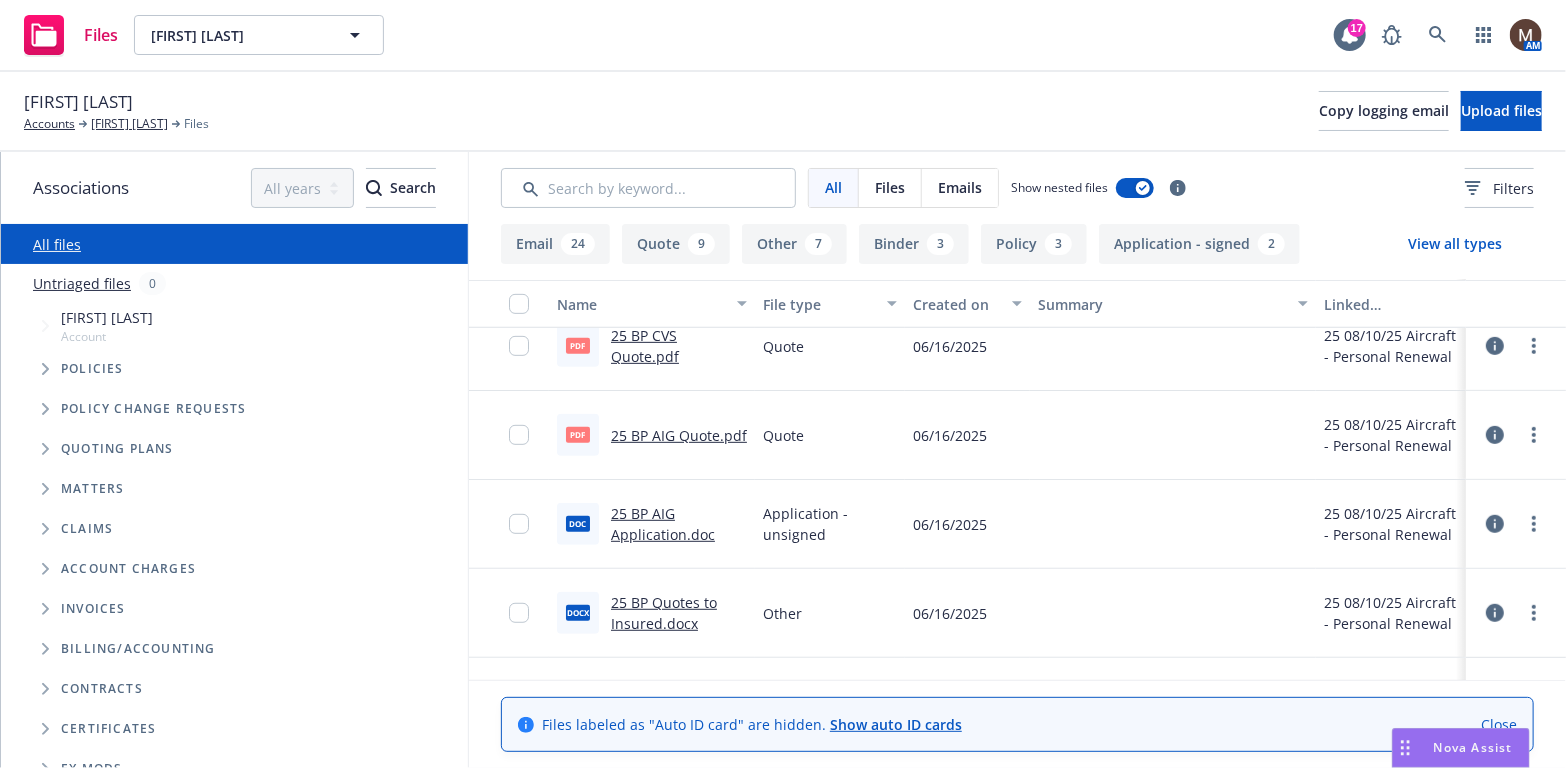 scroll, scrollTop: 600, scrollLeft: 0, axis: vertical 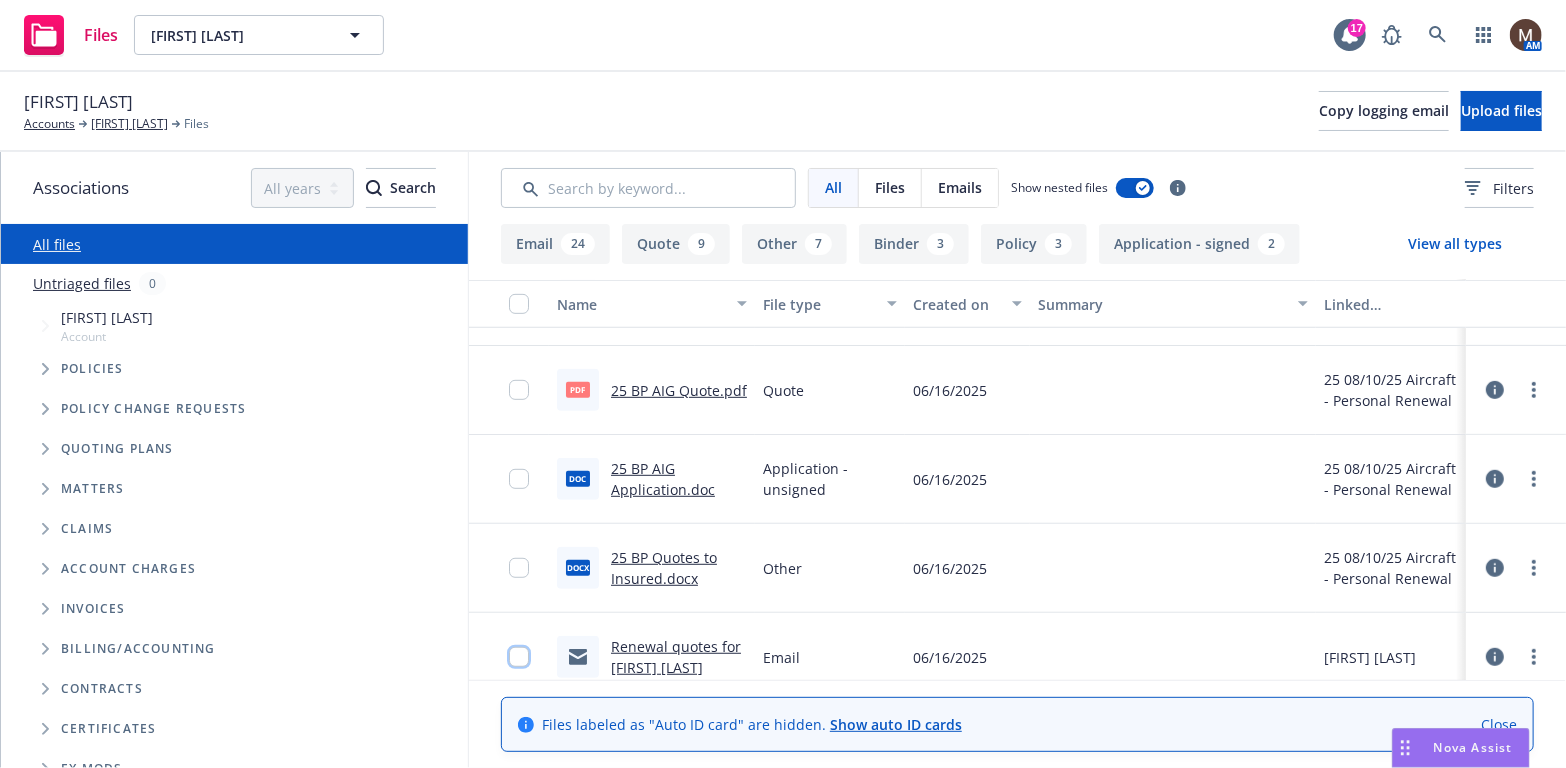 drag, startPoint x: 503, startPoint y: 654, endPoint x: 503, endPoint y: 607, distance: 47 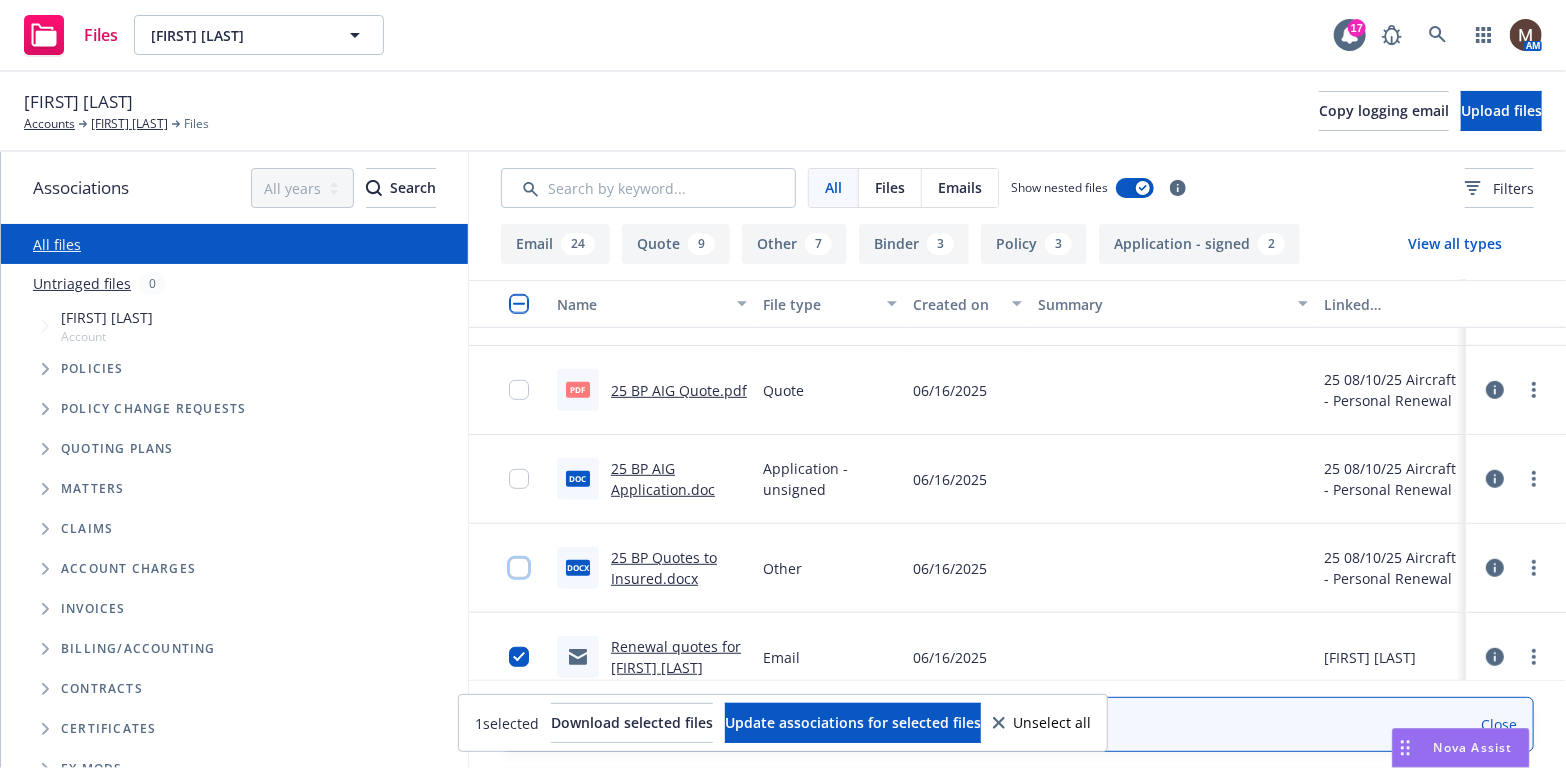 drag, startPoint x: 509, startPoint y: 568, endPoint x: 503, endPoint y: 513, distance: 55.326305 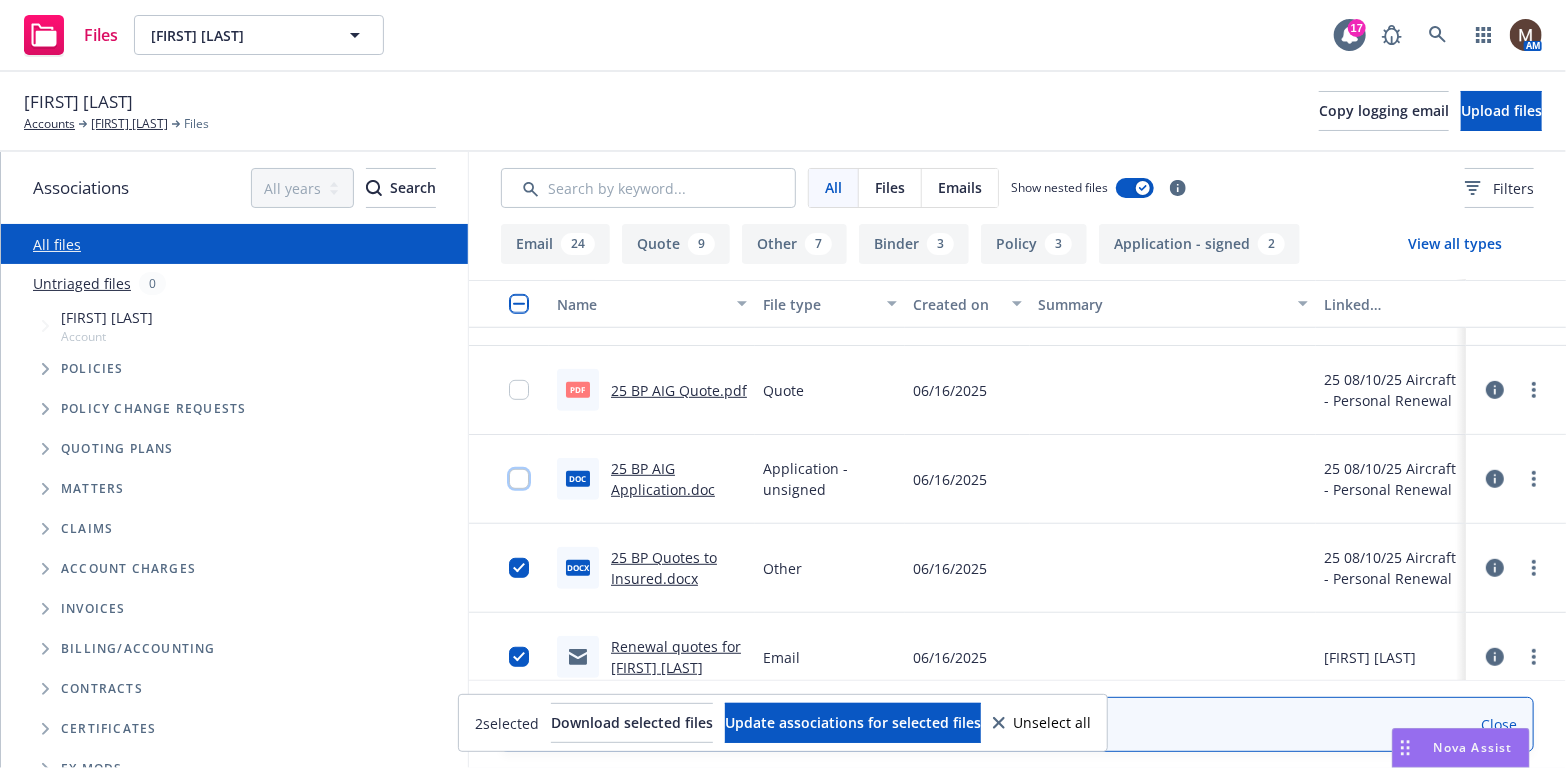 click at bounding box center (519, 479) 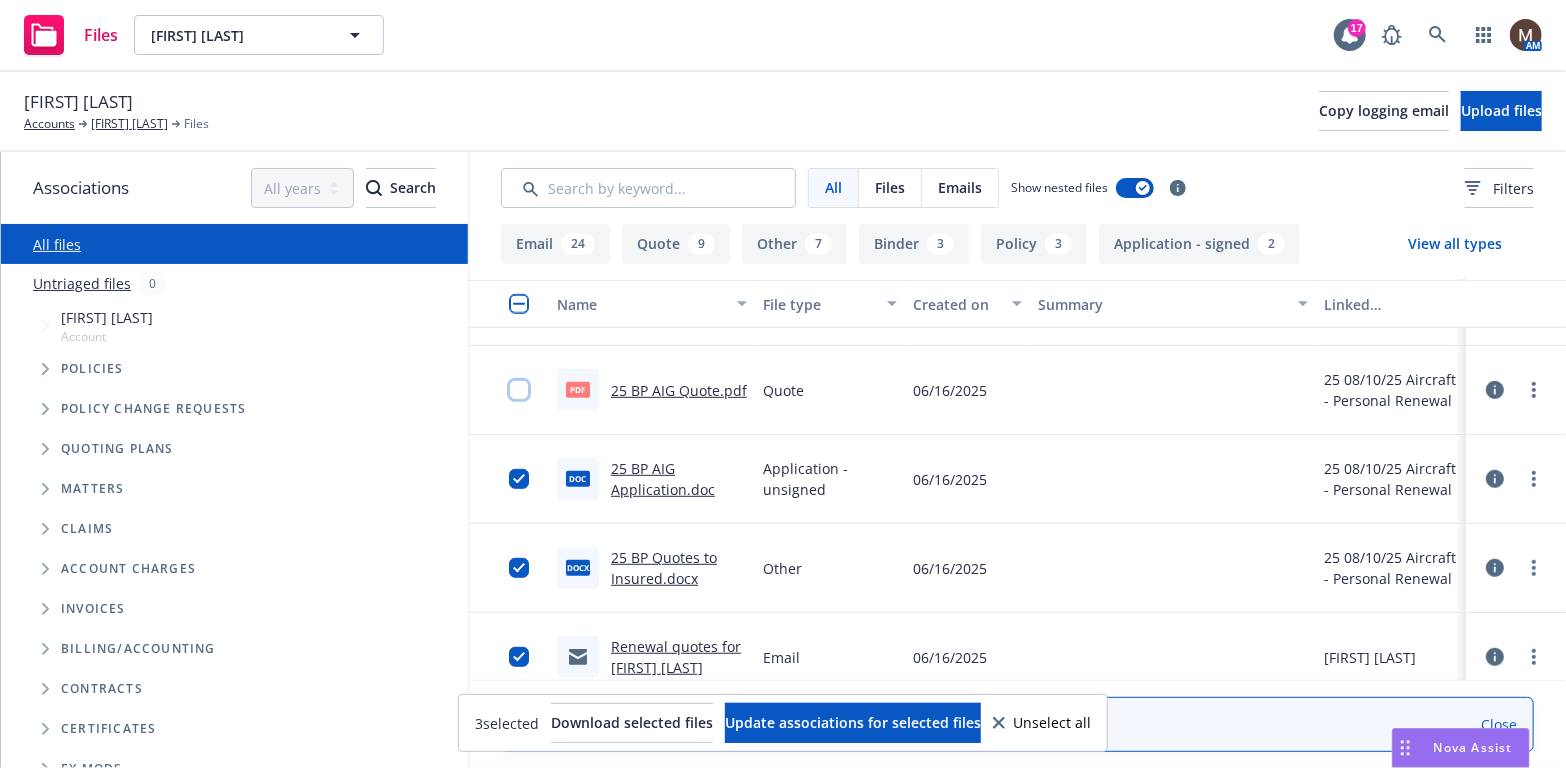 click at bounding box center [519, 390] 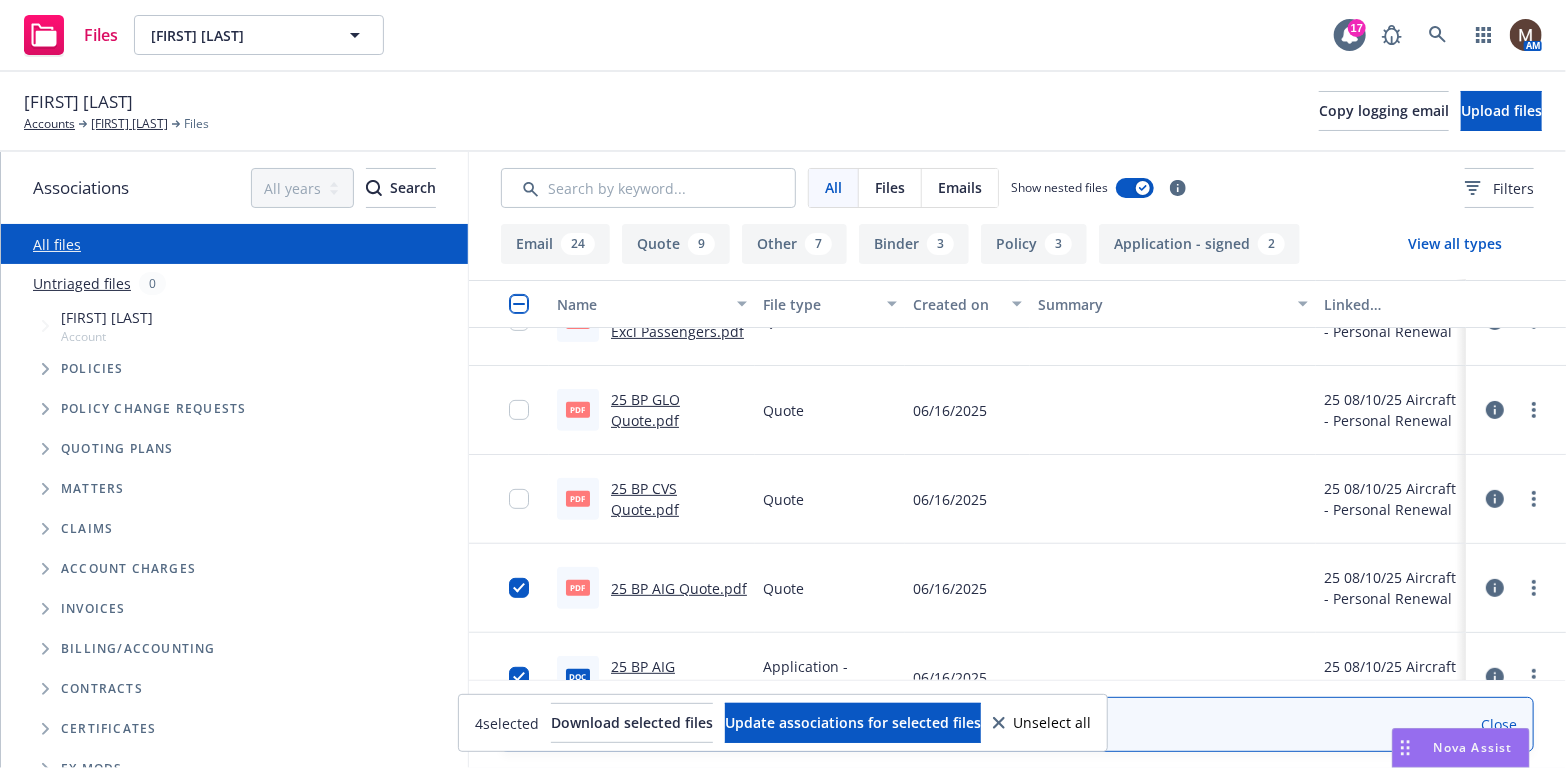 scroll, scrollTop: 400, scrollLeft: 0, axis: vertical 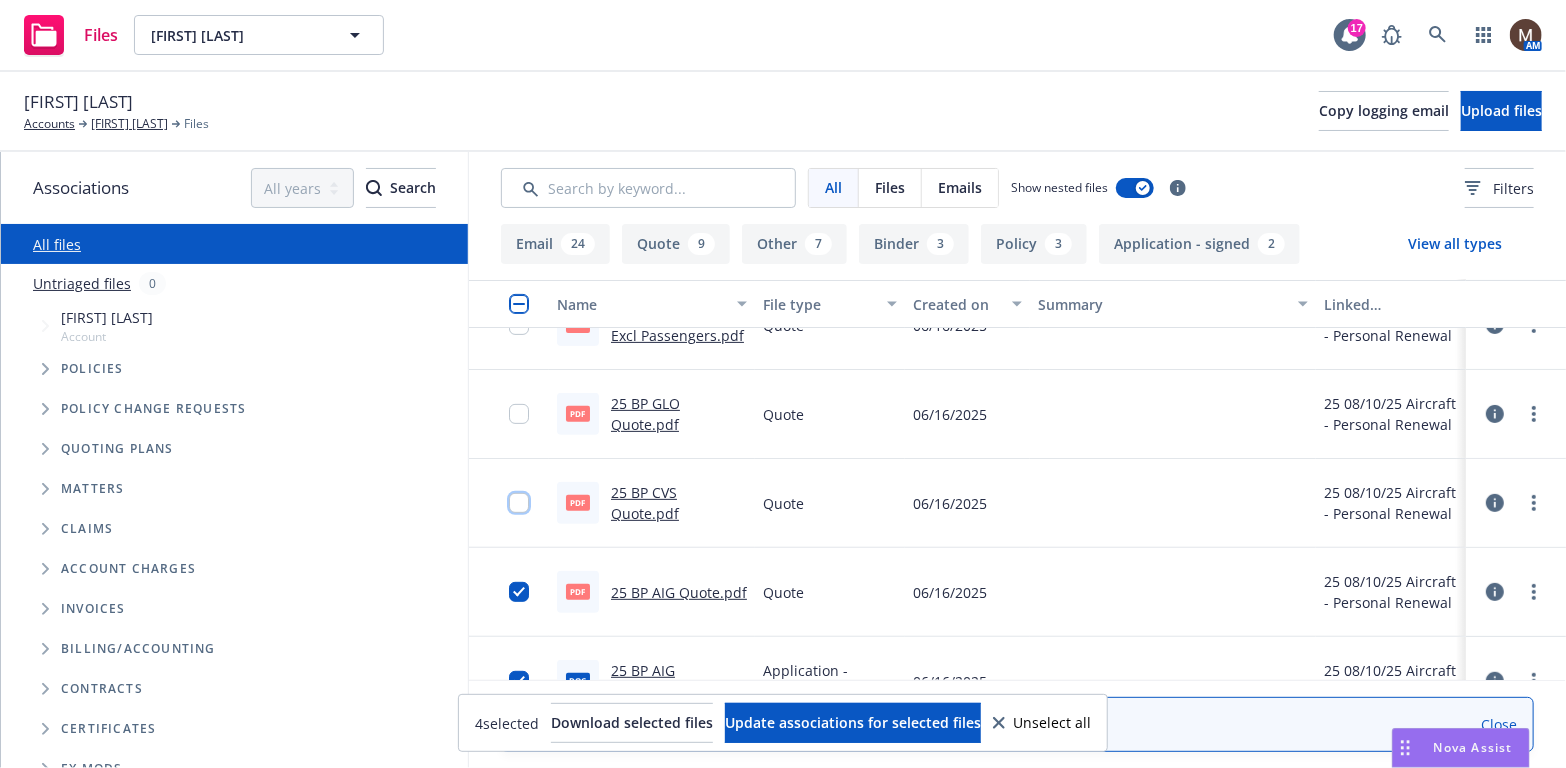 drag, startPoint x: 503, startPoint y: 502, endPoint x: 505, endPoint y: 489, distance: 13.152946 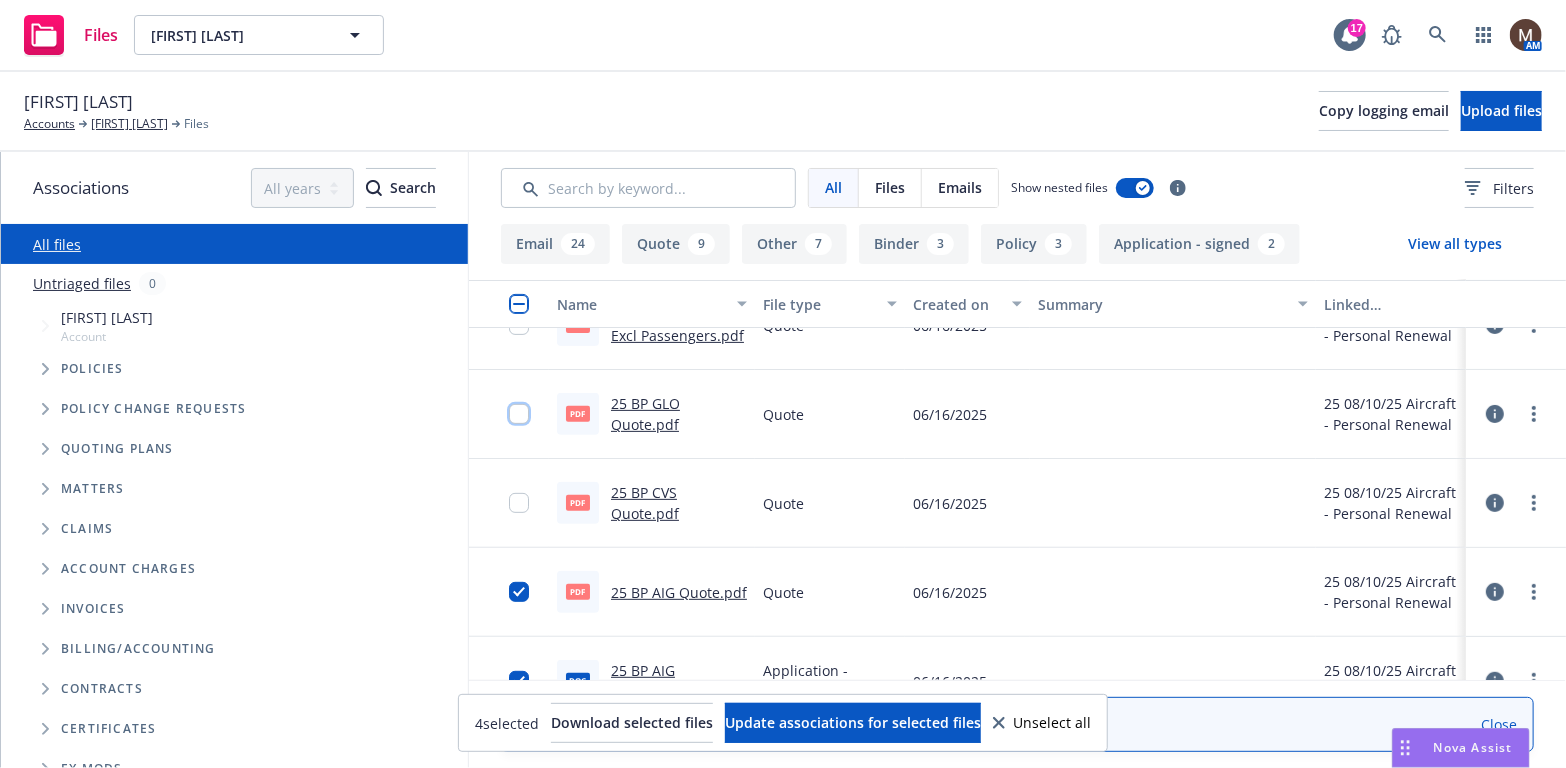 click at bounding box center (519, 414) 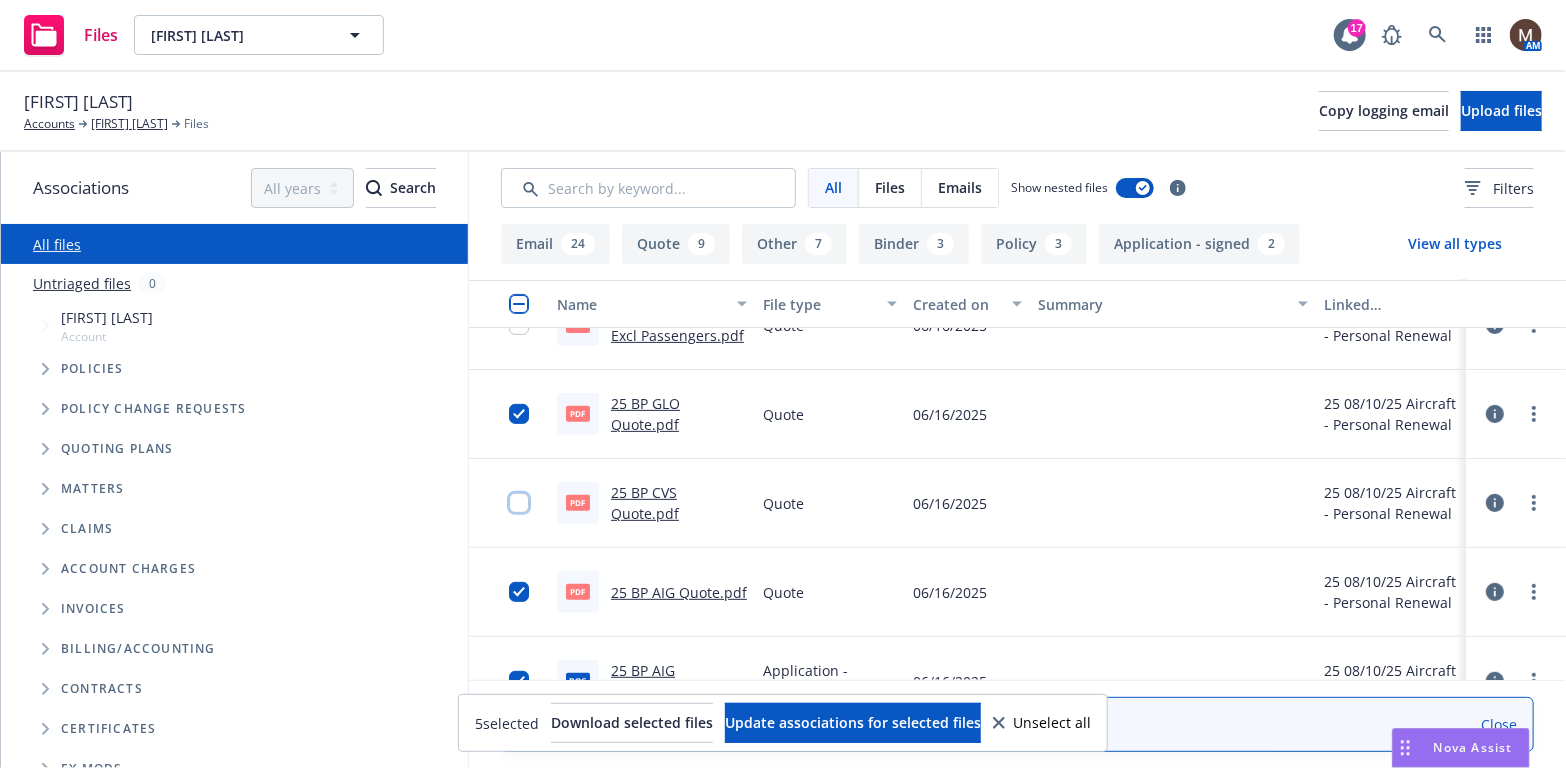 click at bounding box center [519, 503] 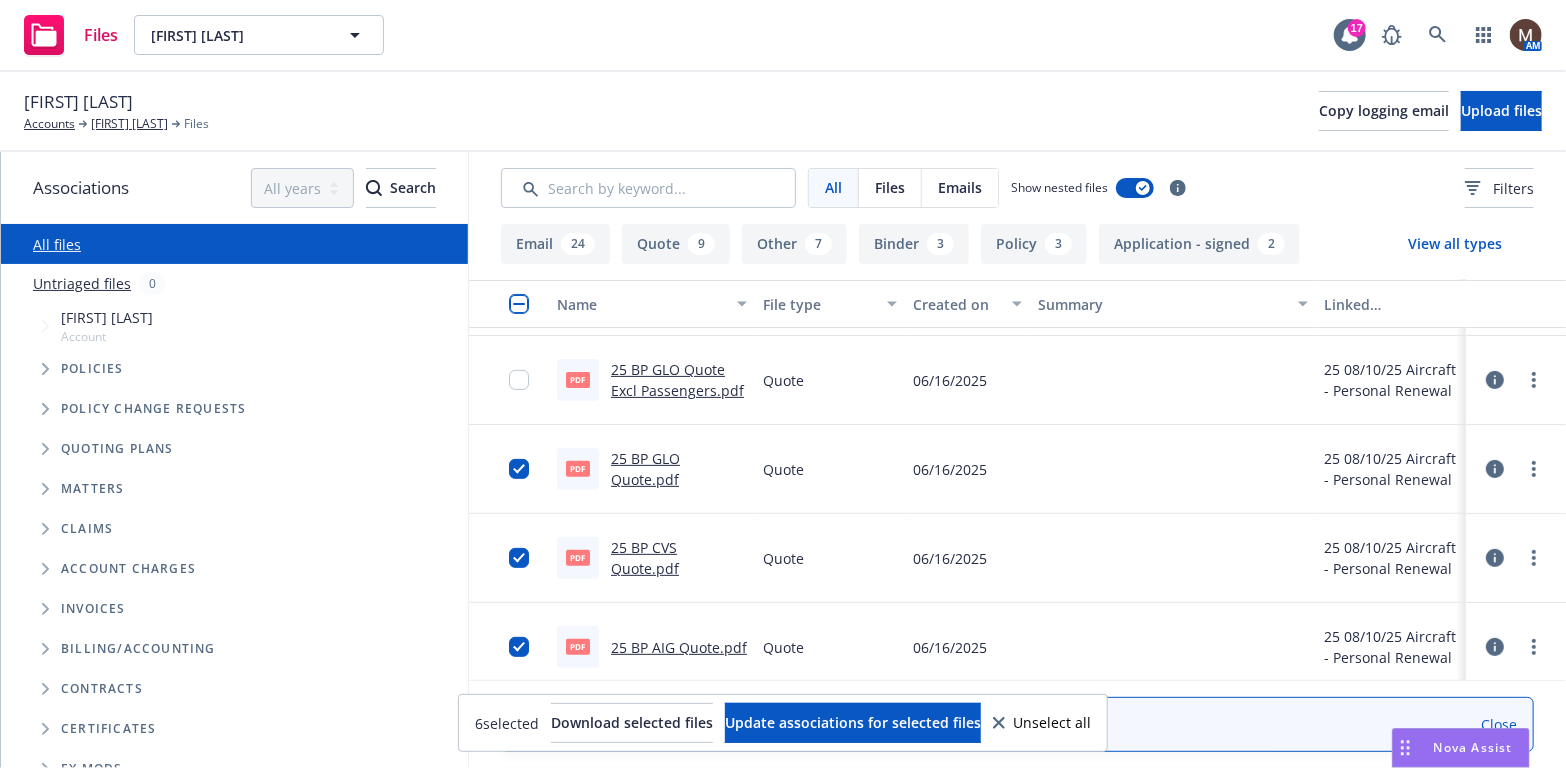 scroll, scrollTop: 300, scrollLeft: 0, axis: vertical 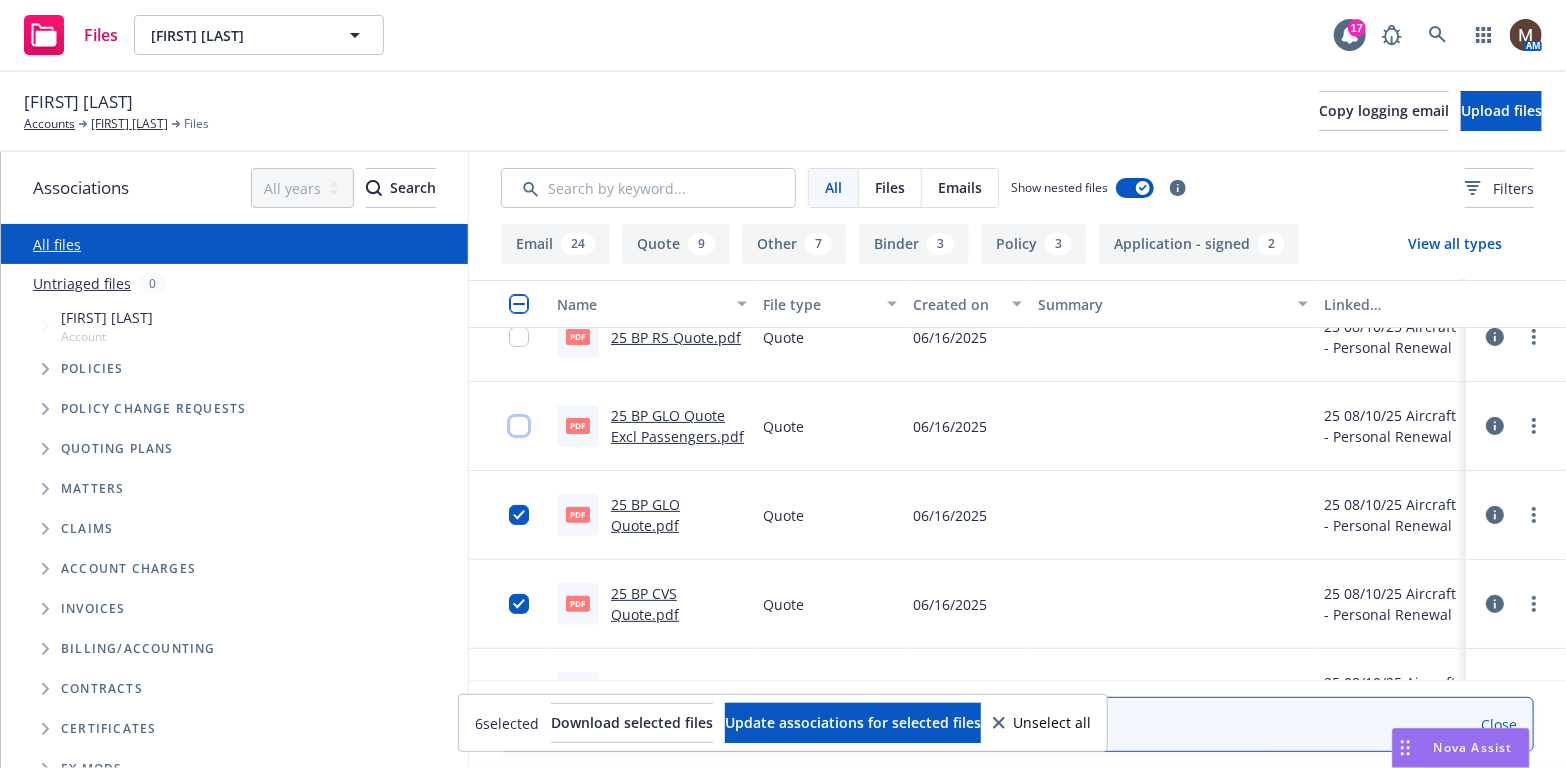 click at bounding box center [519, 426] 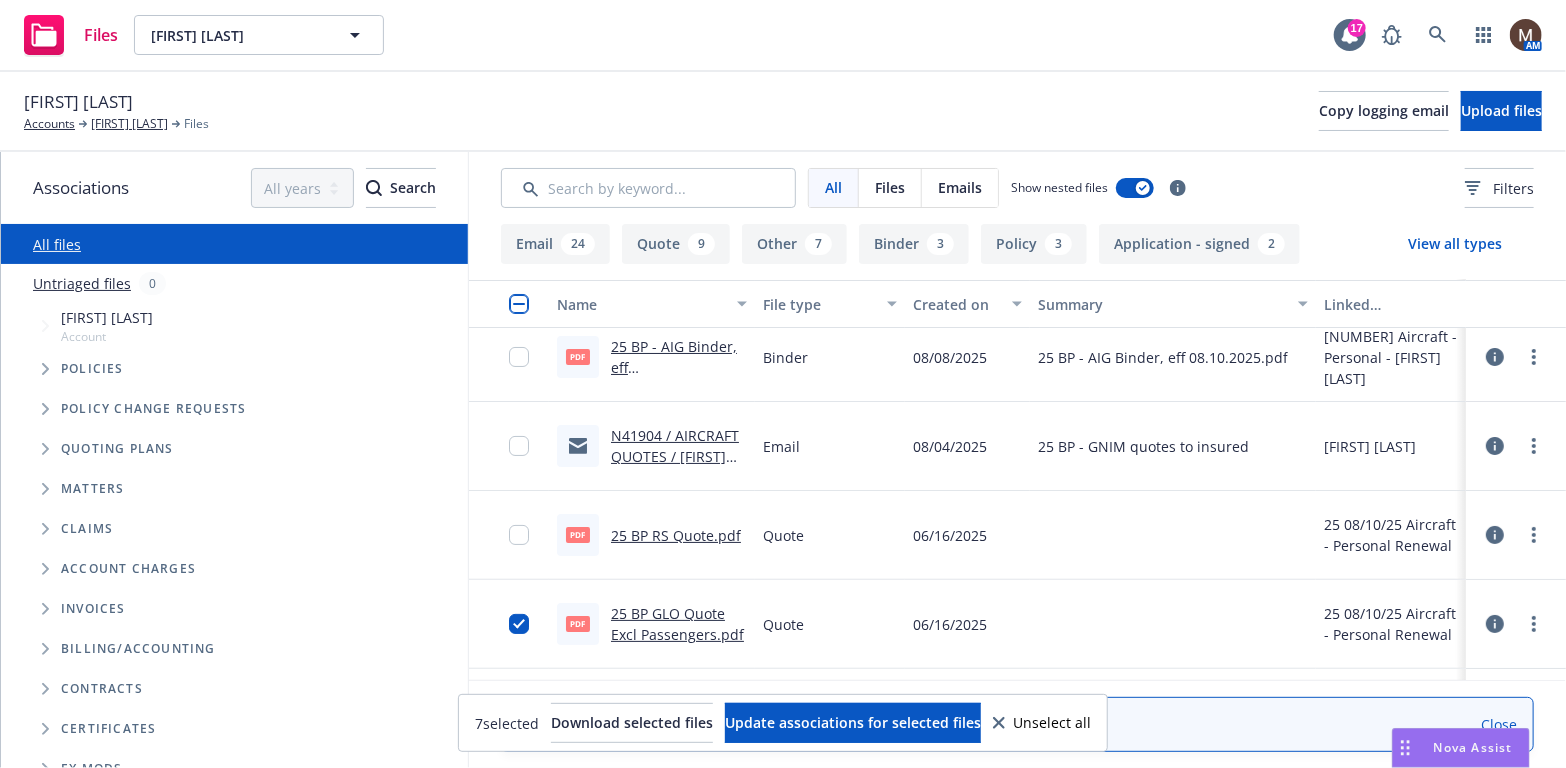 scroll, scrollTop: 100, scrollLeft: 0, axis: vertical 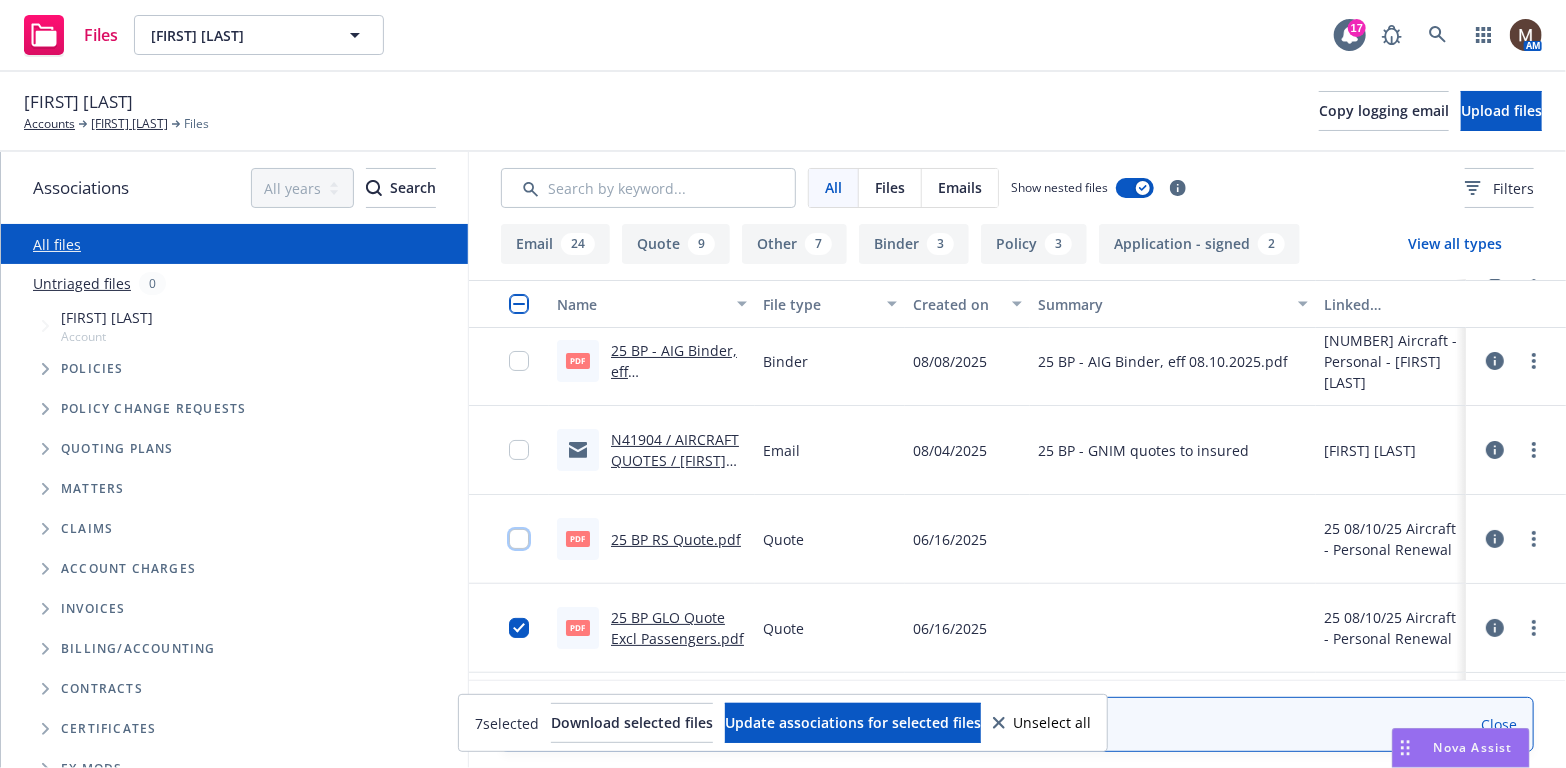 click at bounding box center (519, 539) 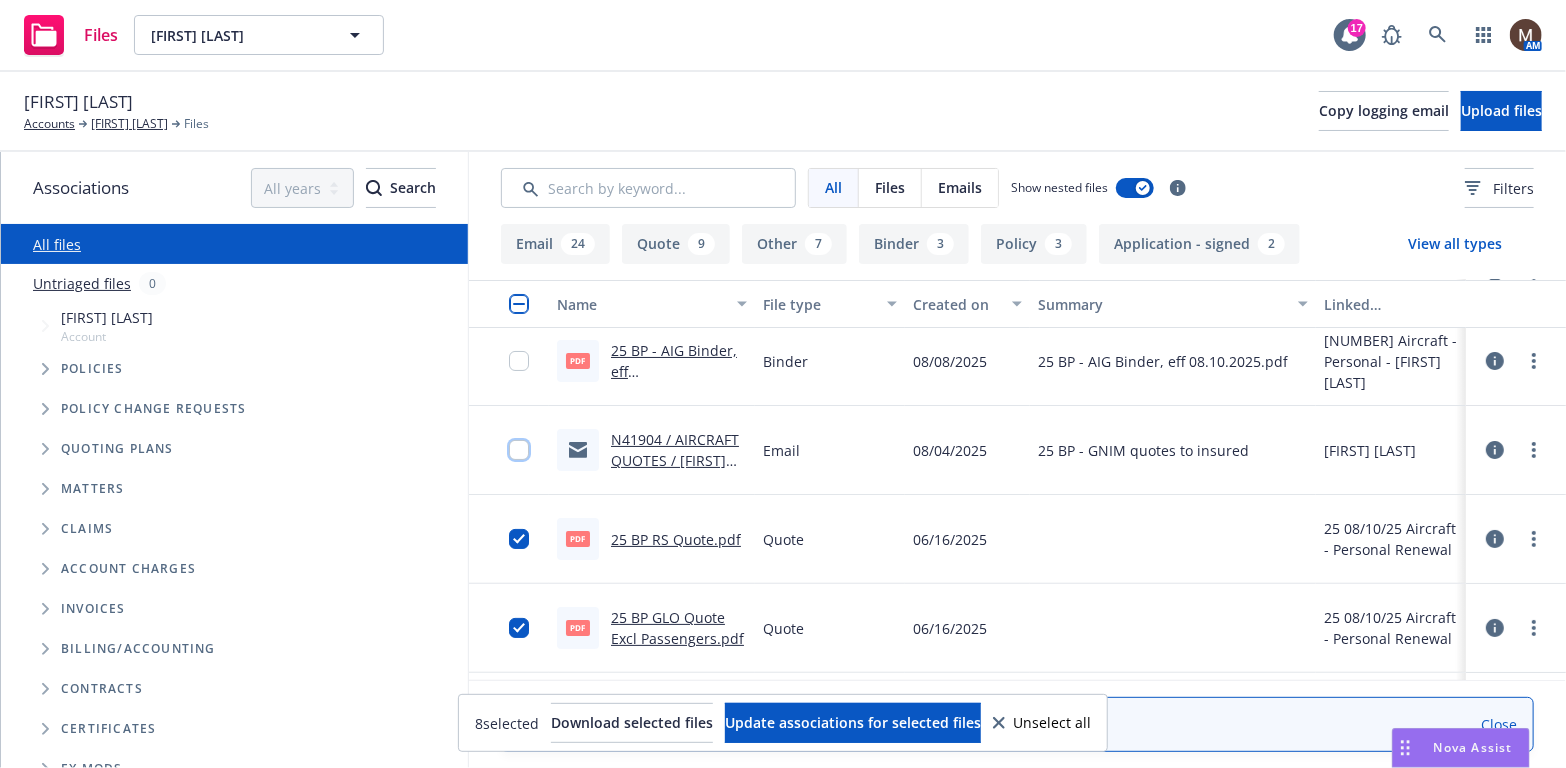 click at bounding box center [519, 450] 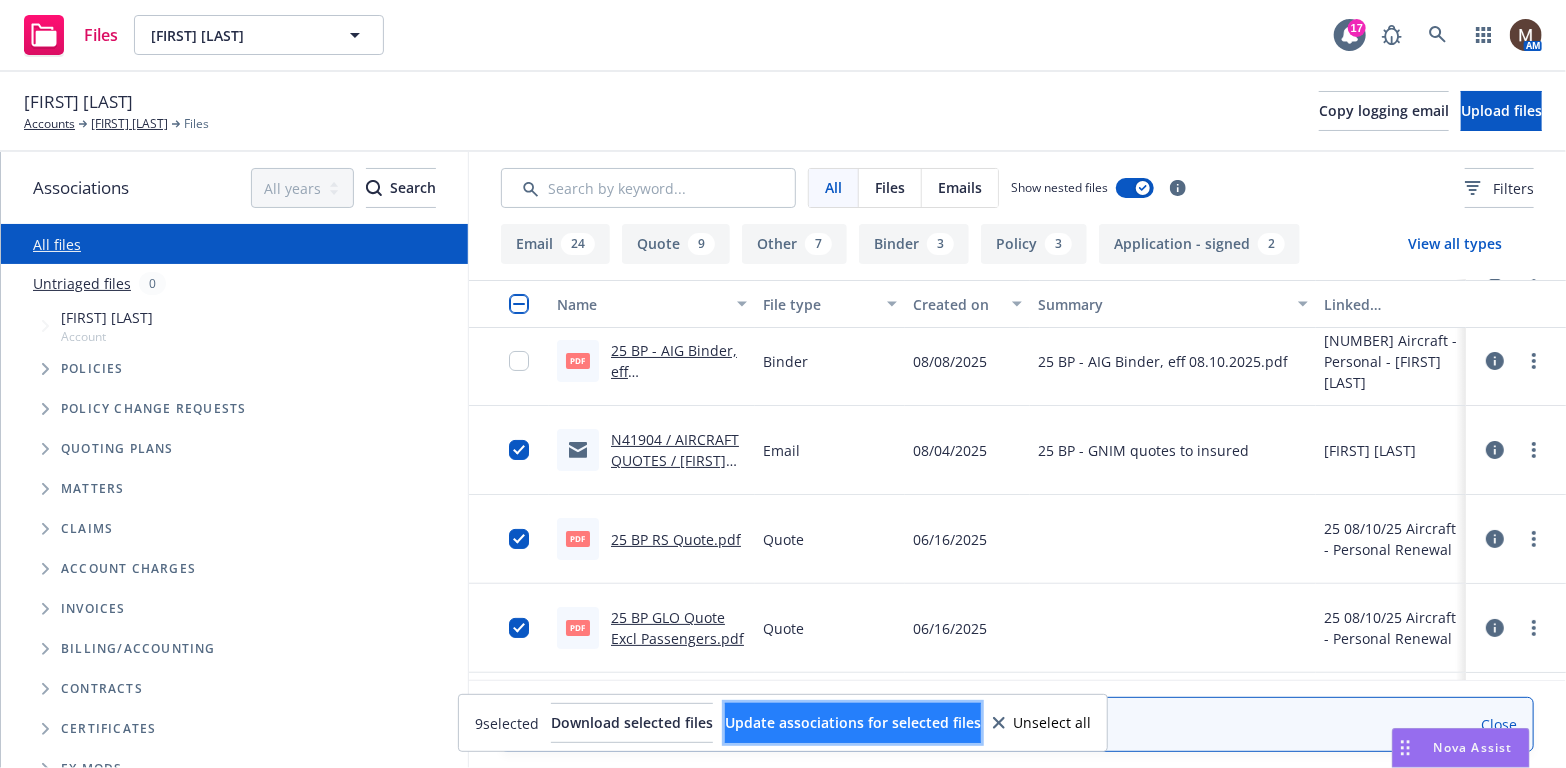 click on "Update associations for selected files" at bounding box center [853, 722] 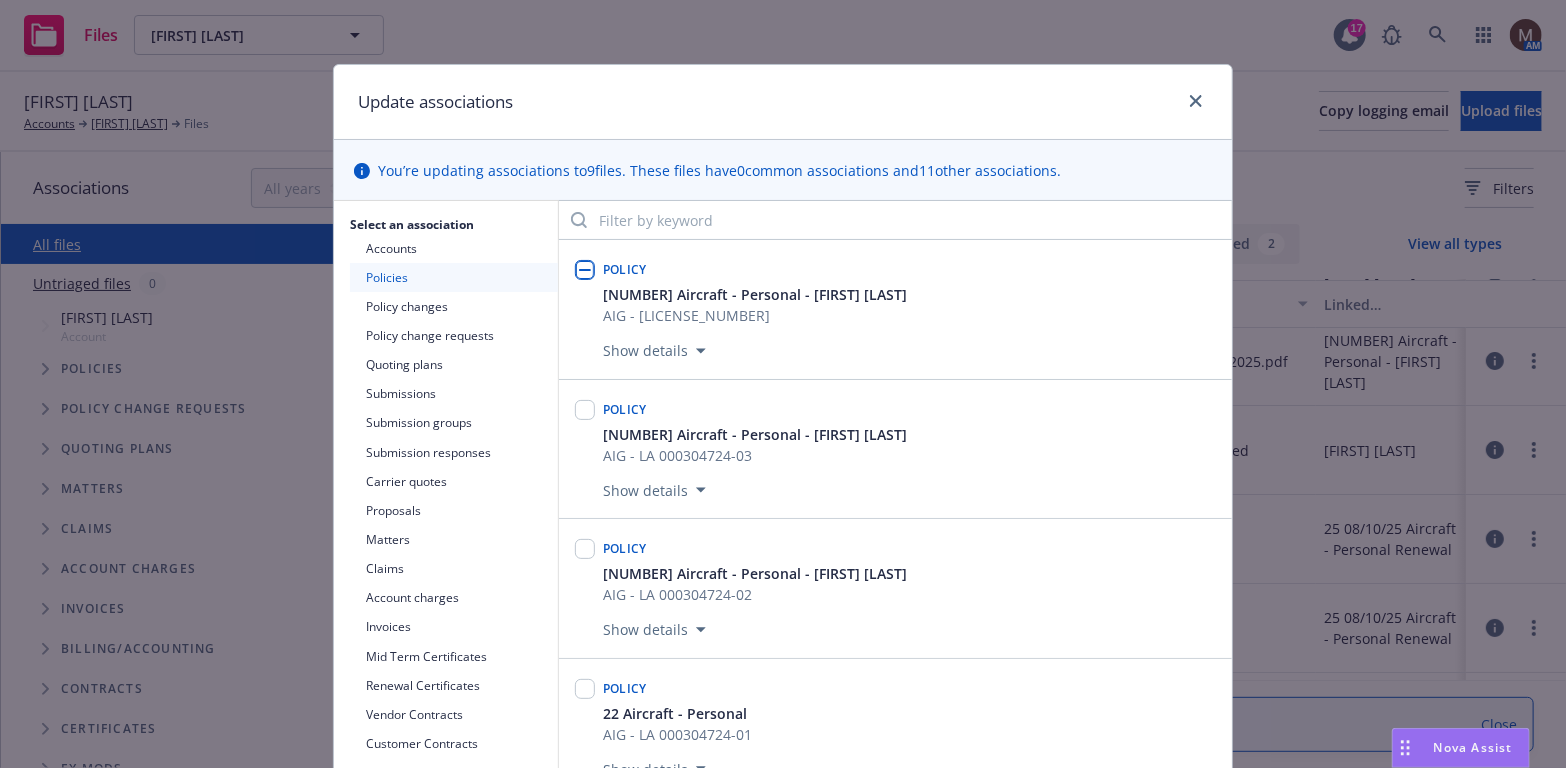 click at bounding box center (585, 270) 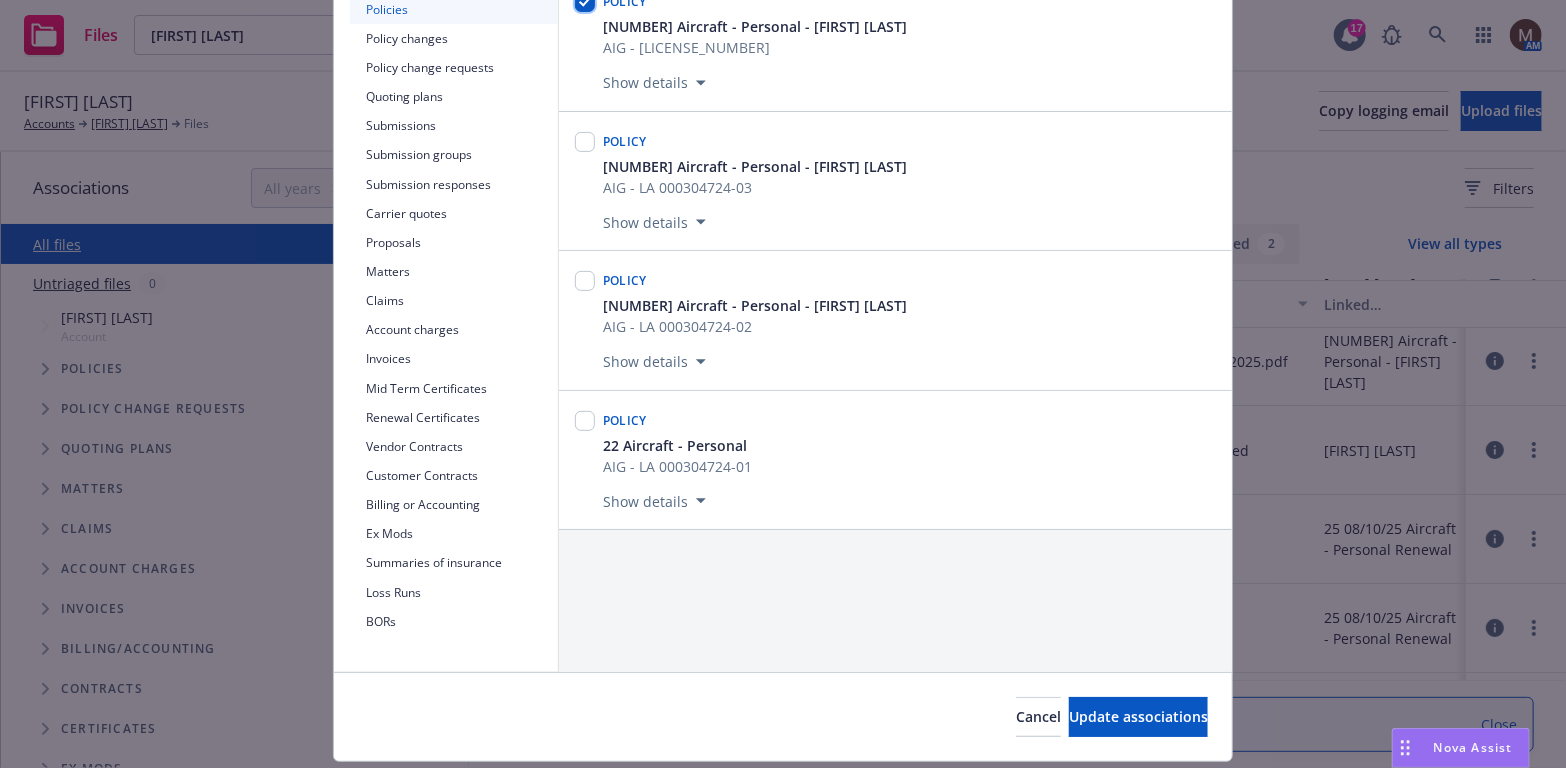 scroll, scrollTop: 300, scrollLeft: 0, axis: vertical 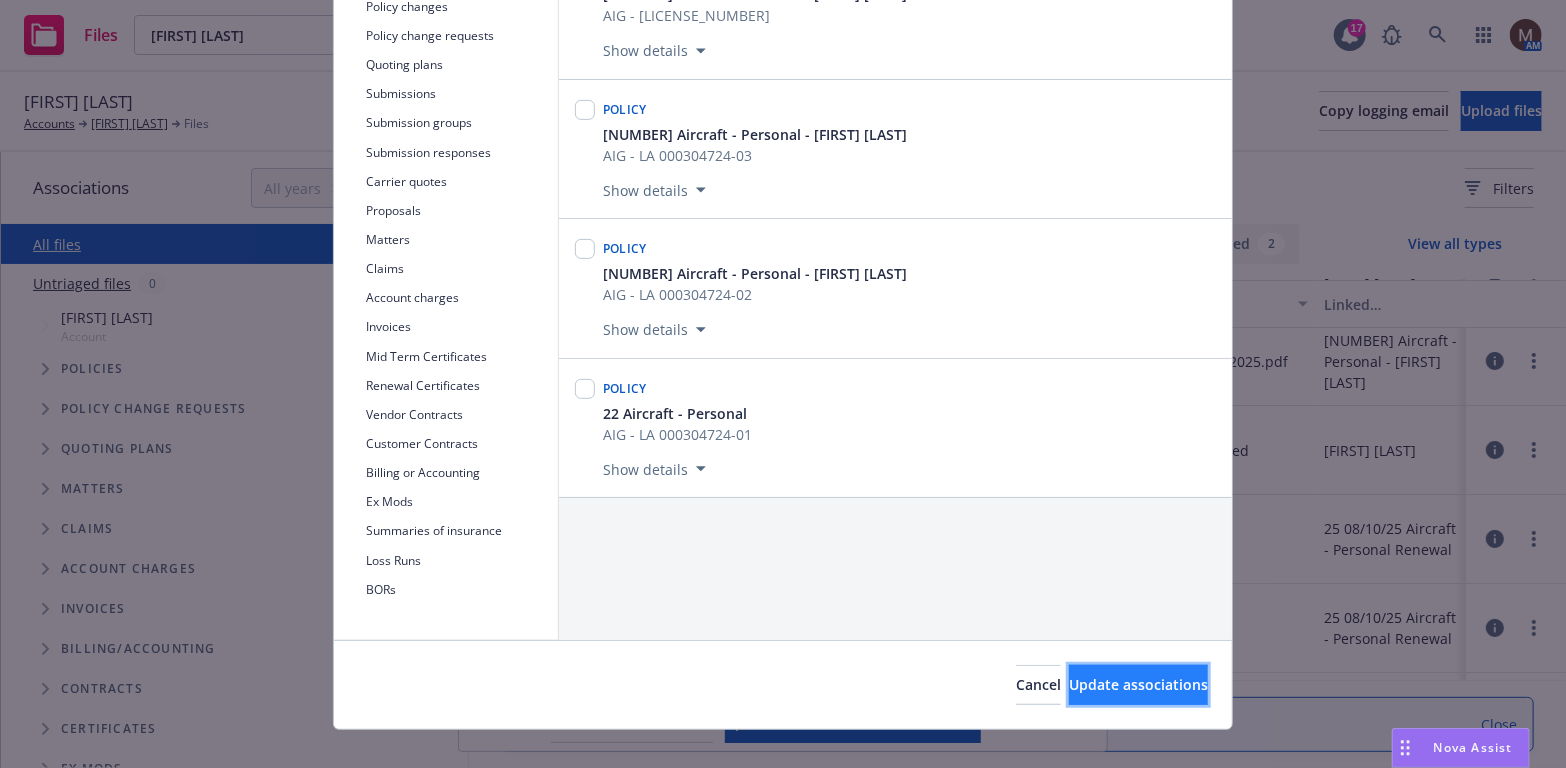 click on "Update associations" at bounding box center (1138, 684) 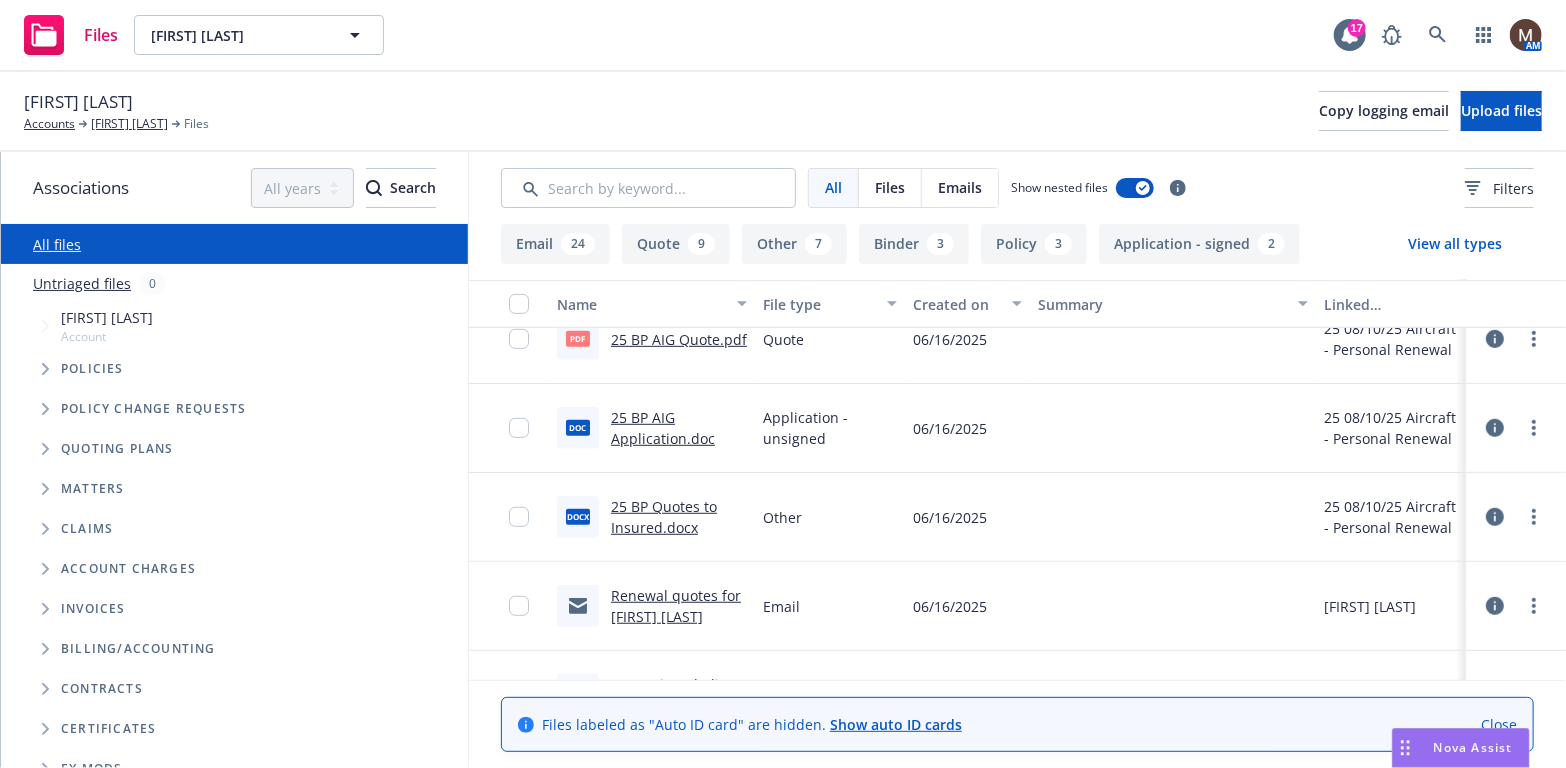 scroll, scrollTop: 700, scrollLeft: 0, axis: vertical 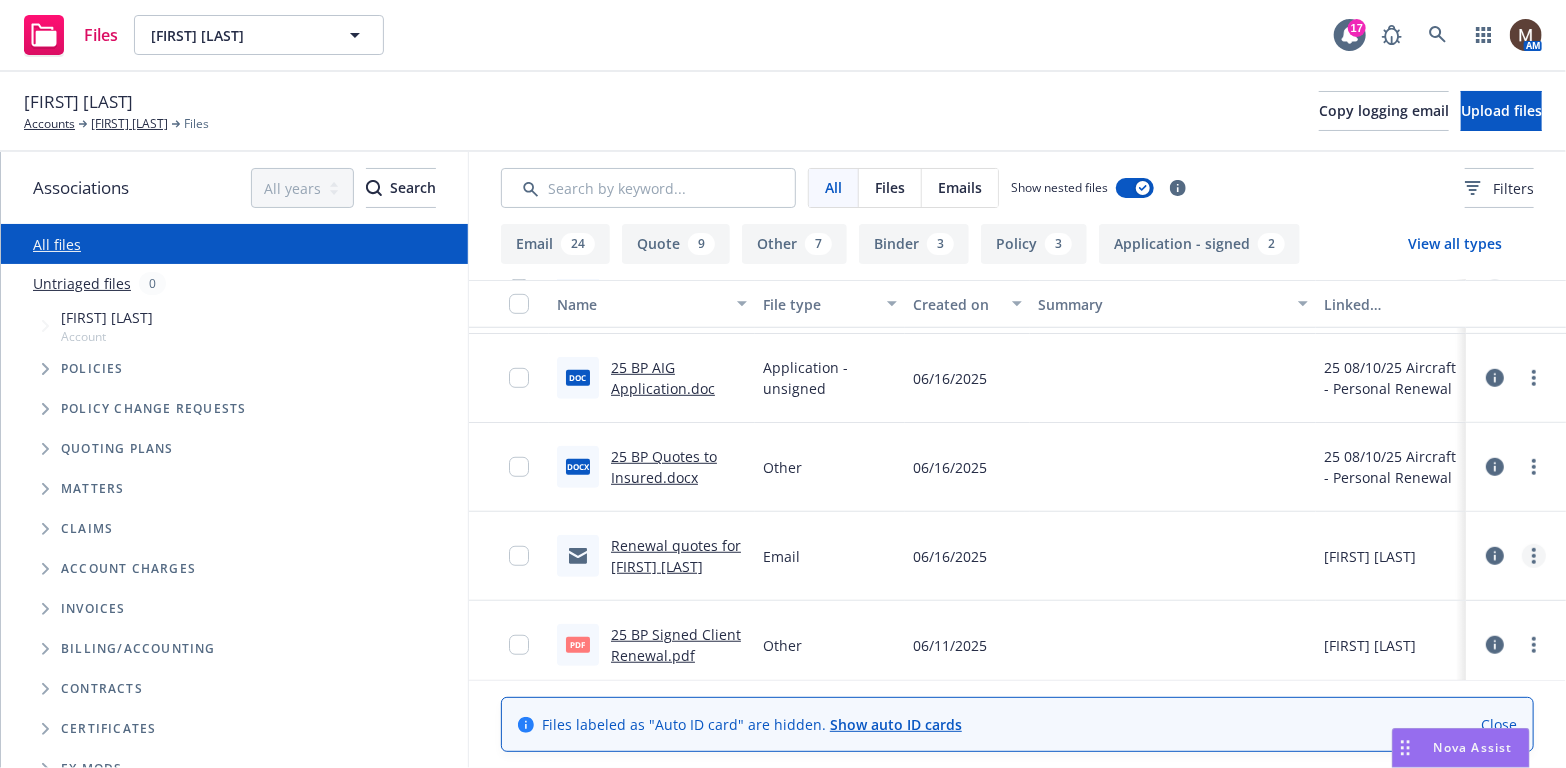 click 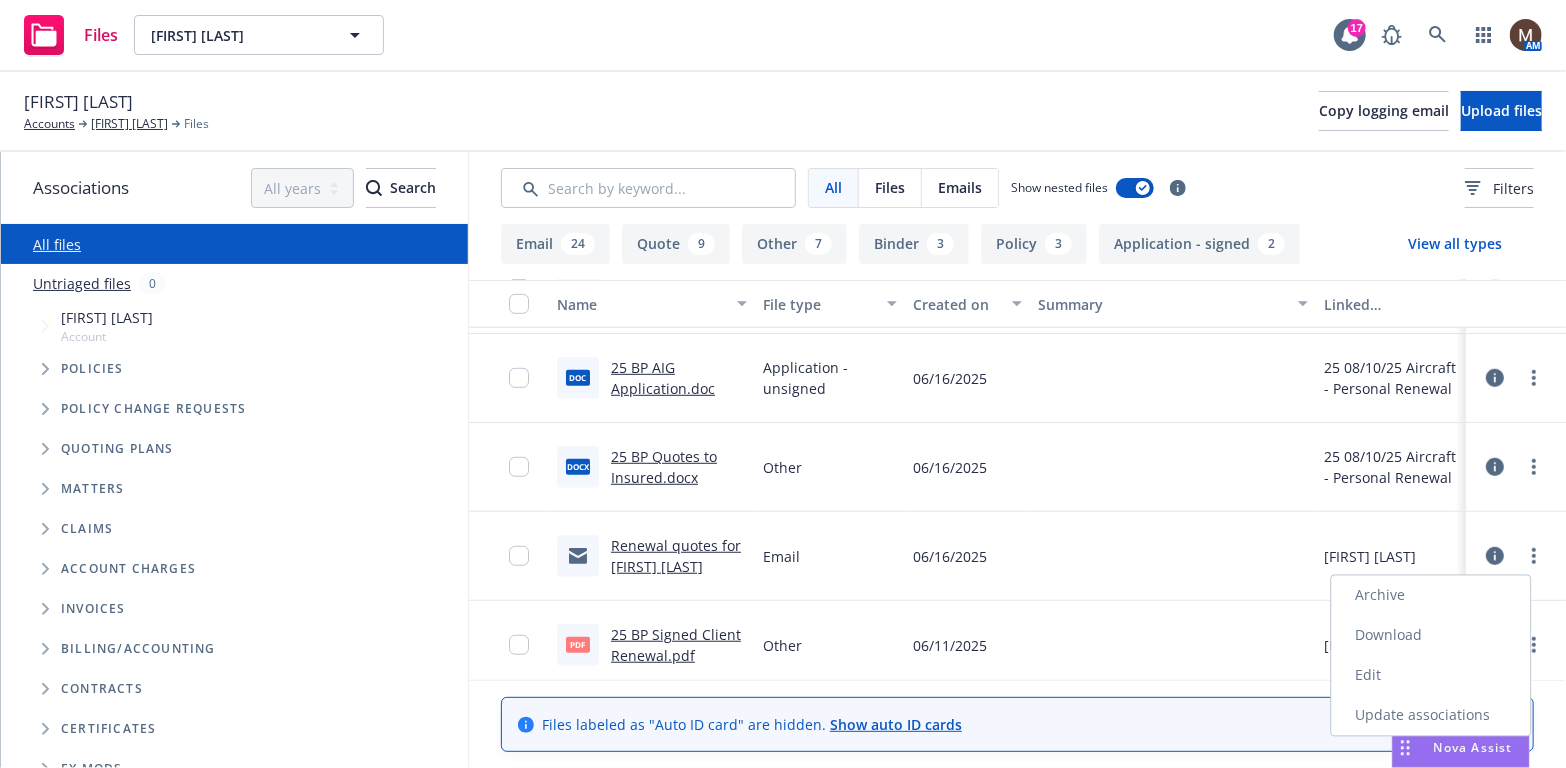 click on "Edit" at bounding box center [1431, 676] 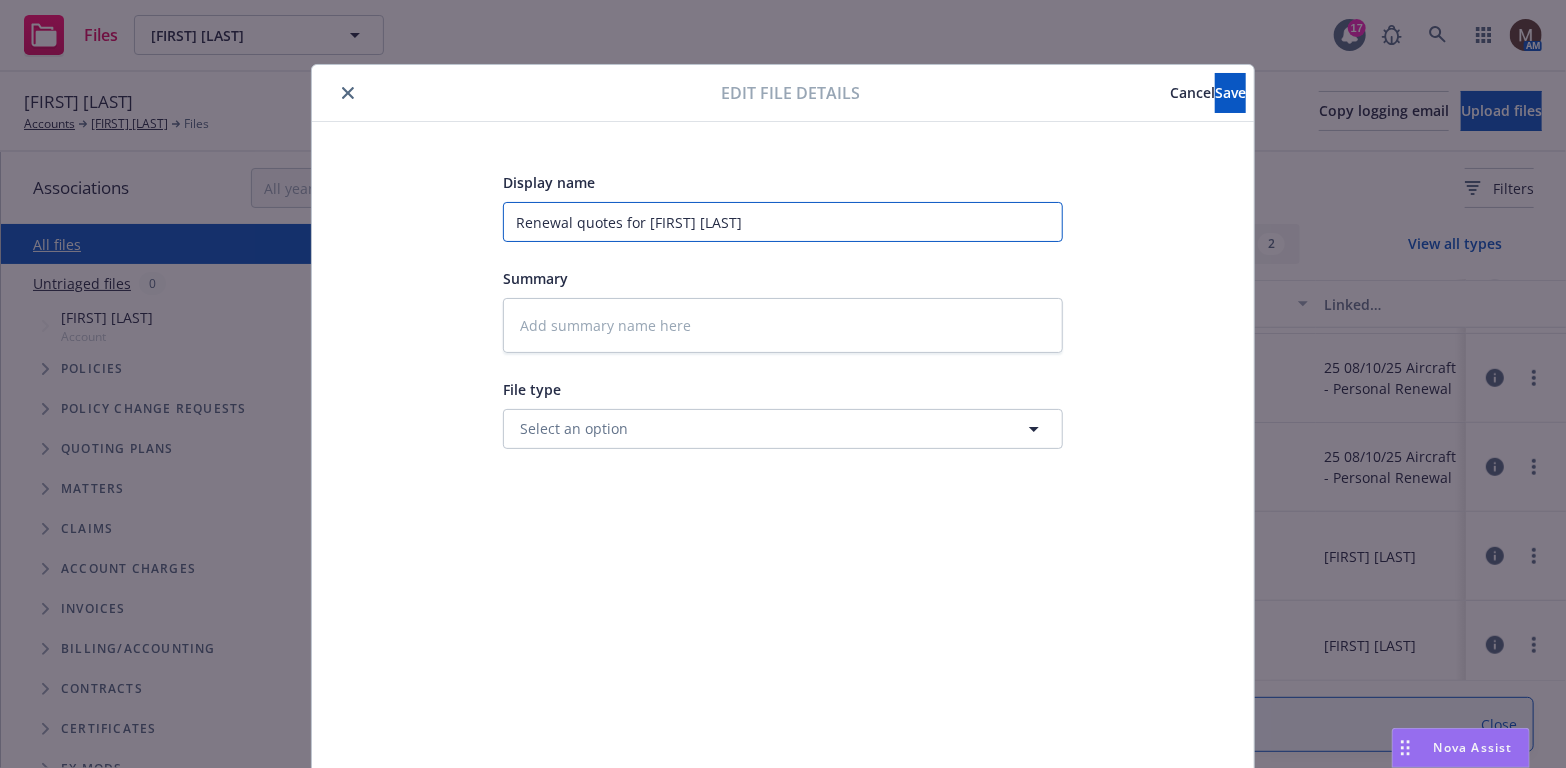drag, startPoint x: 784, startPoint y: 215, endPoint x: 410, endPoint y: 213, distance: 374.00534 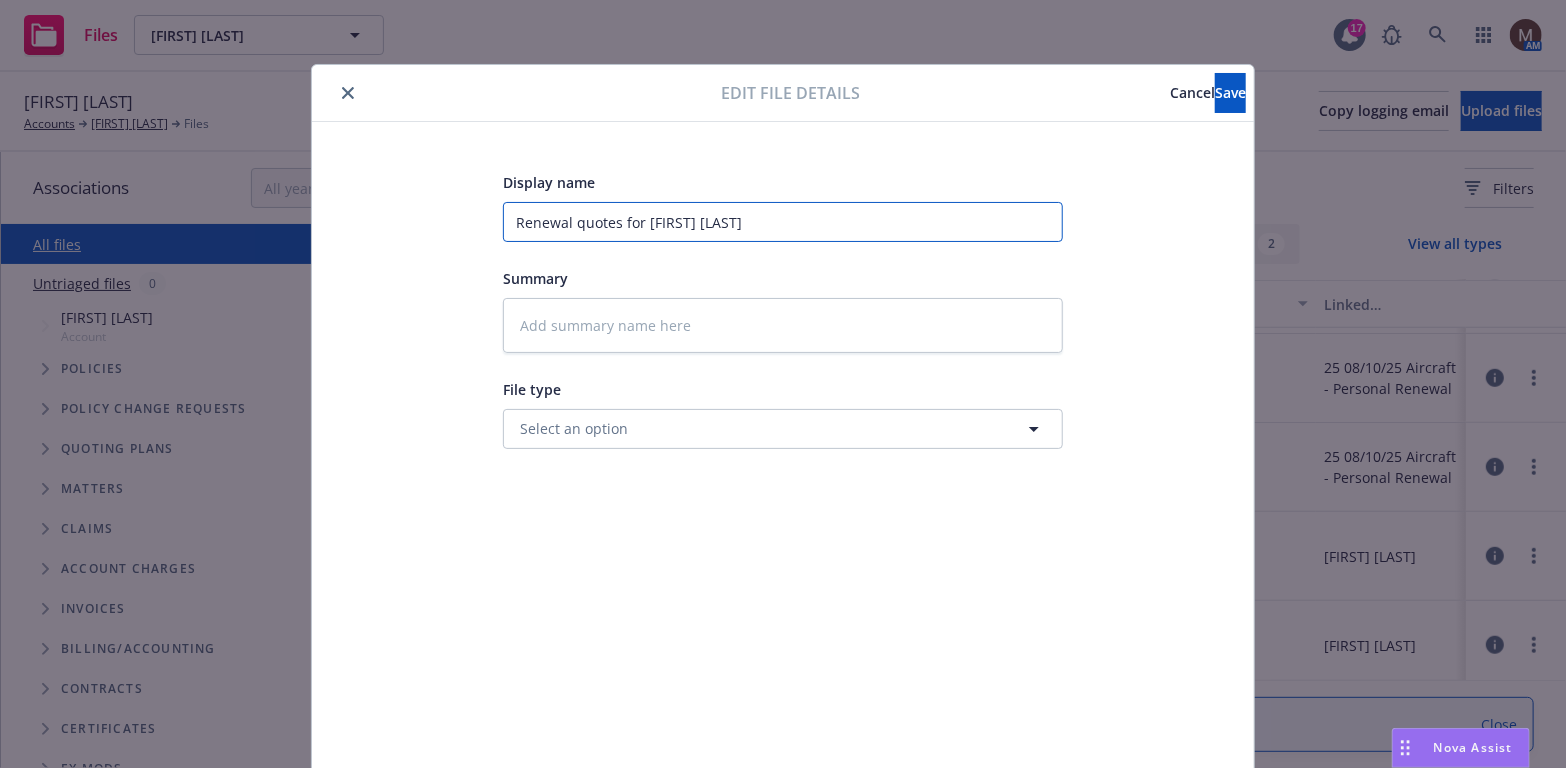 click on "Display name Renewal quotes for John W. Gjertsen Summary File type Select an option" at bounding box center (783, 470) 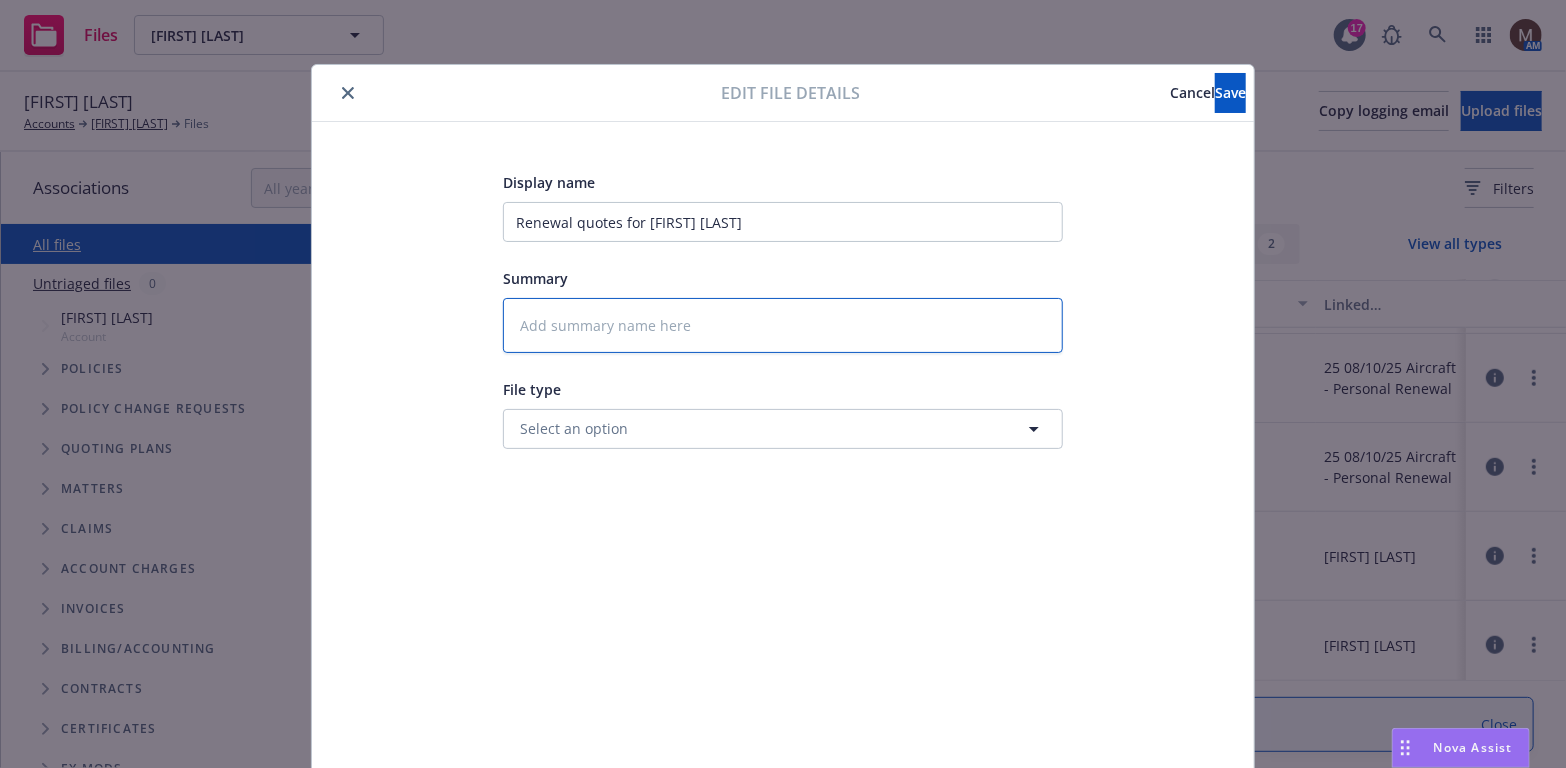 click at bounding box center [783, 325] 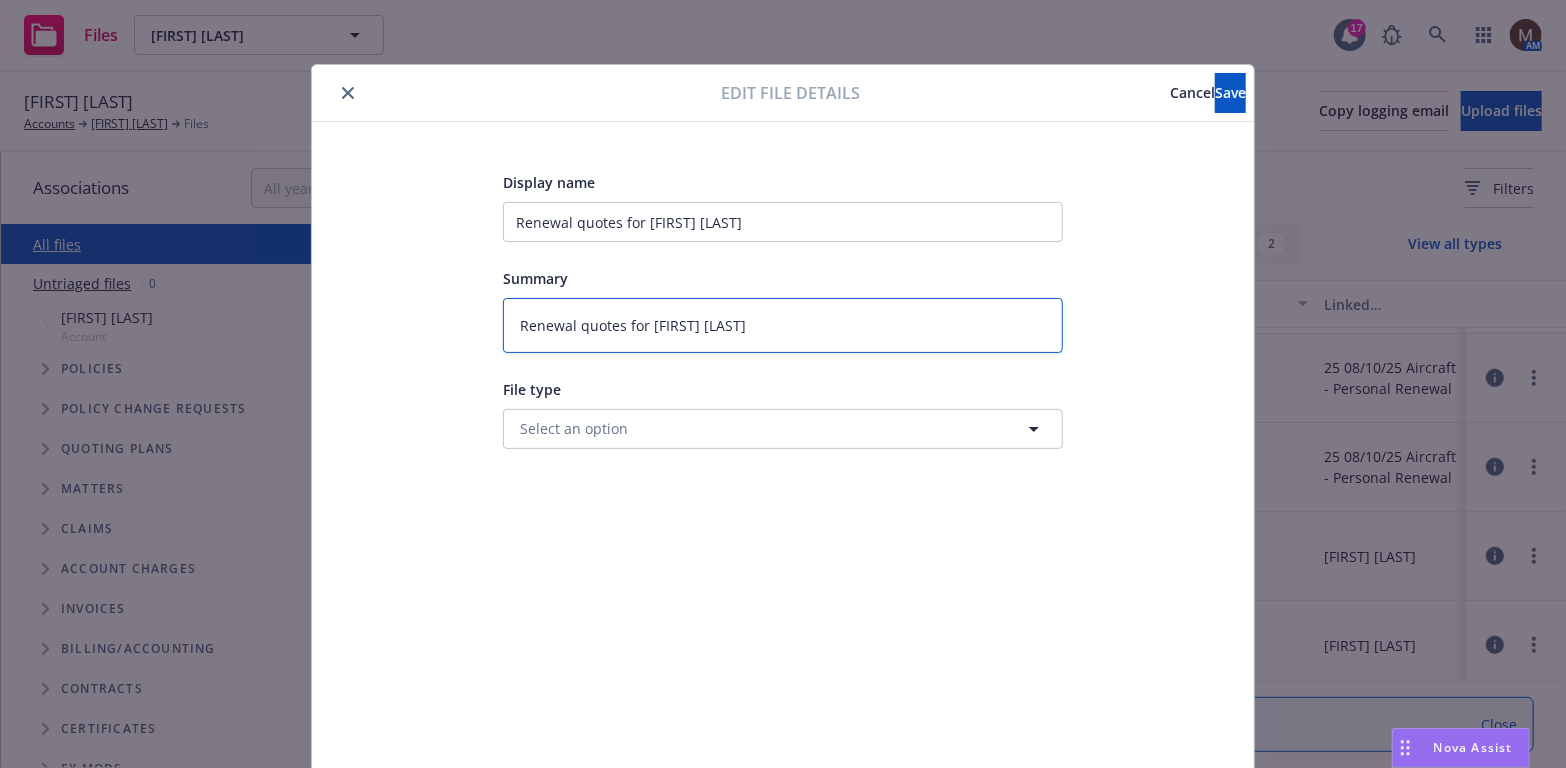 type on "Renewal quotes for John W. Gjertsen" 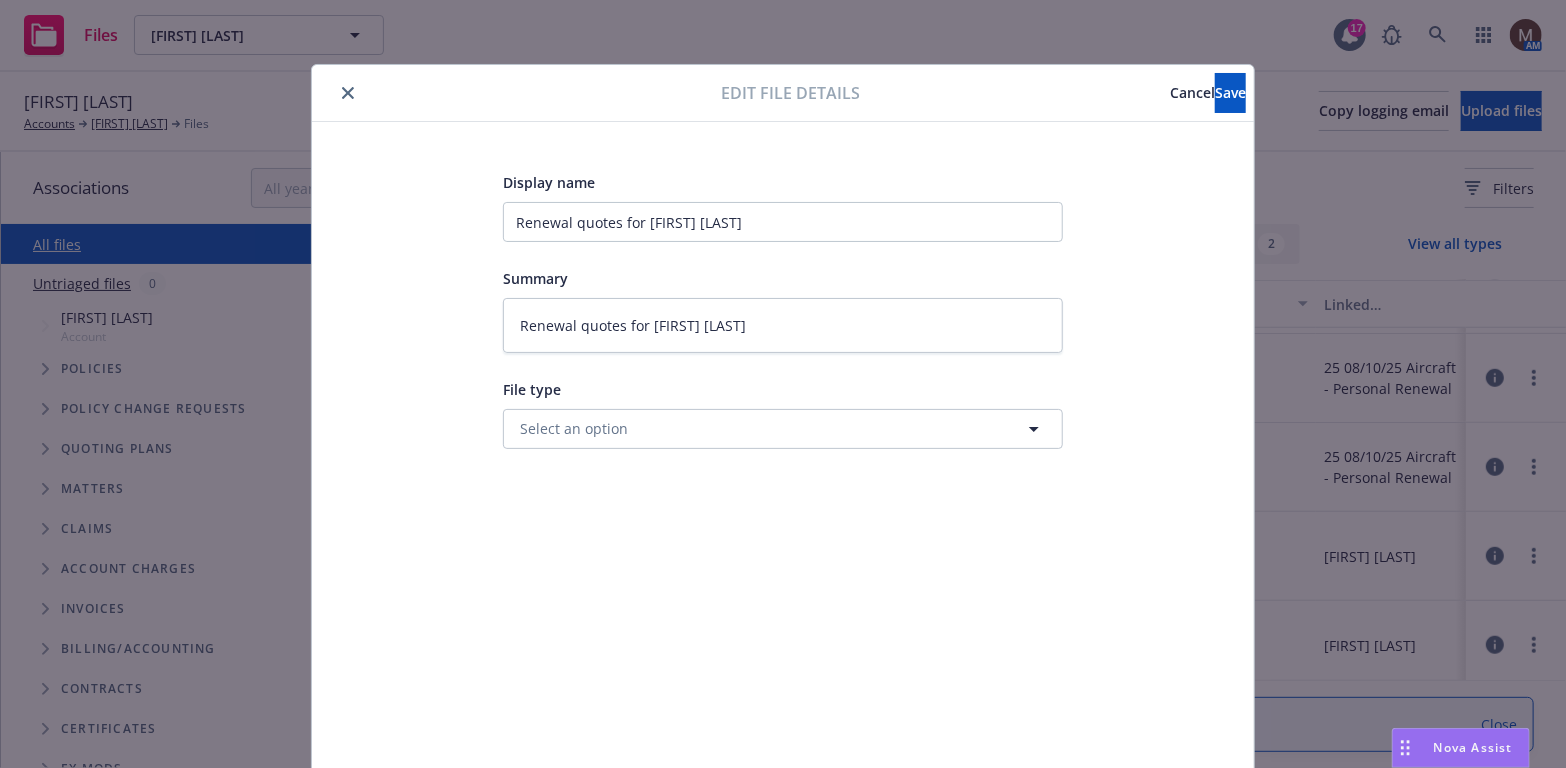 drag, startPoint x: 1197, startPoint y: 68, endPoint x: 1191, endPoint y: 130, distance: 62.289646 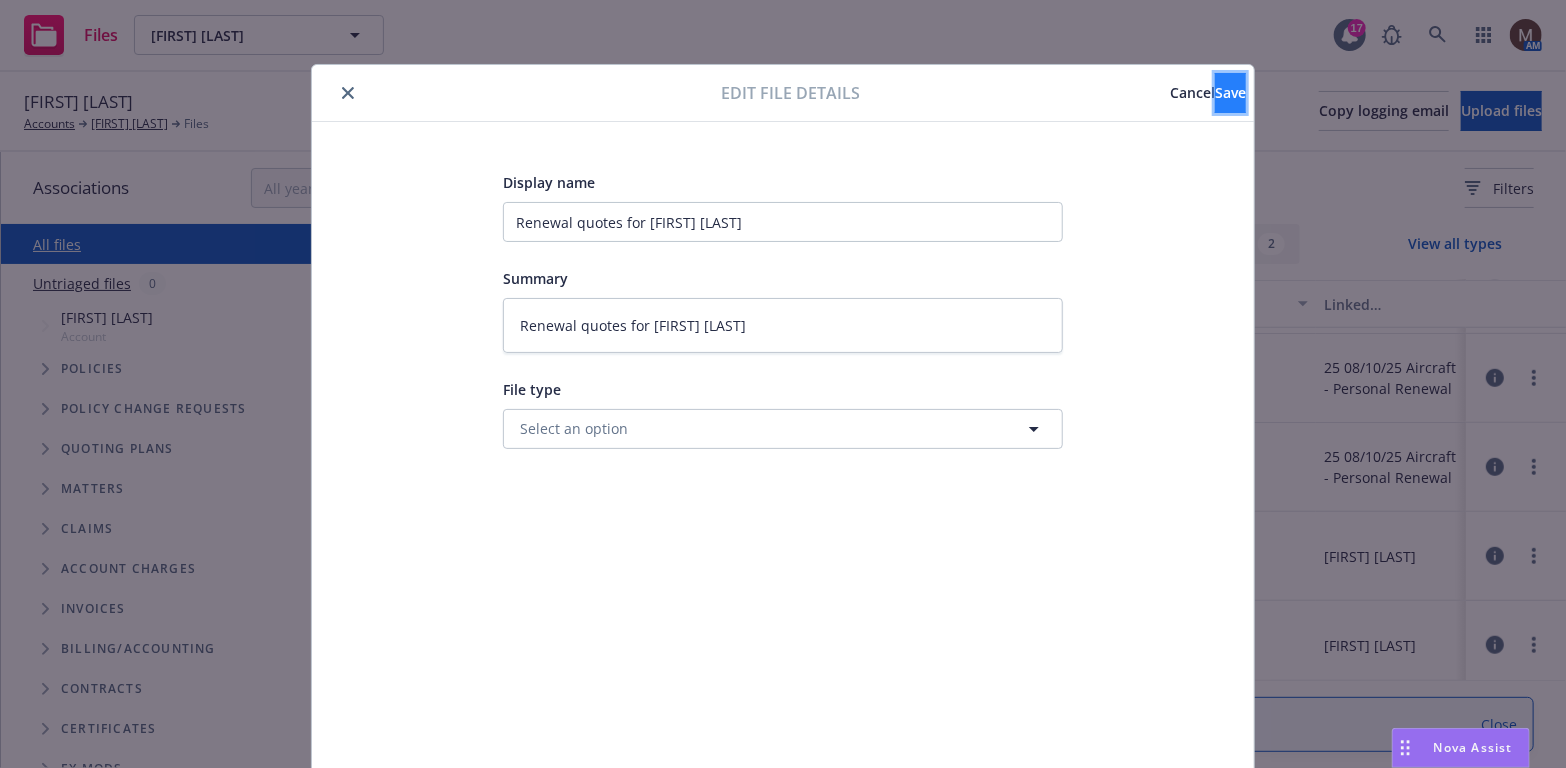 click on "Save" at bounding box center (1230, 92) 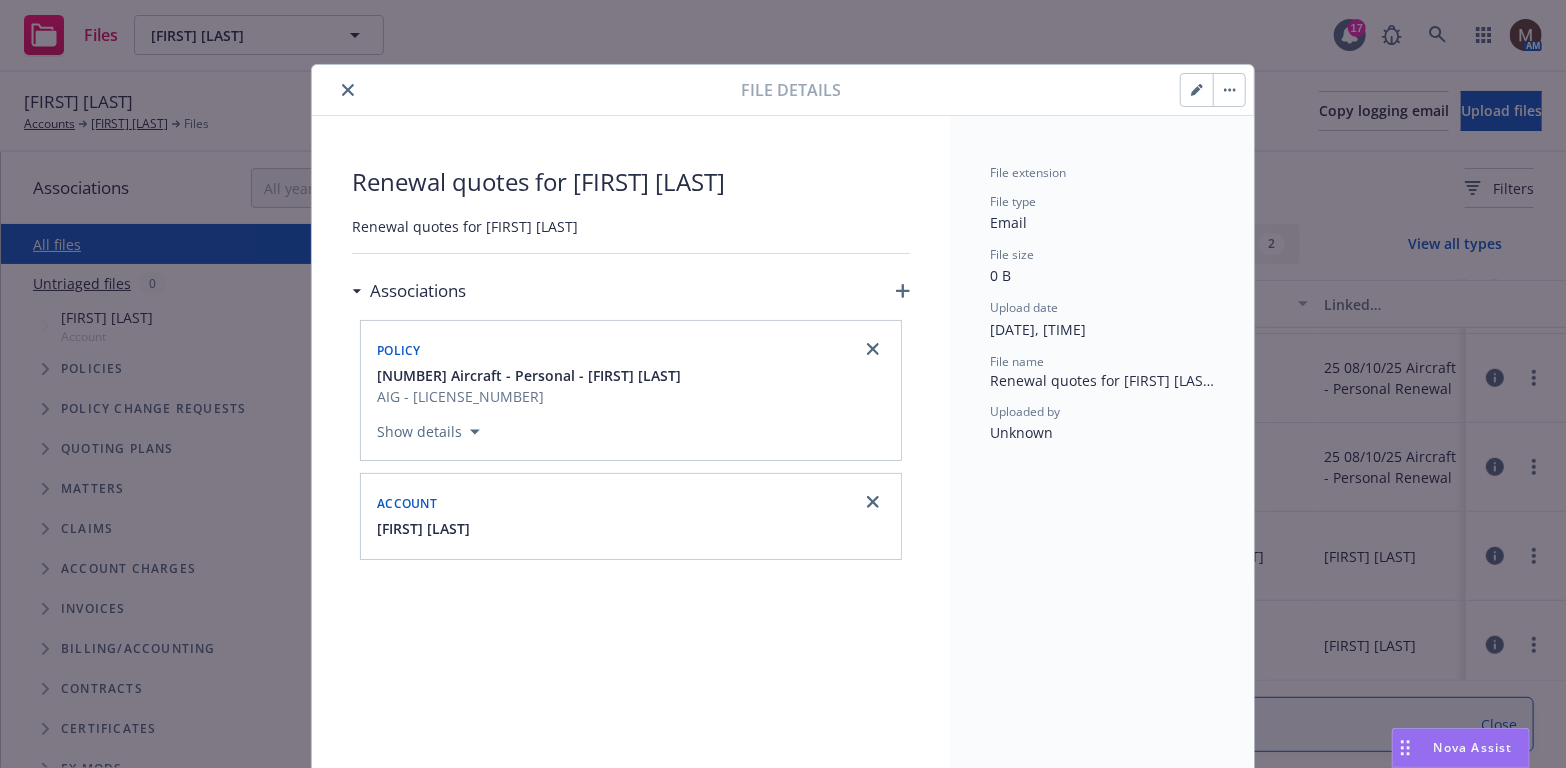 click at bounding box center (348, 90) 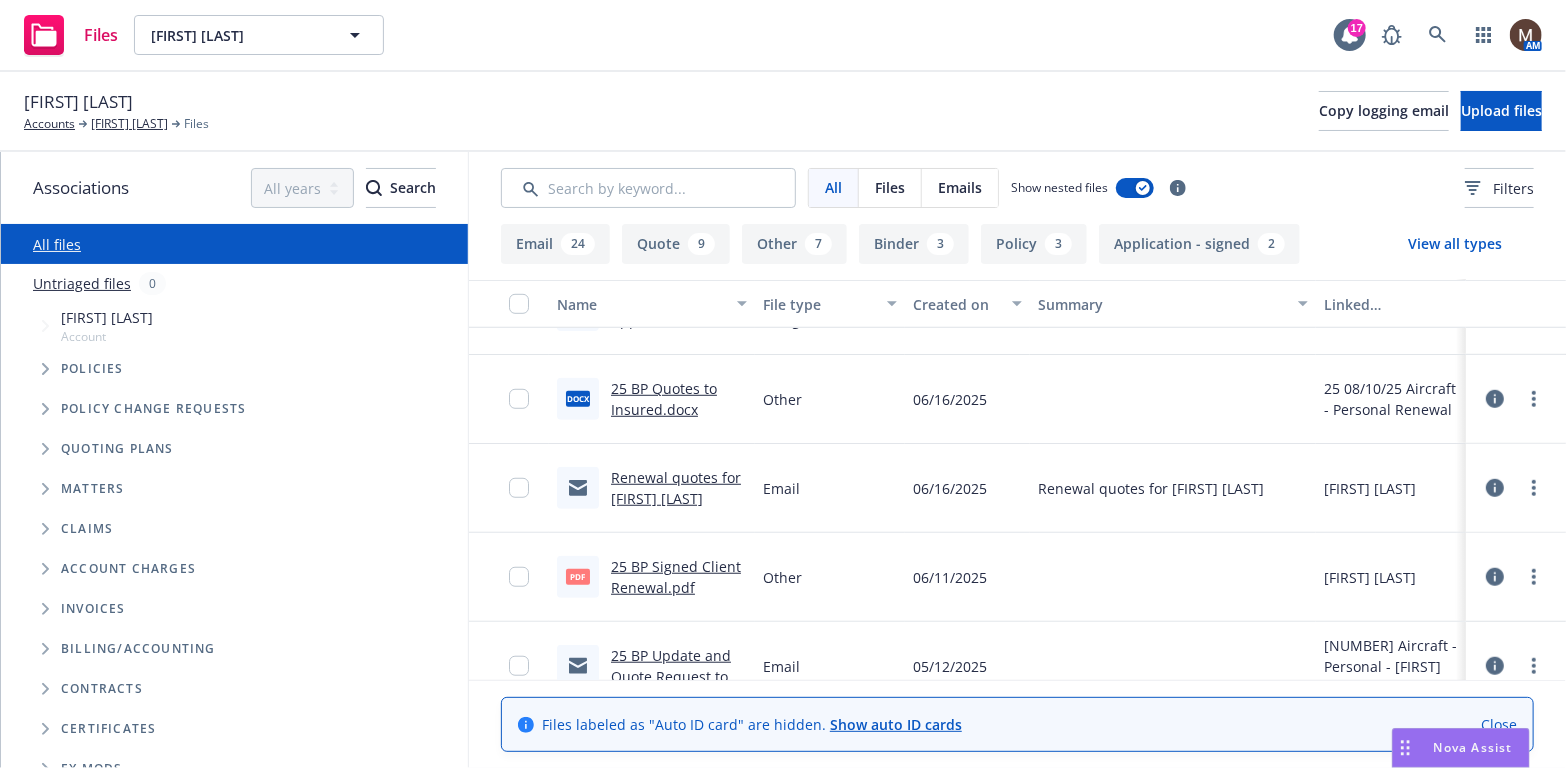 scroll, scrollTop: 800, scrollLeft: 0, axis: vertical 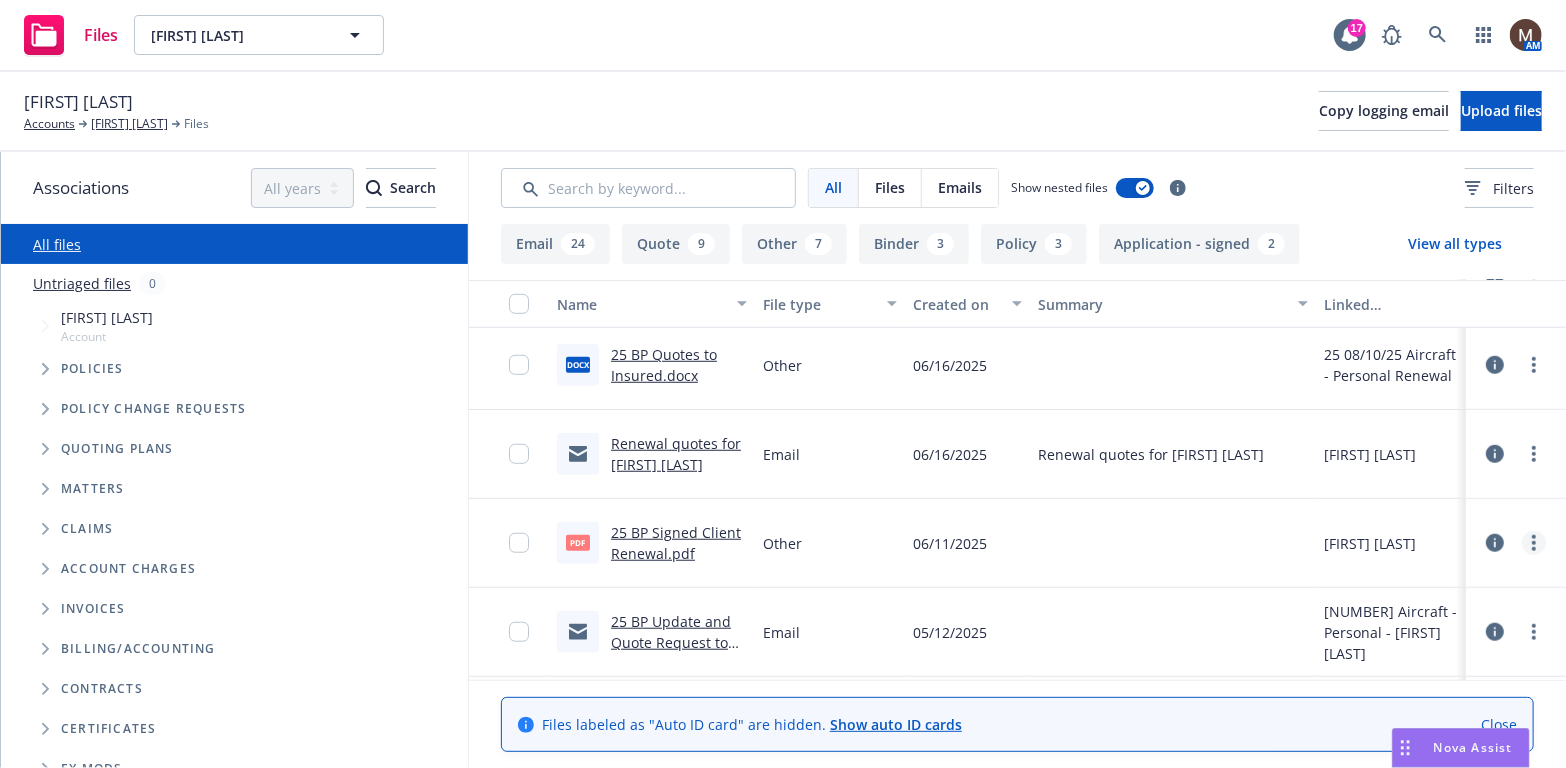 click at bounding box center (1534, 543) 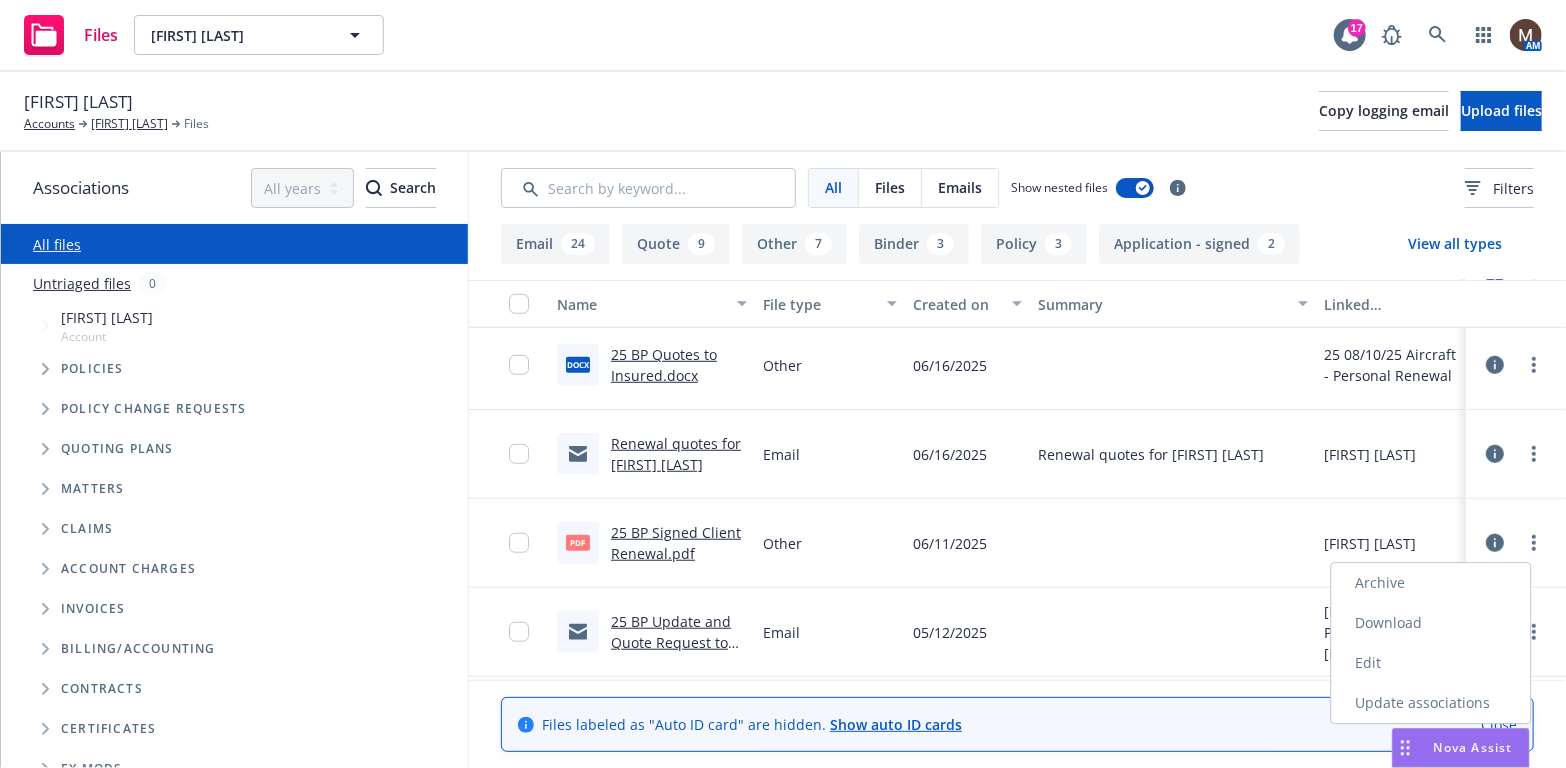 click on "Edit" at bounding box center (1431, 663) 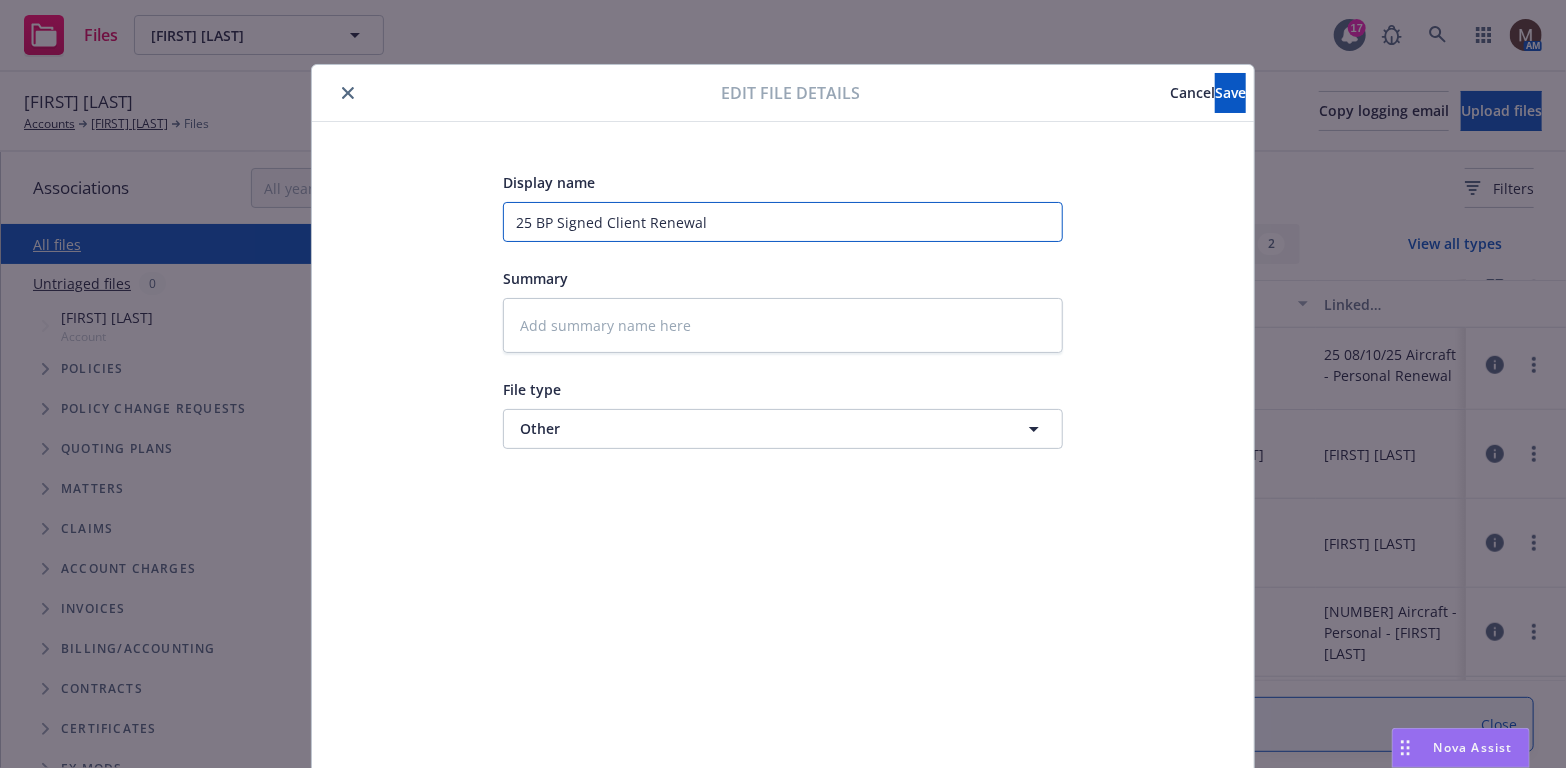 drag, startPoint x: 744, startPoint y: 220, endPoint x: 489, endPoint y: 213, distance: 255.09605 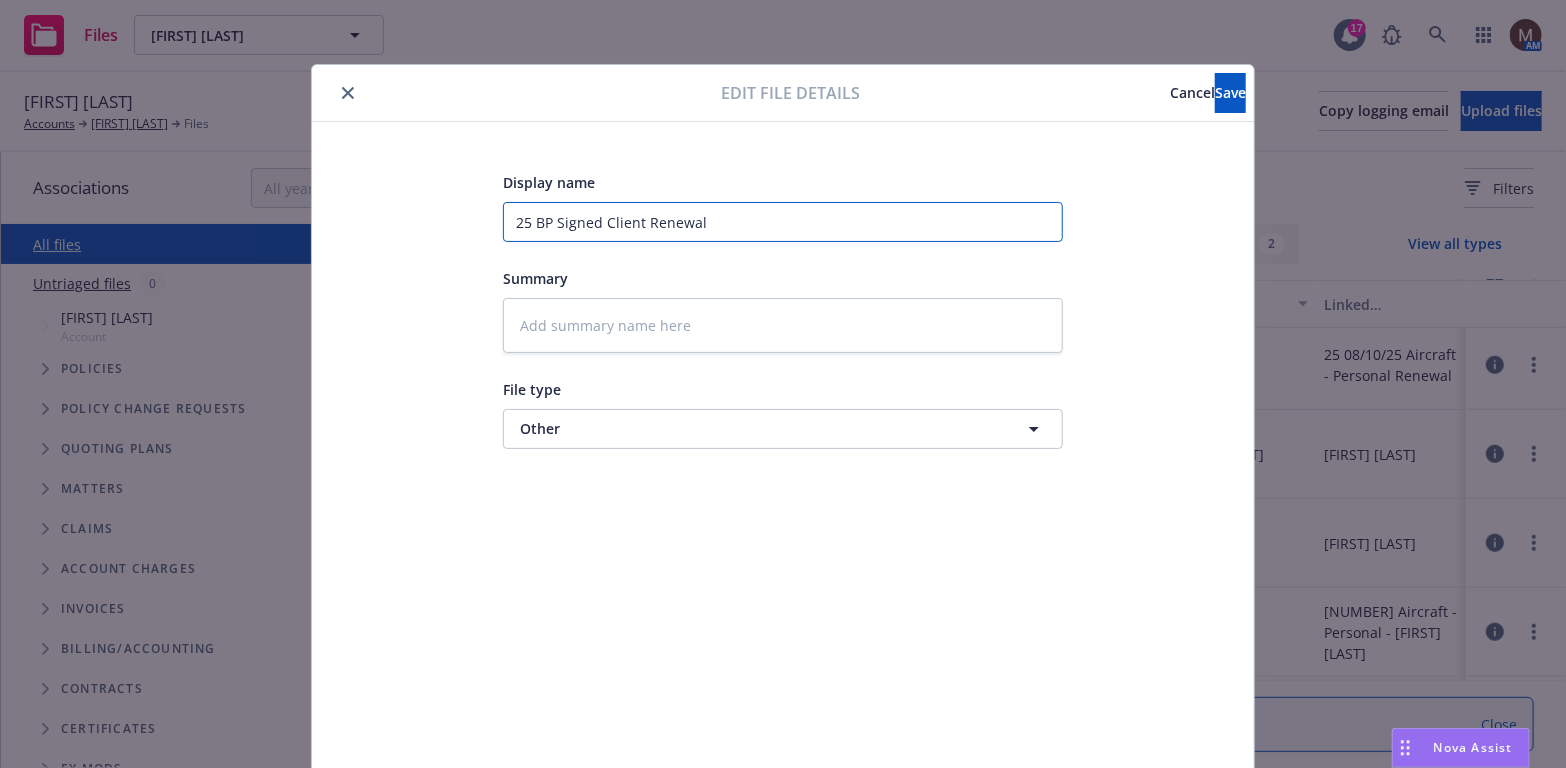 click on "Display name 25 BP Signed Client Renewal Summary File type Other Other" at bounding box center [783, 470] 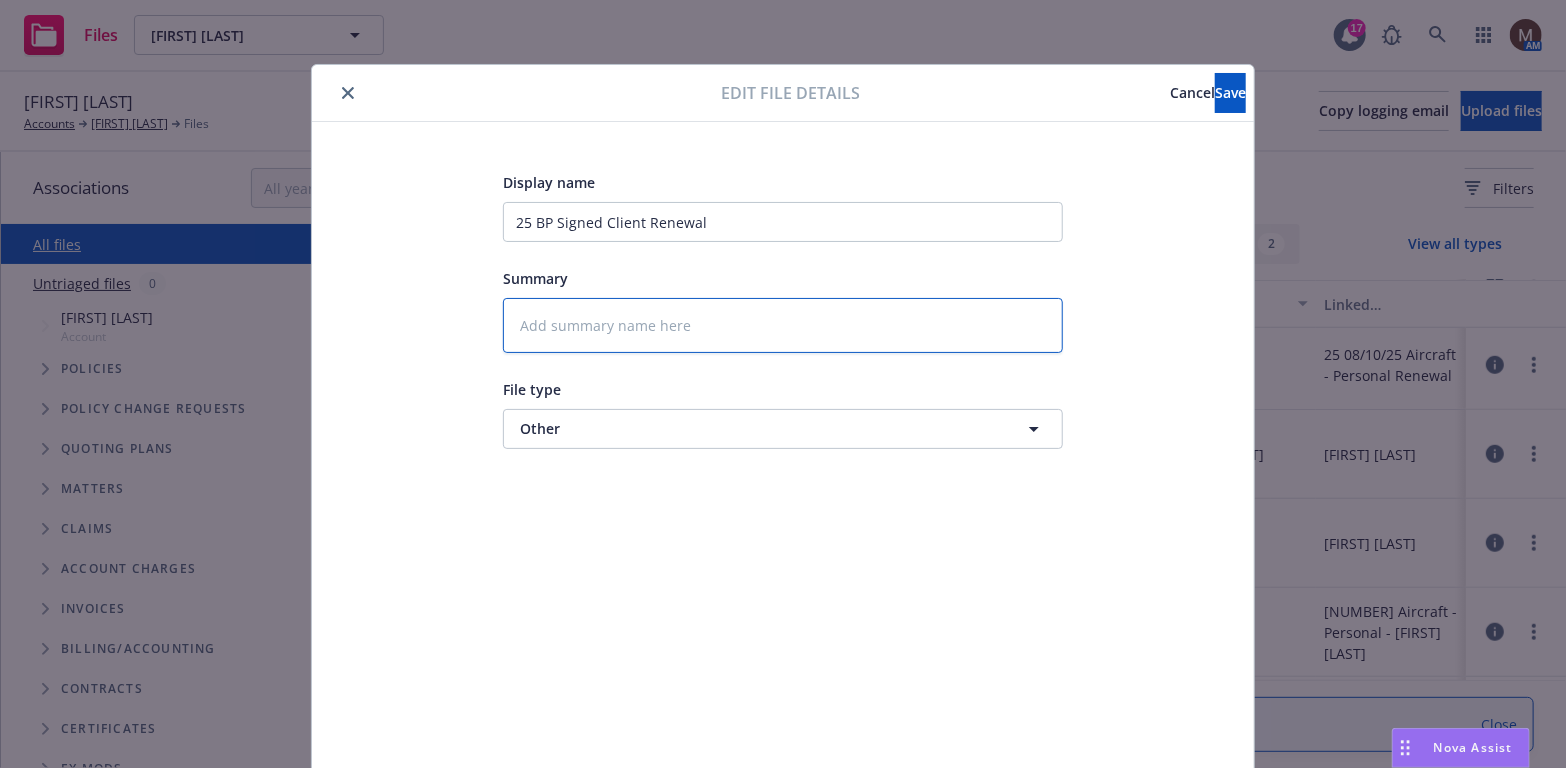 click at bounding box center [783, 325] 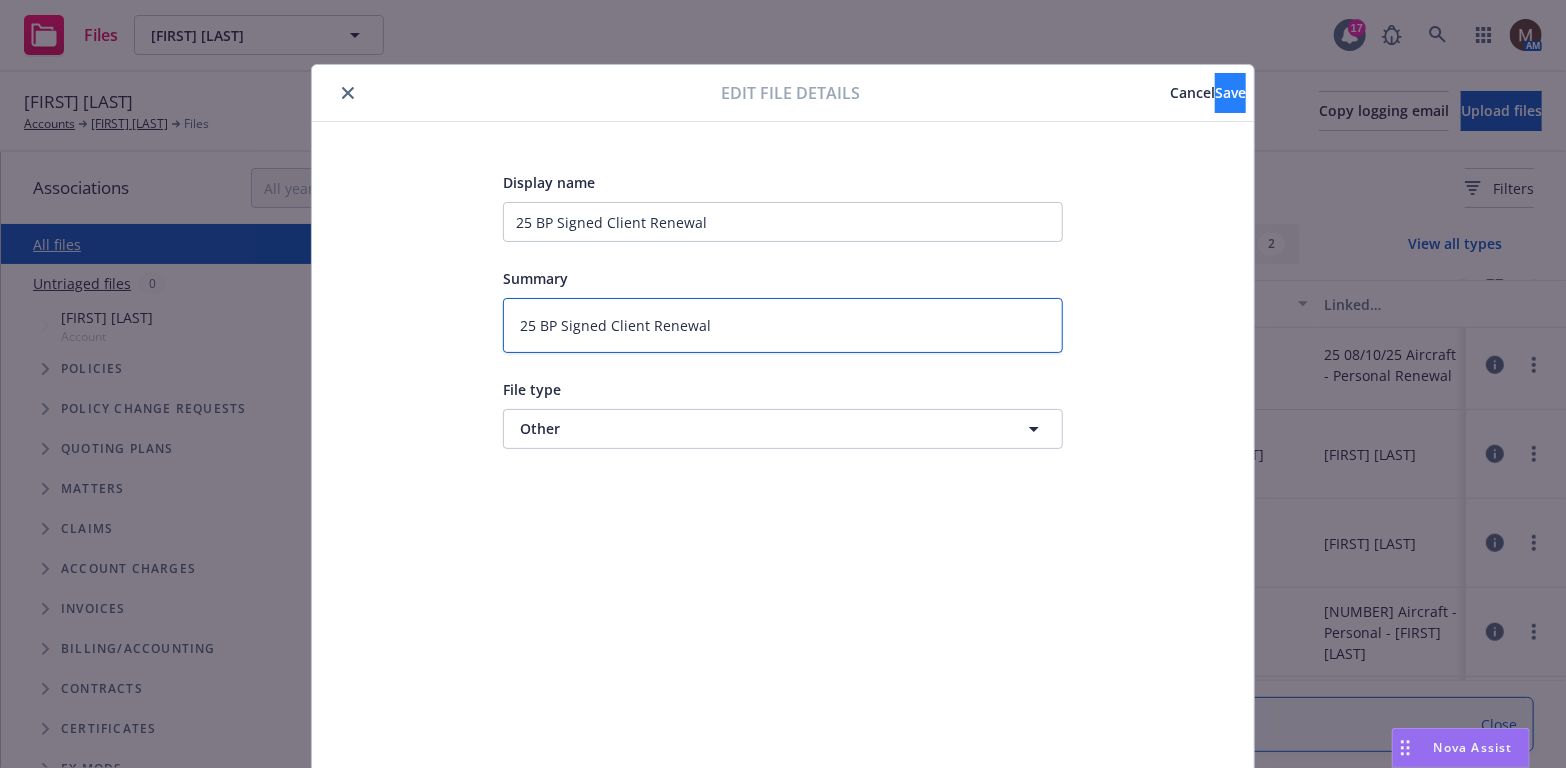 type on "25 BP Signed Client Renewal" 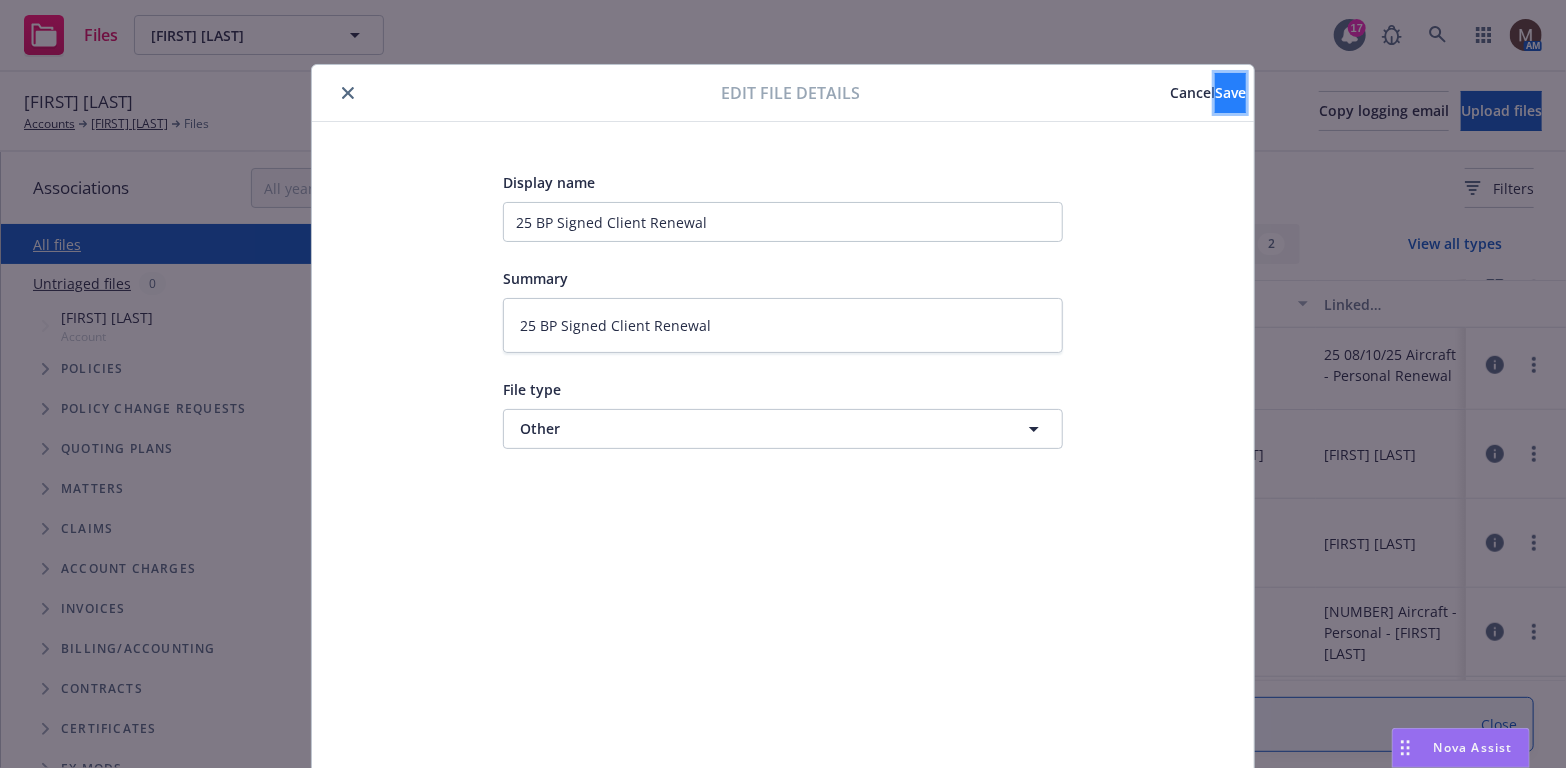 click on "Save" at bounding box center [1230, 92] 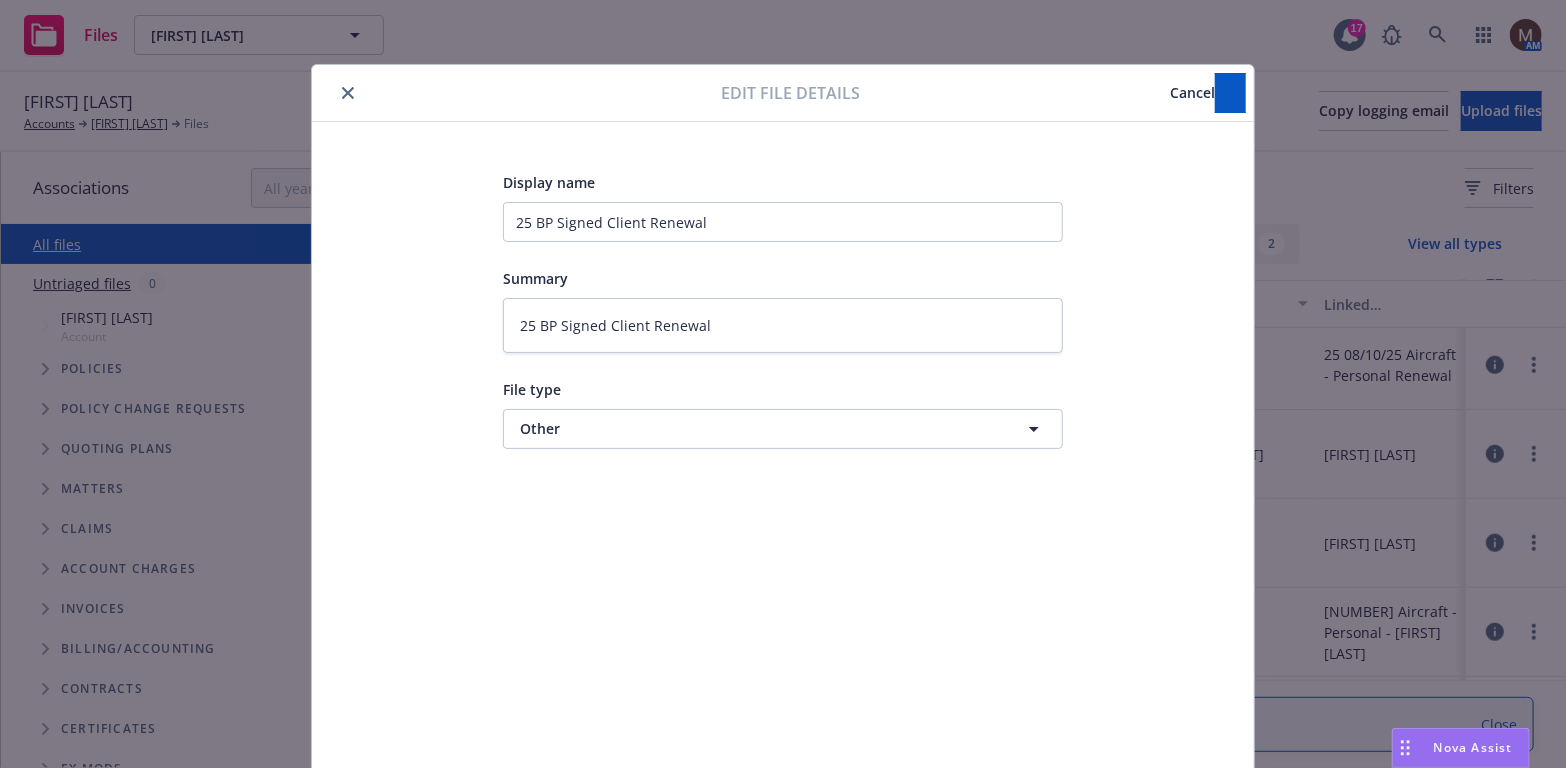 type on "x" 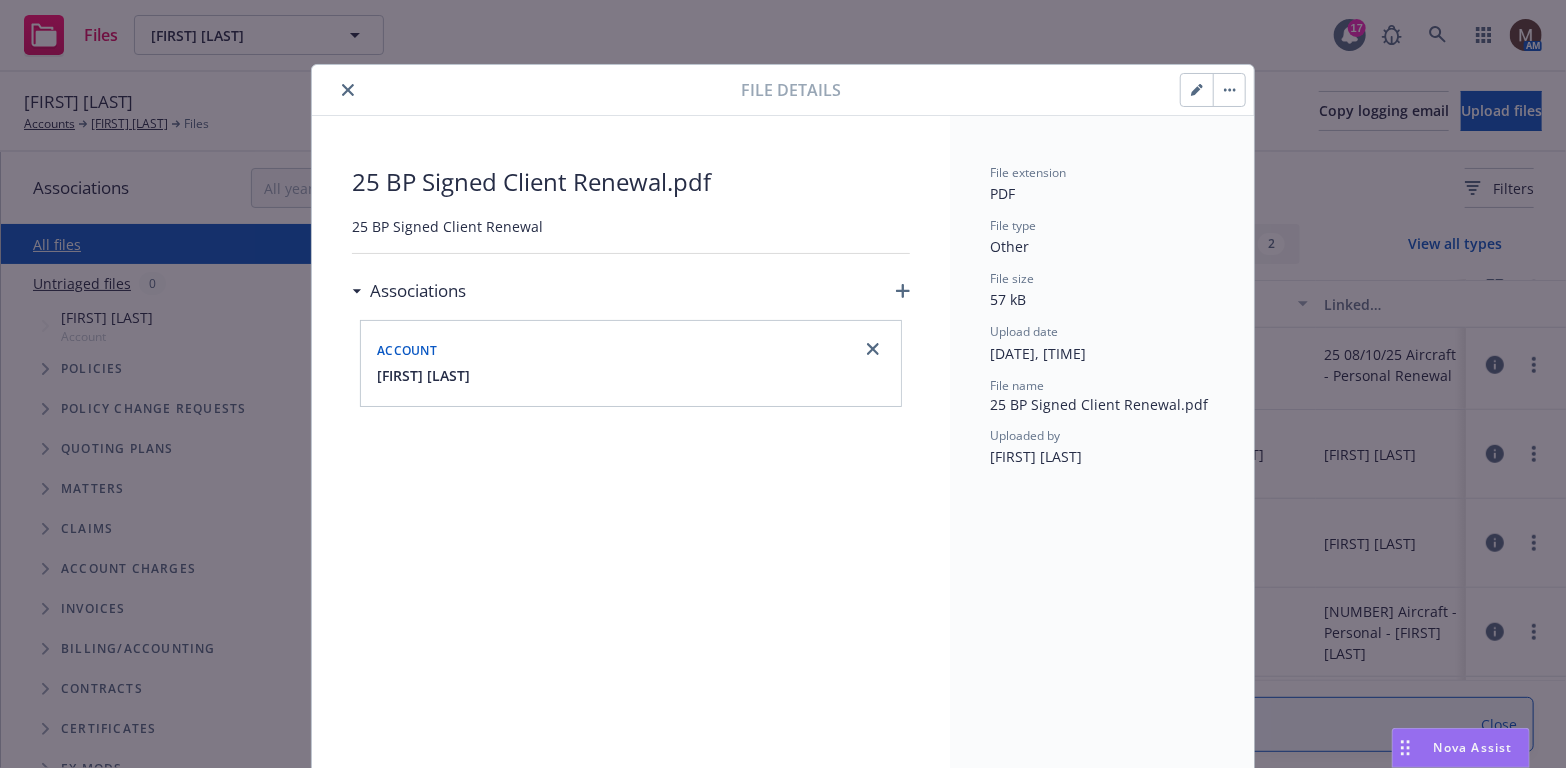 drag, startPoint x: 337, startPoint y: 80, endPoint x: 368, endPoint y: 171, distance: 96.13532 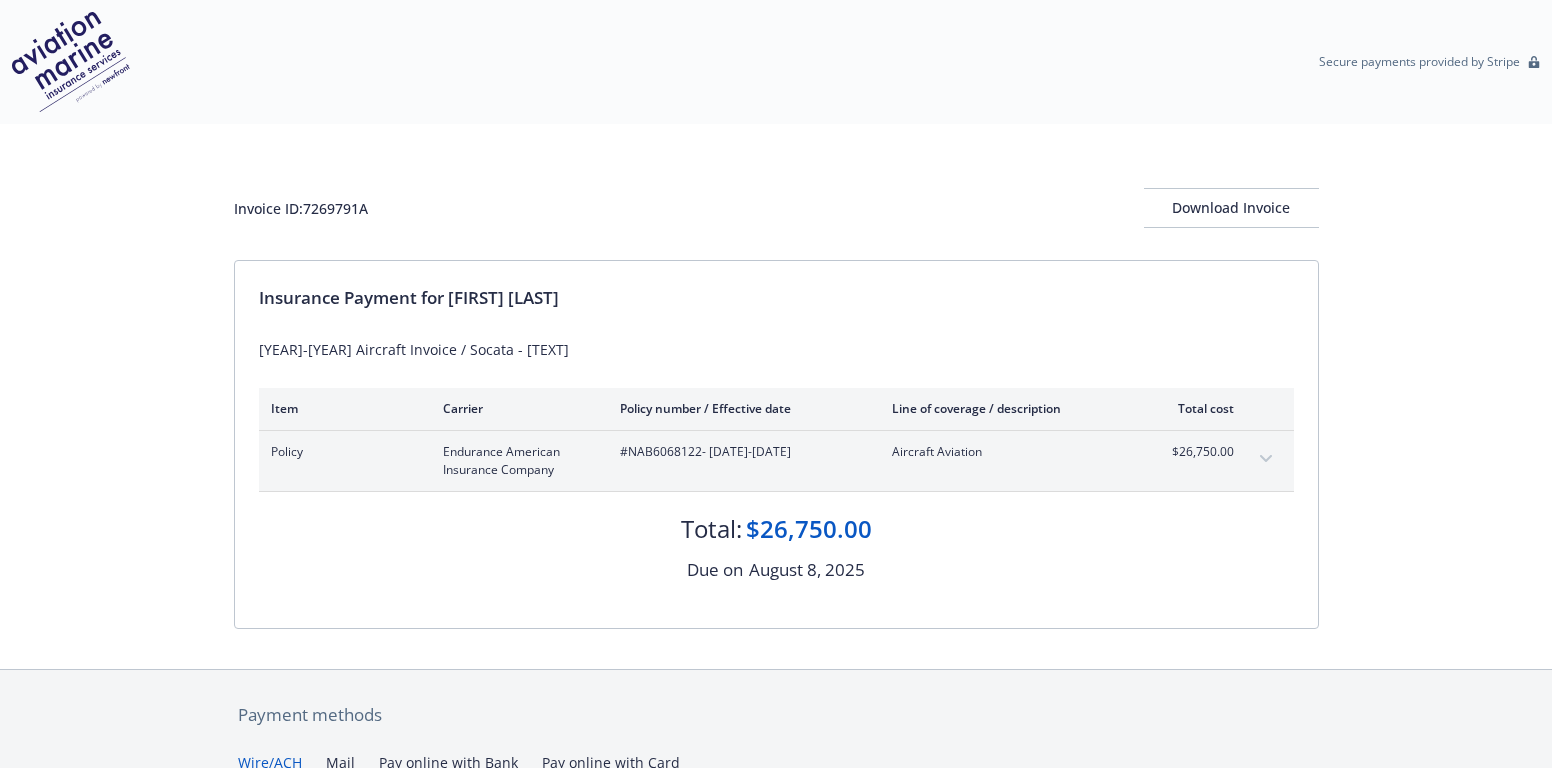 scroll, scrollTop: 0, scrollLeft: 0, axis: both 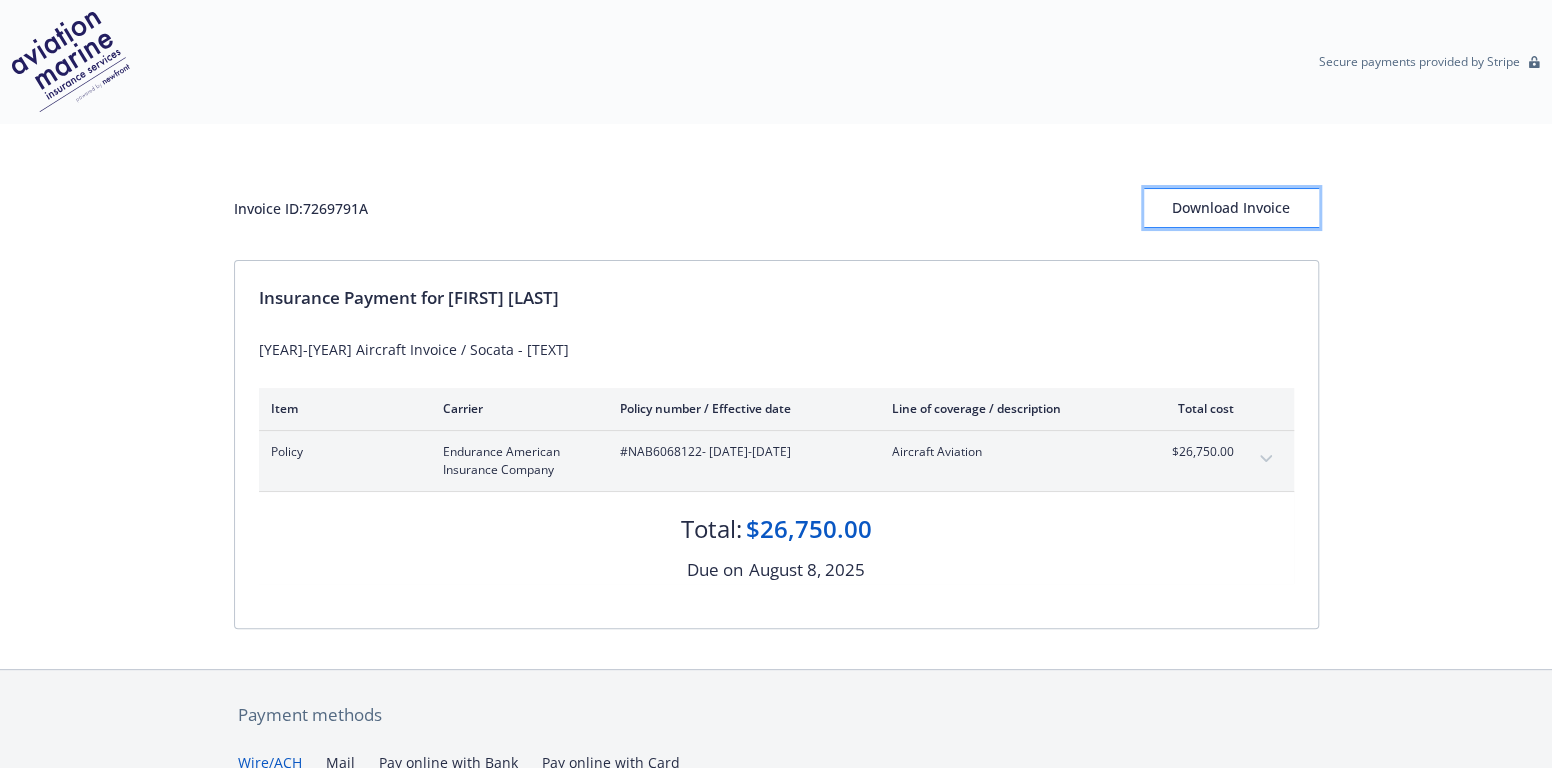 click on "Download Invoice" at bounding box center [1231, 208] 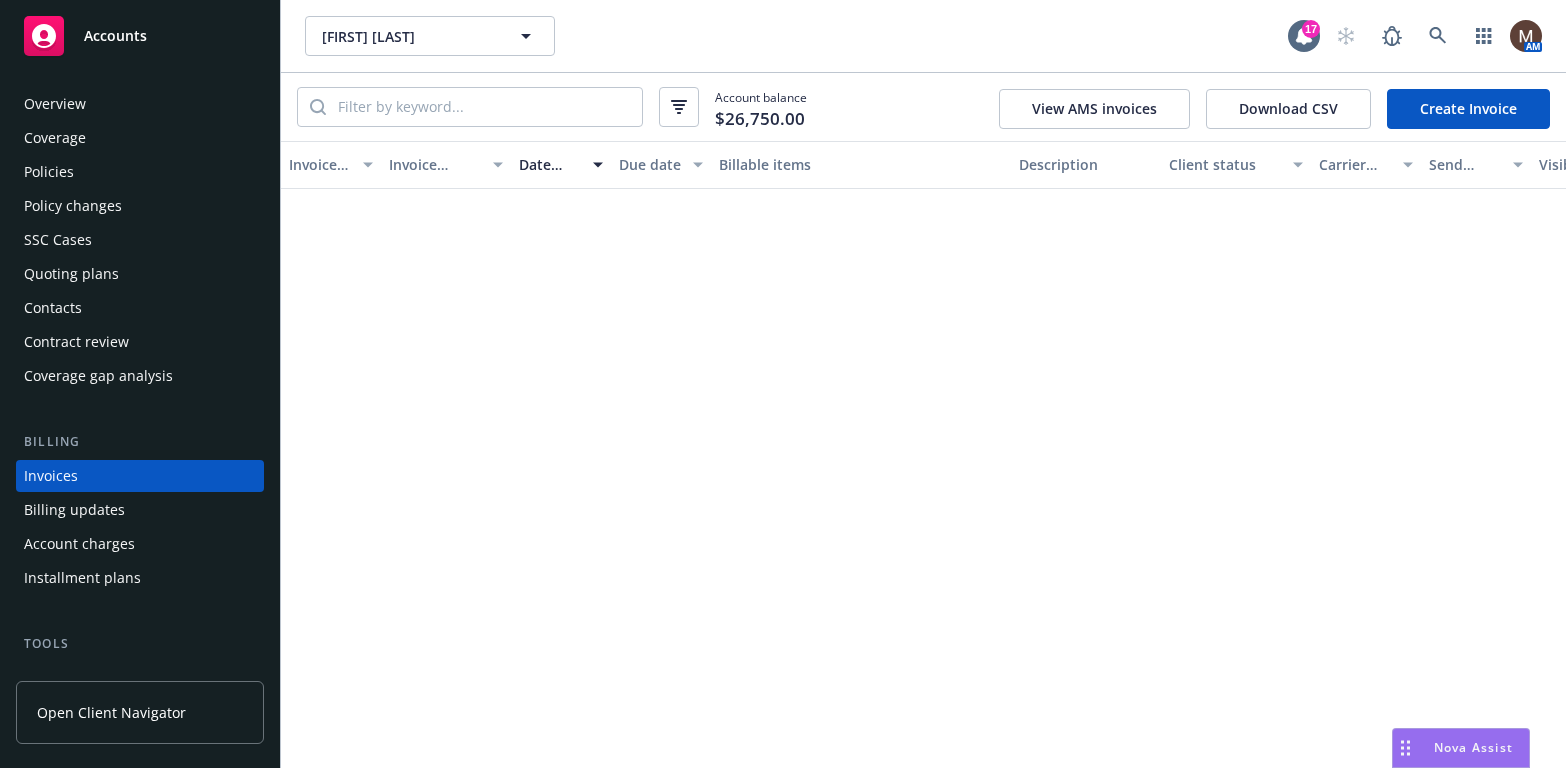 scroll, scrollTop: 0, scrollLeft: 0, axis: both 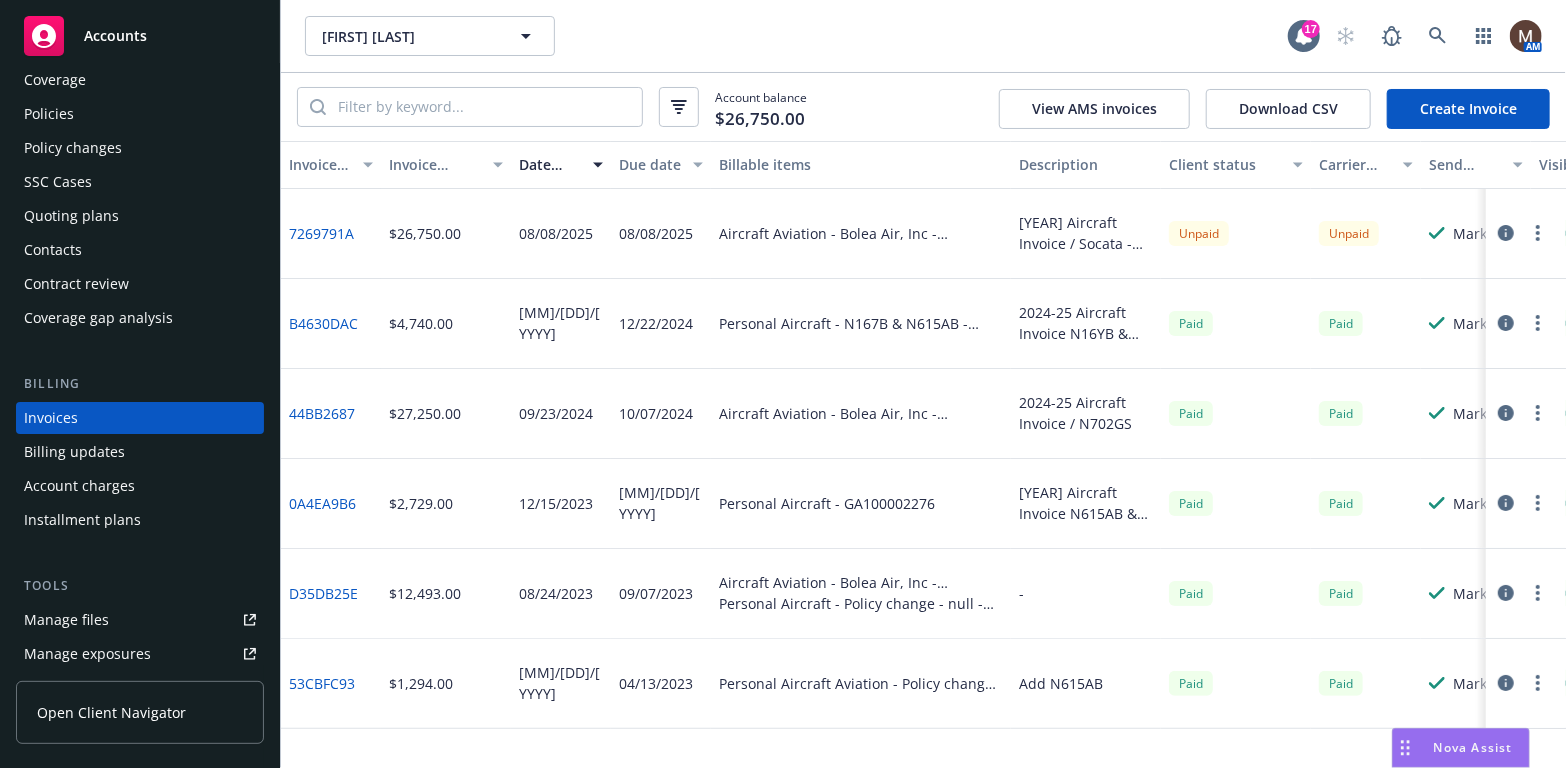 click on "Accounts" at bounding box center [115, 36] 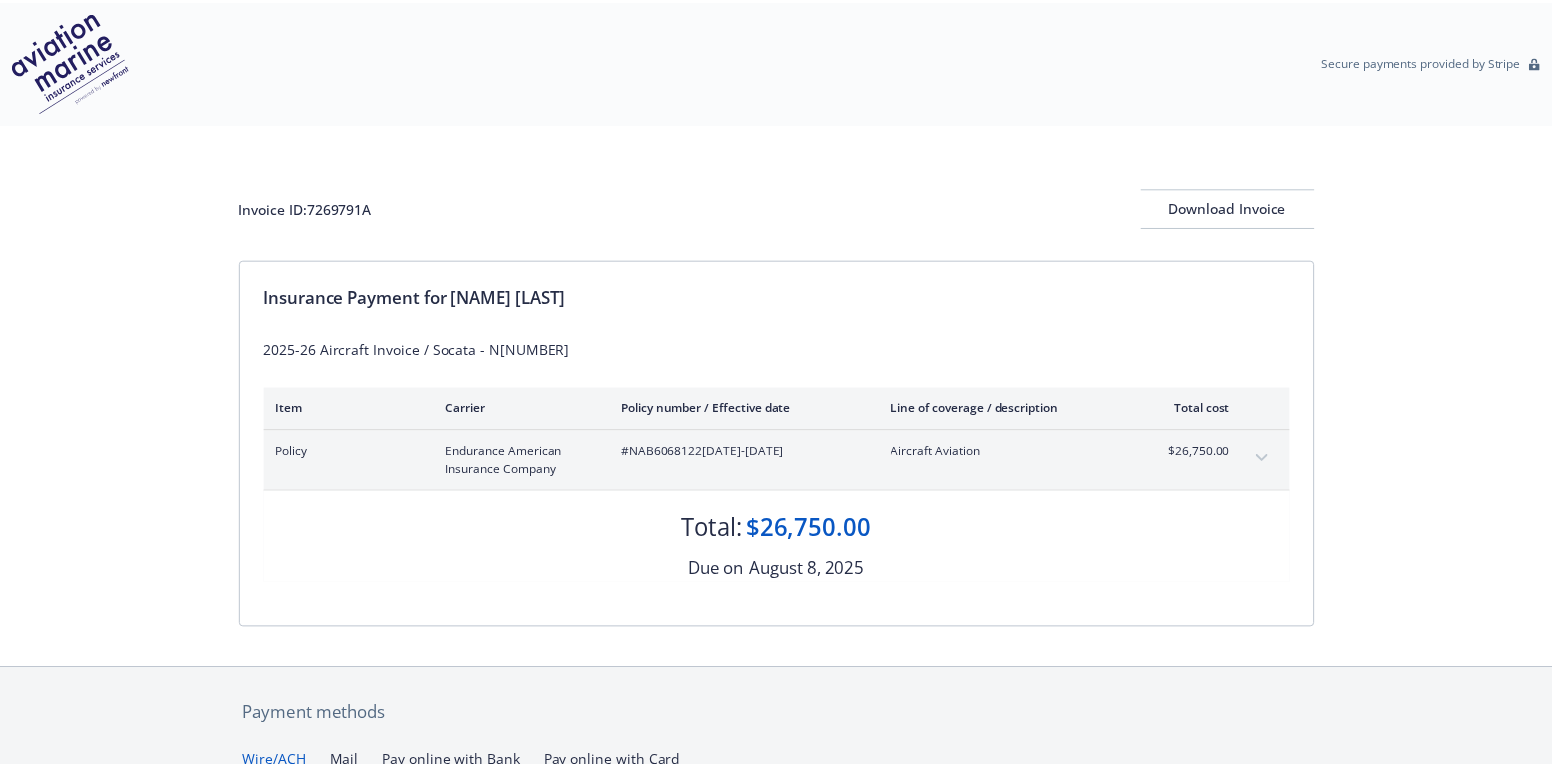 scroll, scrollTop: 0, scrollLeft: 0, axis: both 